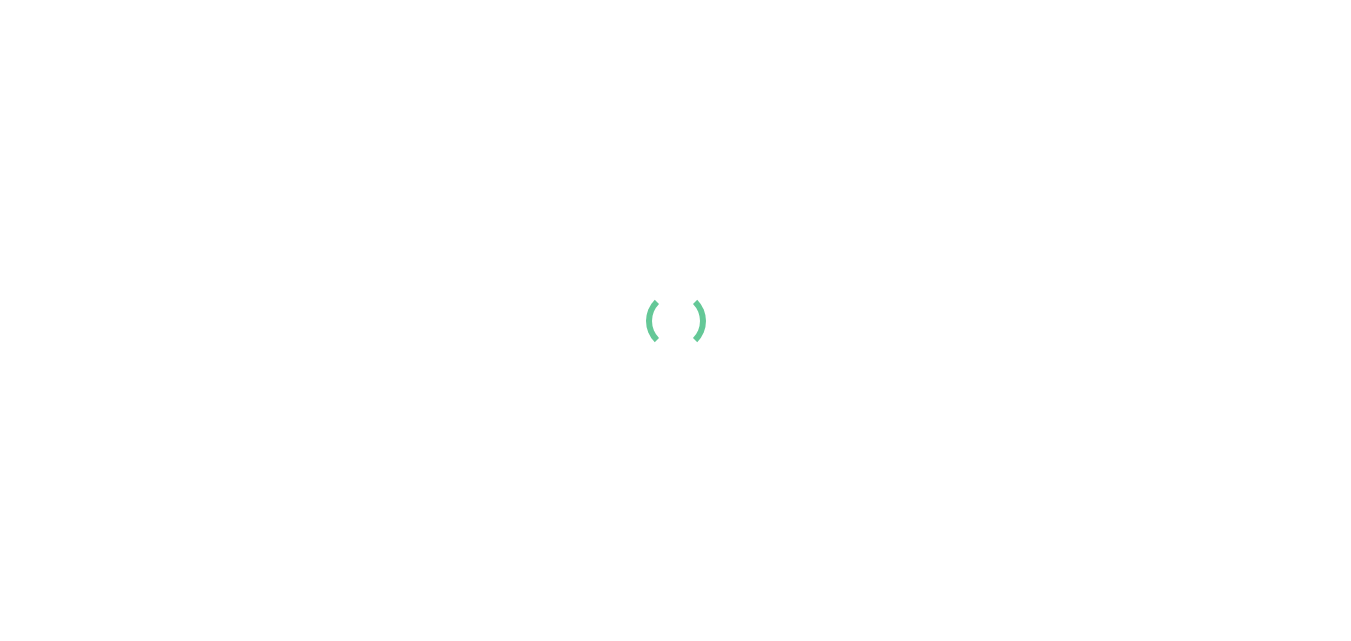 scroll, scrollTop: 0, scrollLeft: 0, axis: both 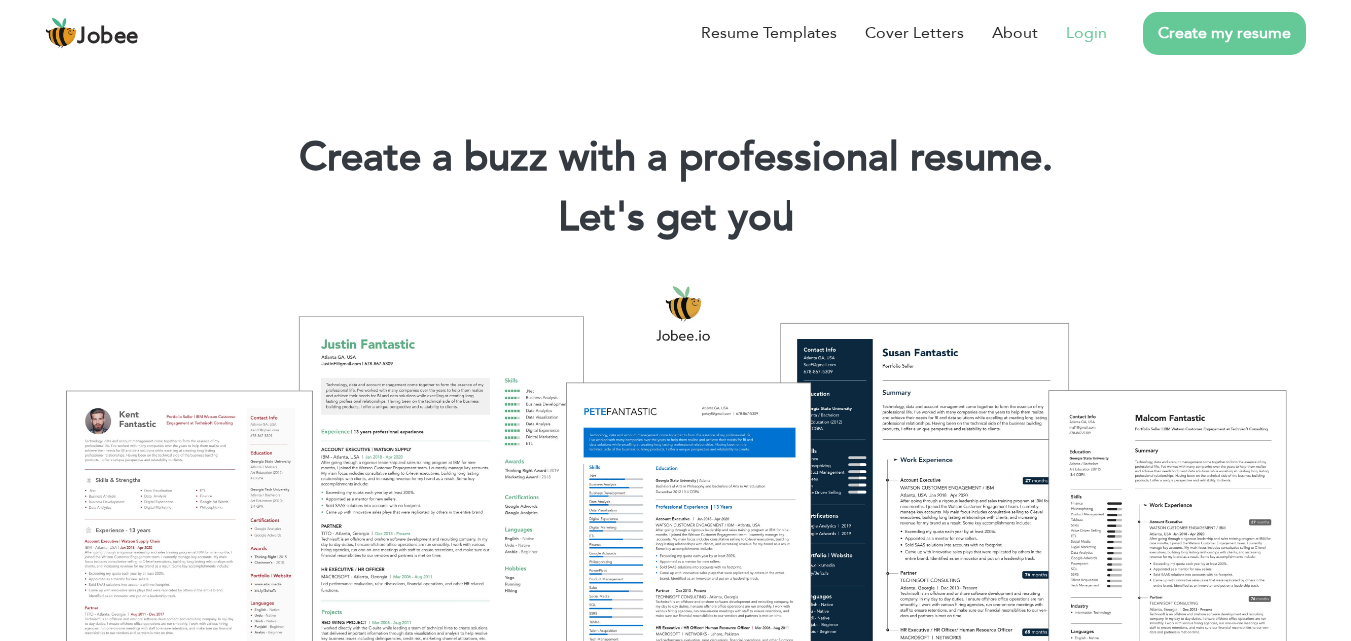 click on "Login" at bounding box center (1086, 33) 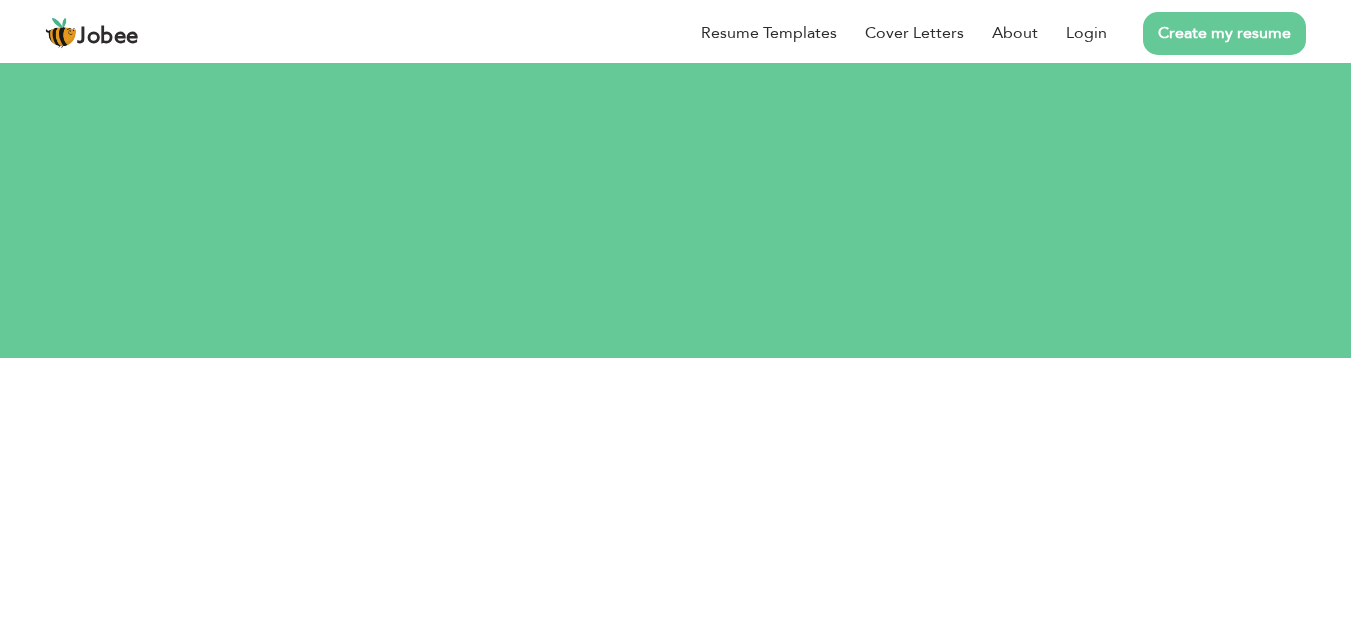 scroll, scrollTop: 0, scrollLeft: 0, axis: both 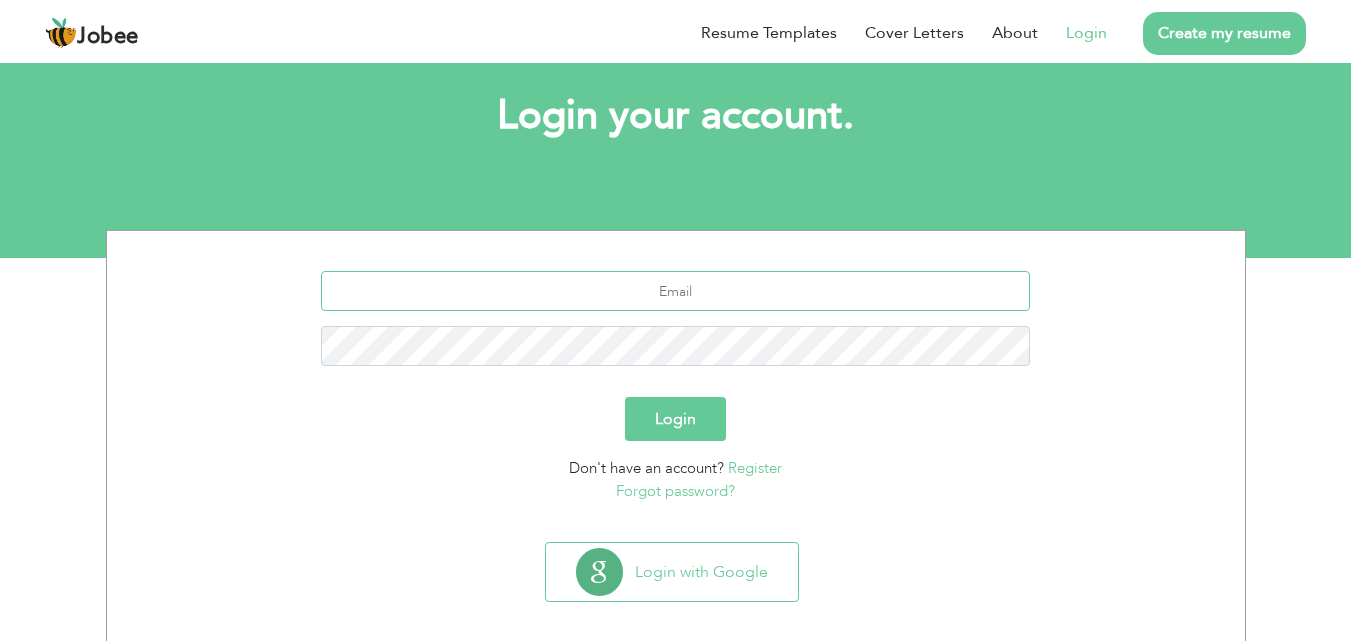 type on "wasimraza43@gmail.com" 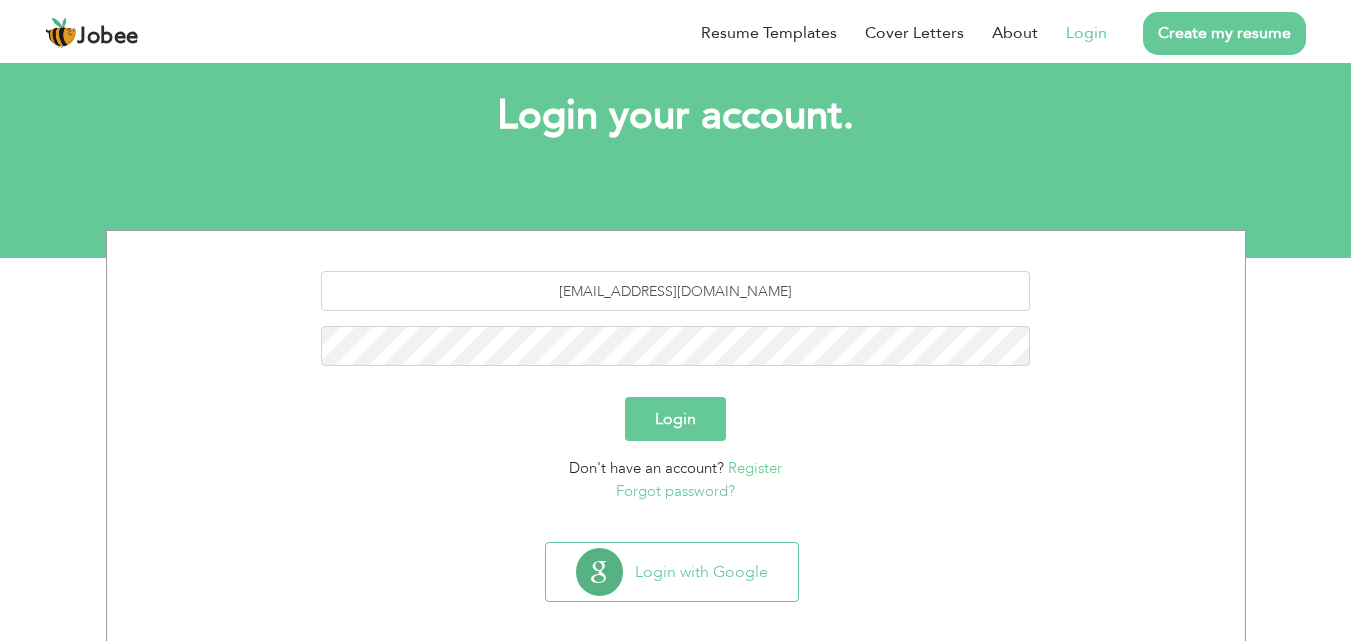click on "Login" at bounding box center [675, 419] 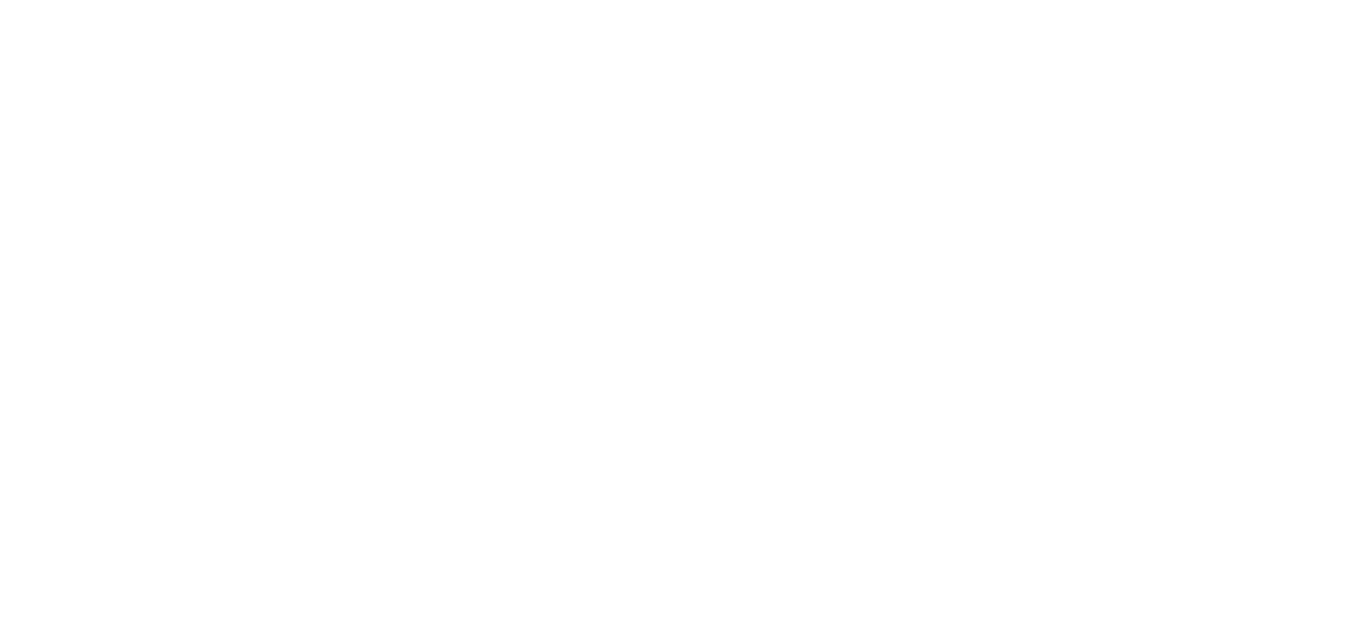 scroll, scrollTop: 0, scrollLeft: 0, axis: both 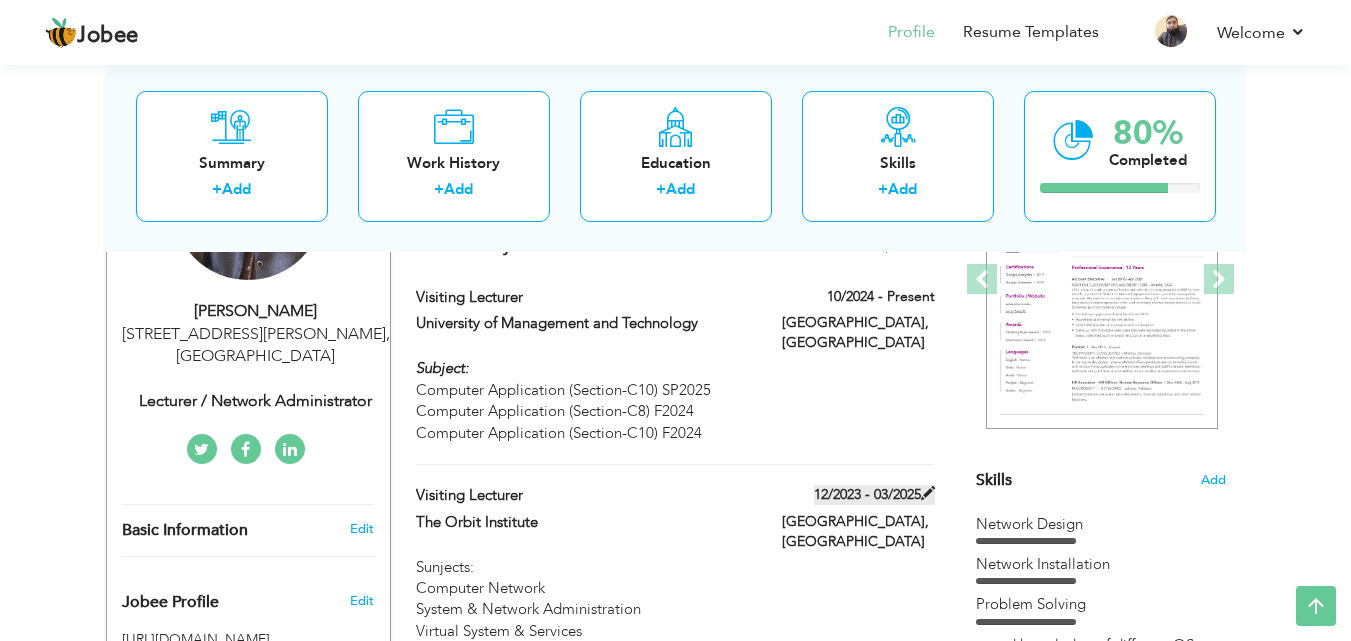 click at bounding box center [928, 493] 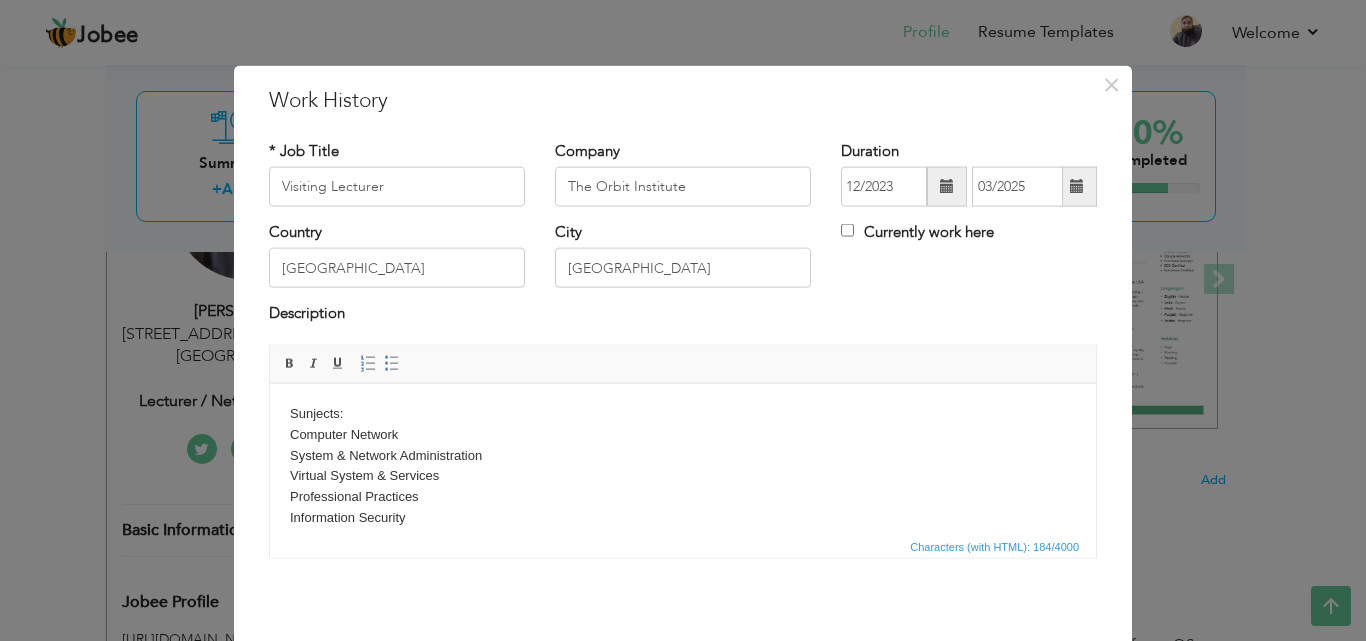 click at bounding box center (1077, 186) 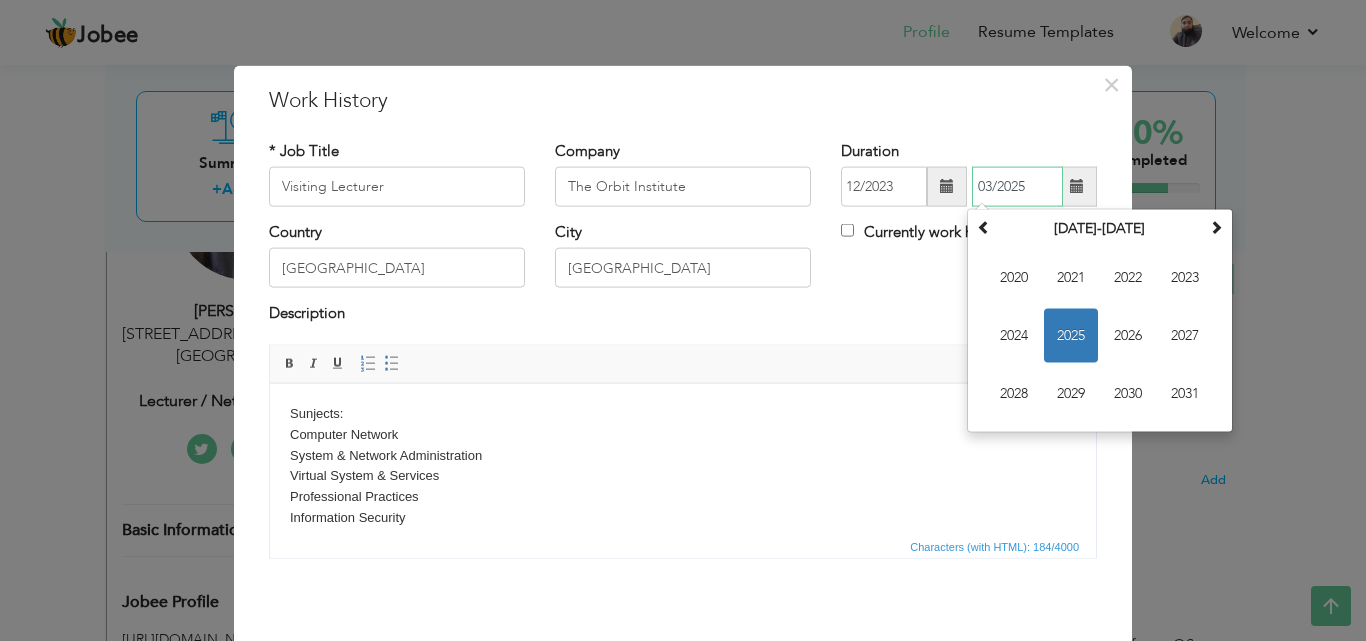 click on "2025" at bounding box center (1071, 336) 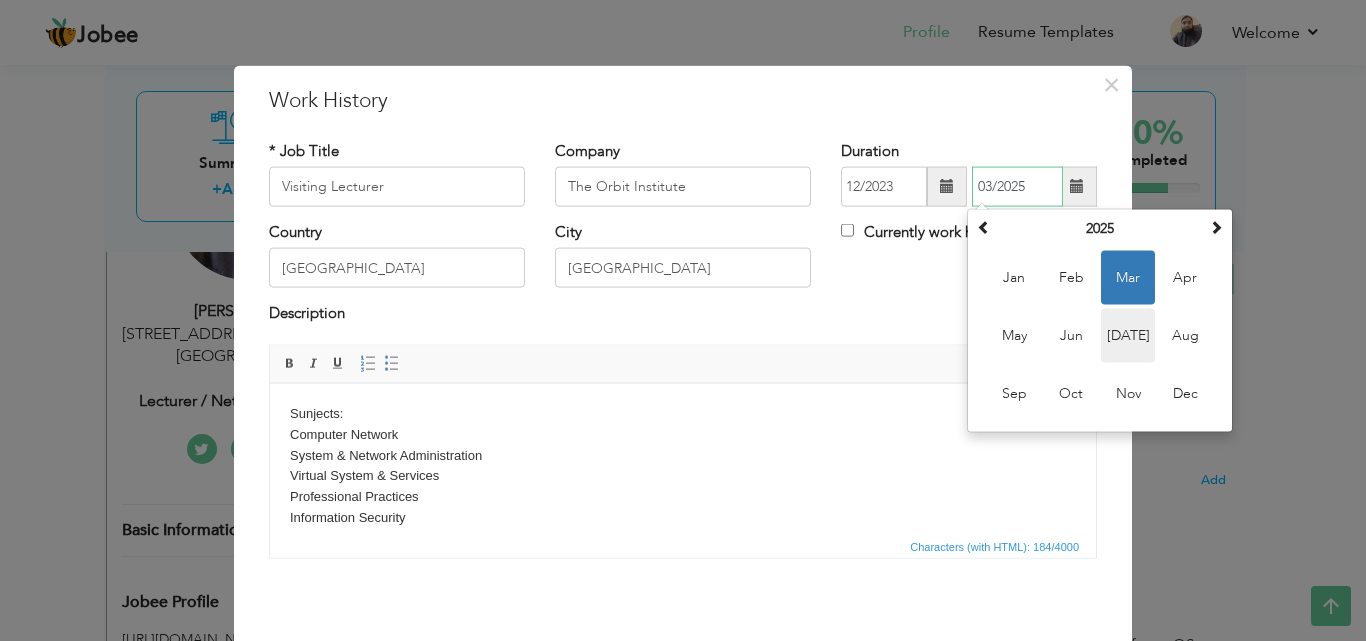 click on "Jul" at bounding box center (1128, 336) 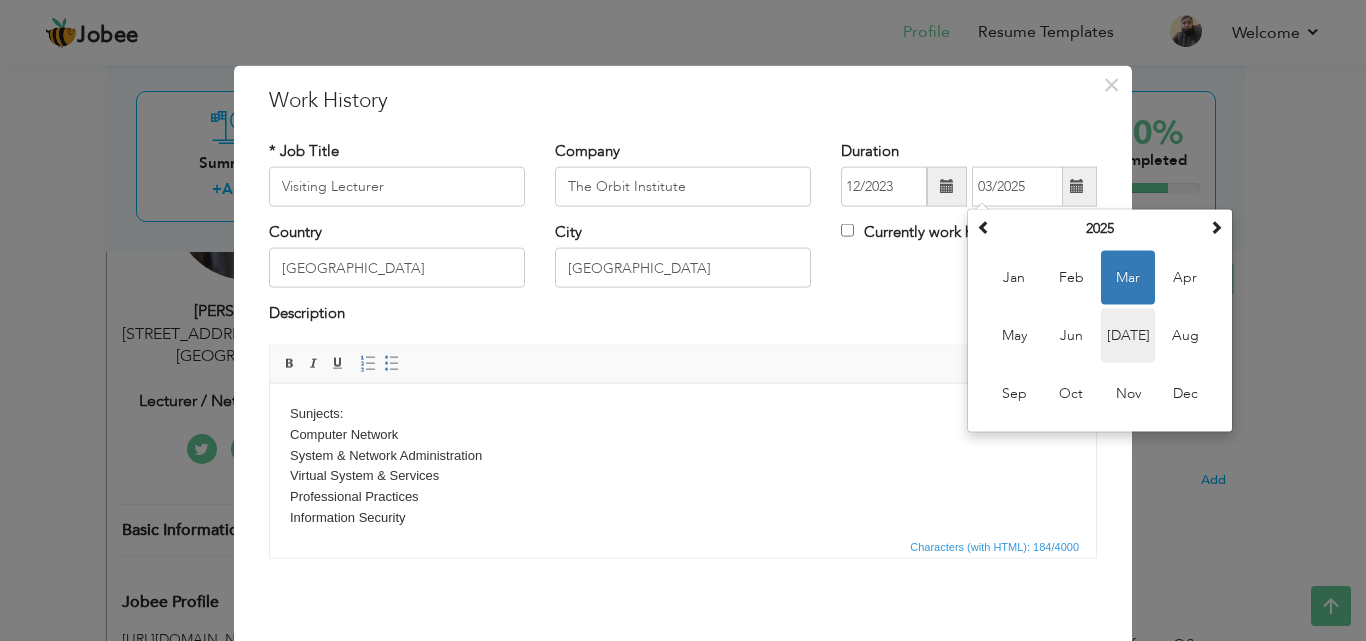 type on "07/2025" 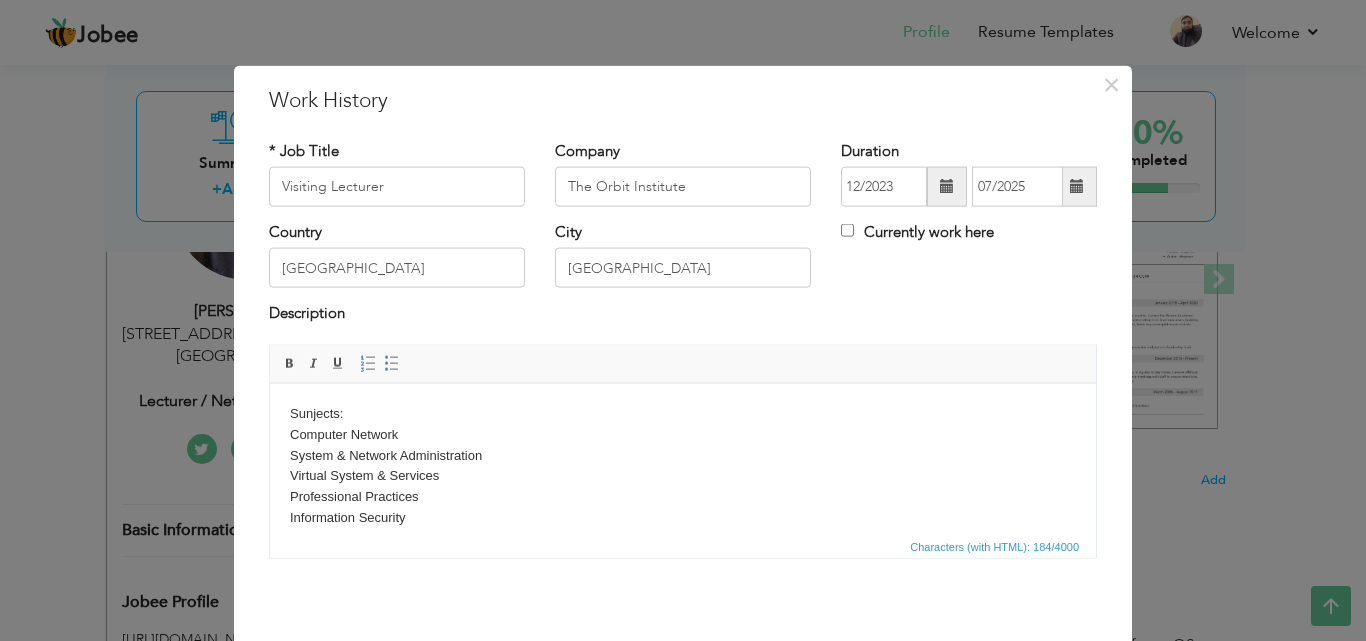 scroll, scrollTop: 36, scrollLeft: 0, axis: vertical 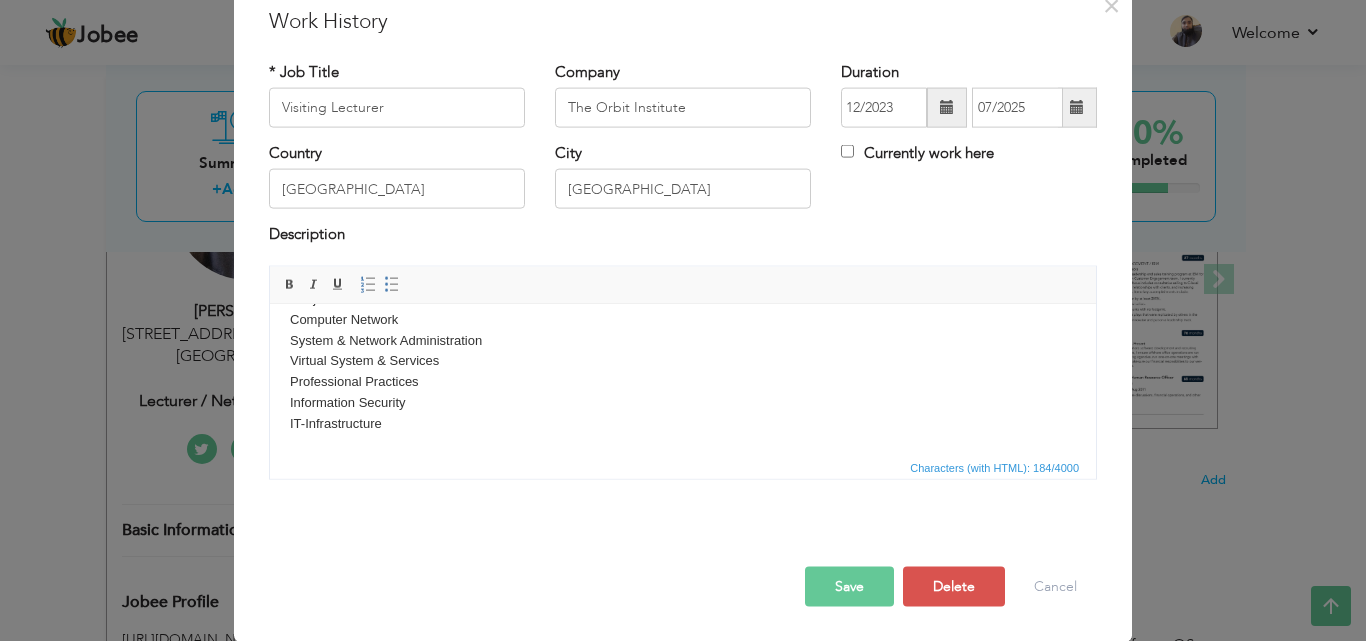 click on "Save" at bounding box center (849, 586) 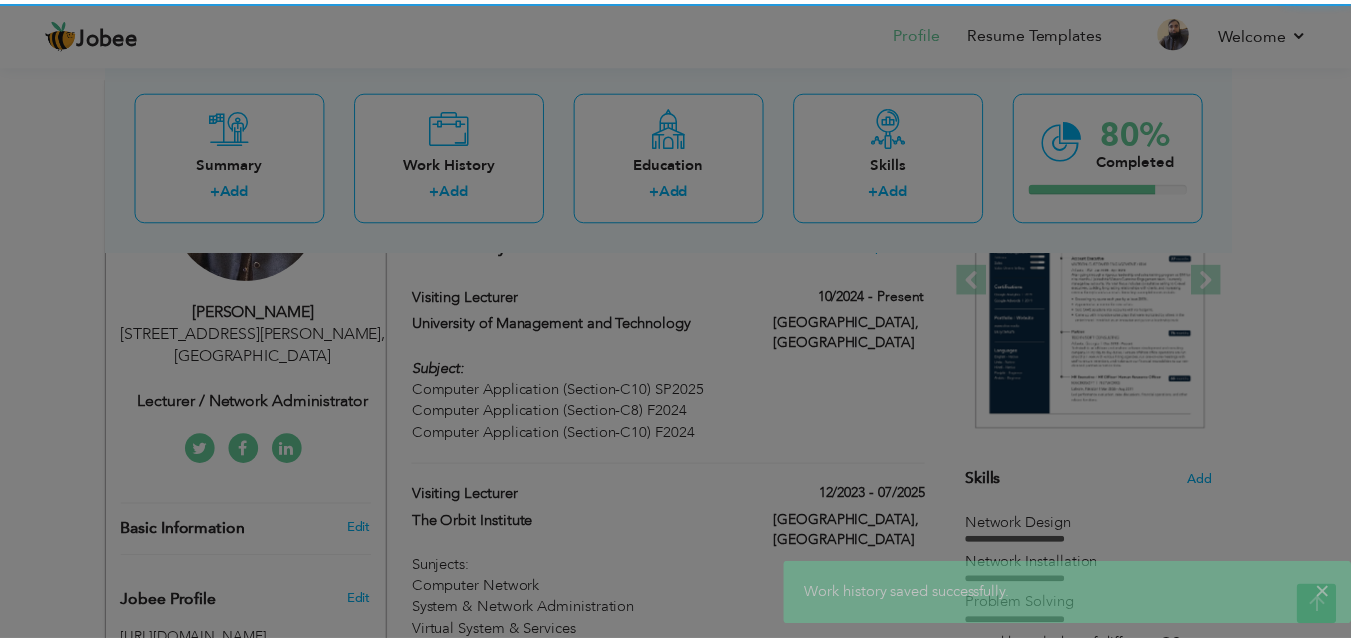 scroll, scrollTop: 0, scrollLeft: 0, axis: both 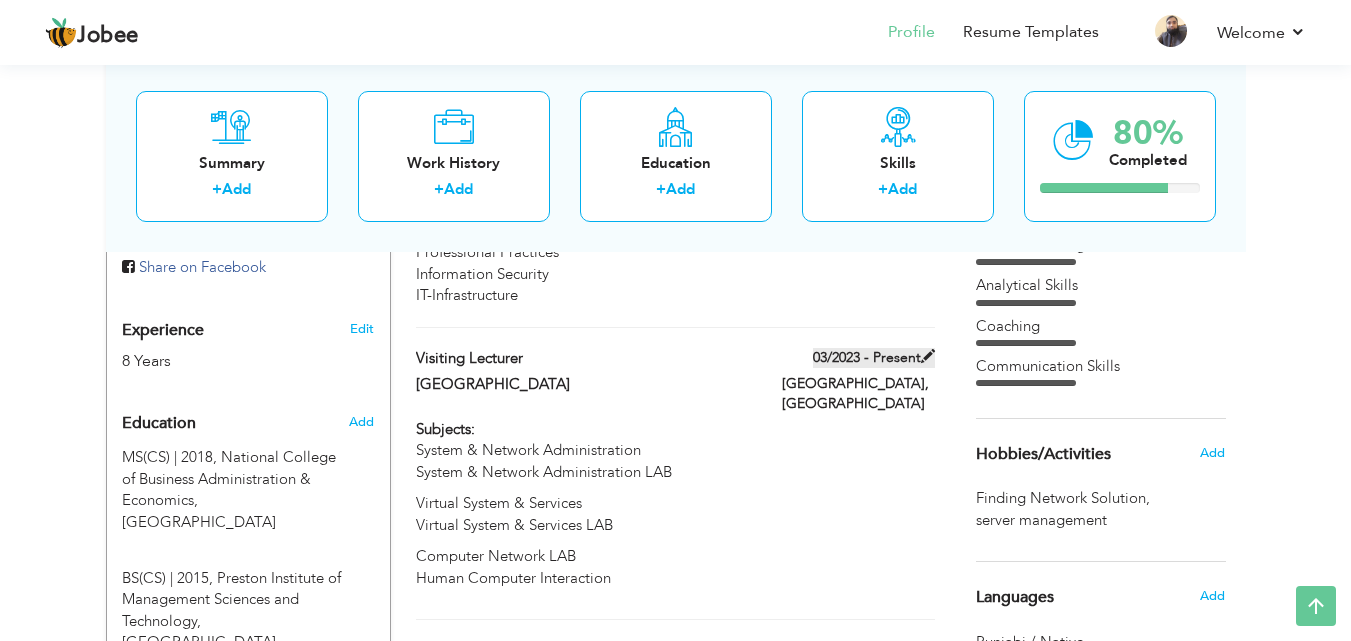 click at bounding box center (928, 356) 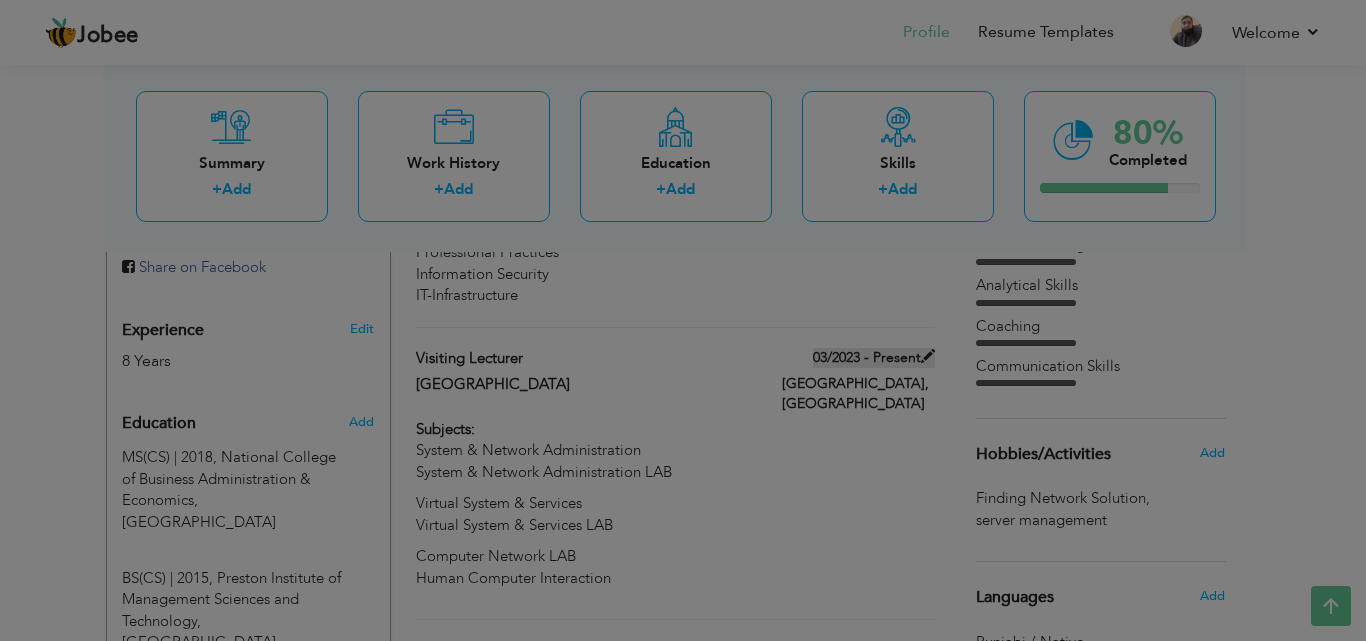 scroll, scrollTop: 0, scrollLeft: 0, axis: both 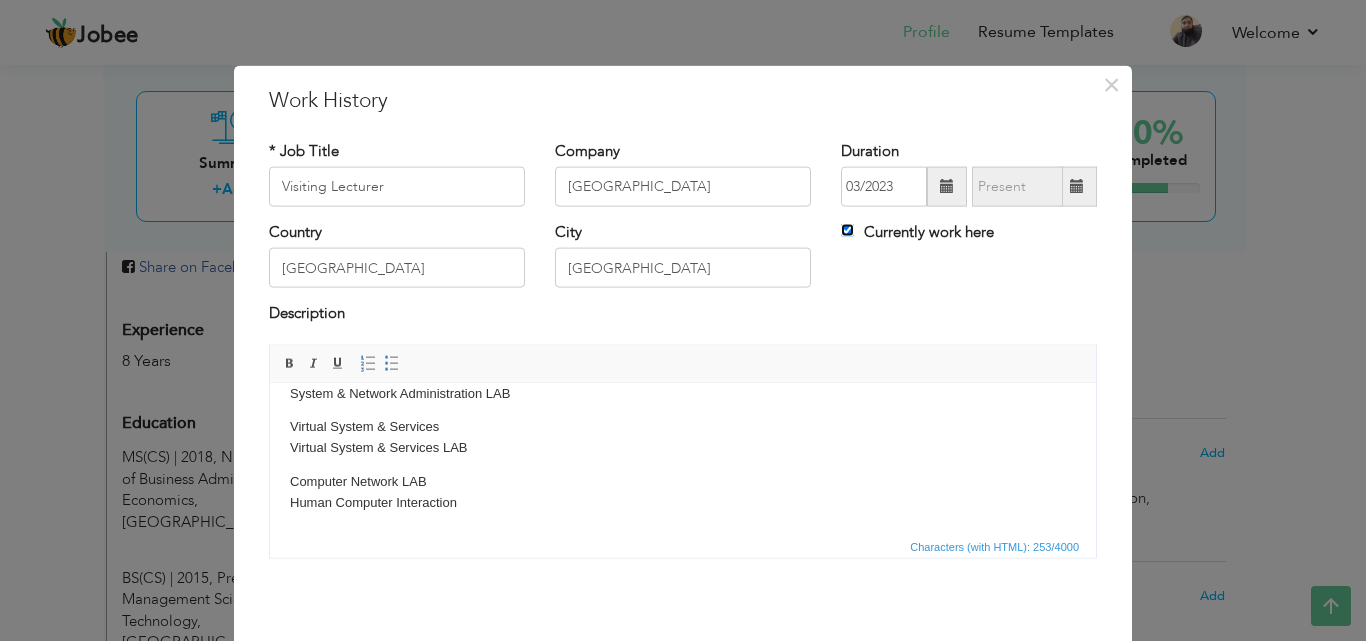 click on "Currently work here" at bounding box center (847, 230) 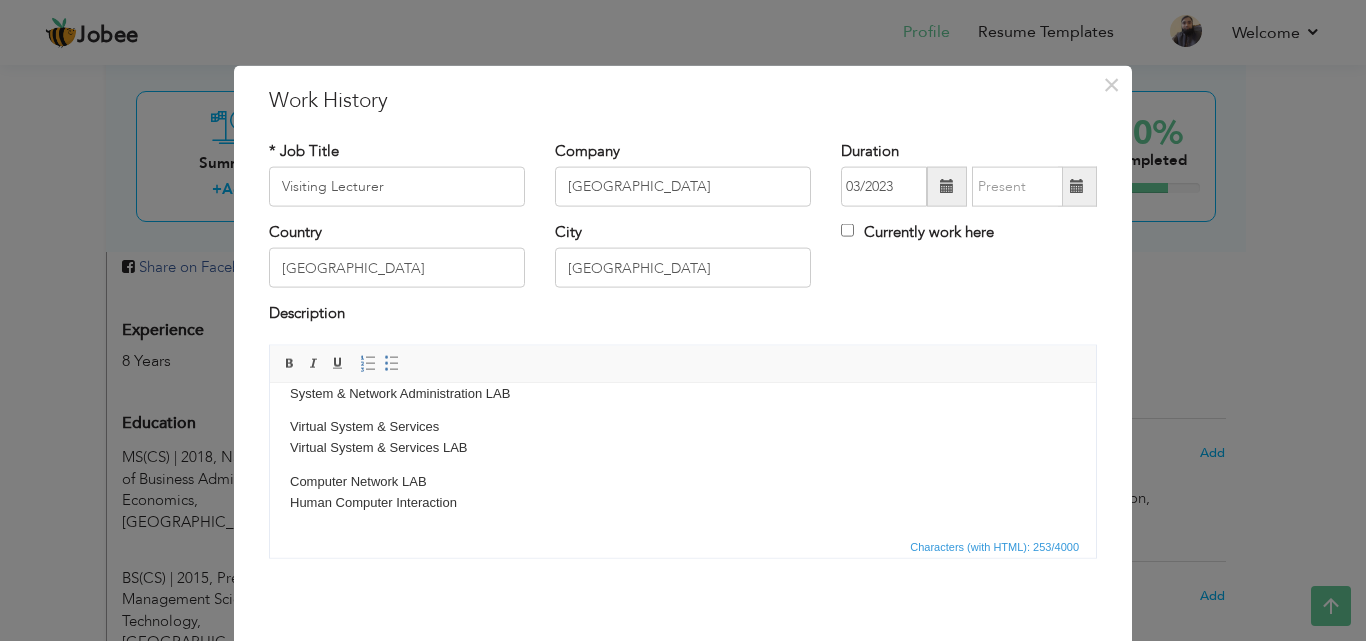 click at bounding box center (1077, 186) 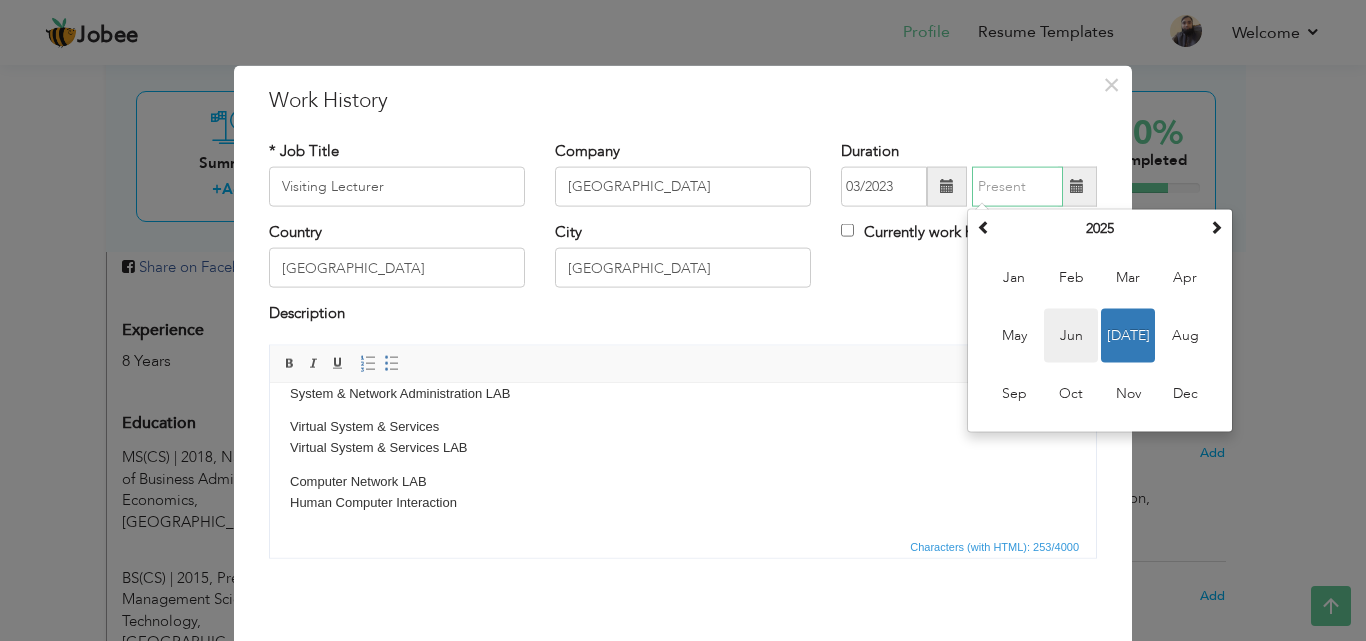 click on "Jun" at bounding box center [1071, 336] 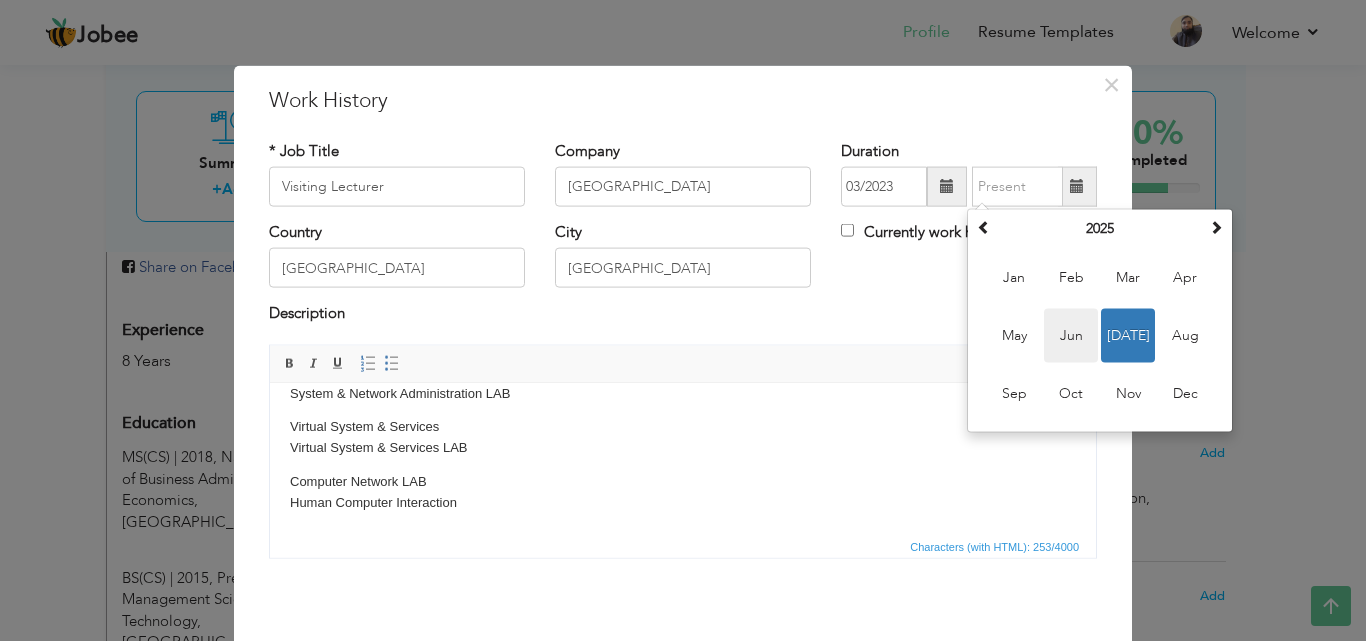 type on "06/2025" 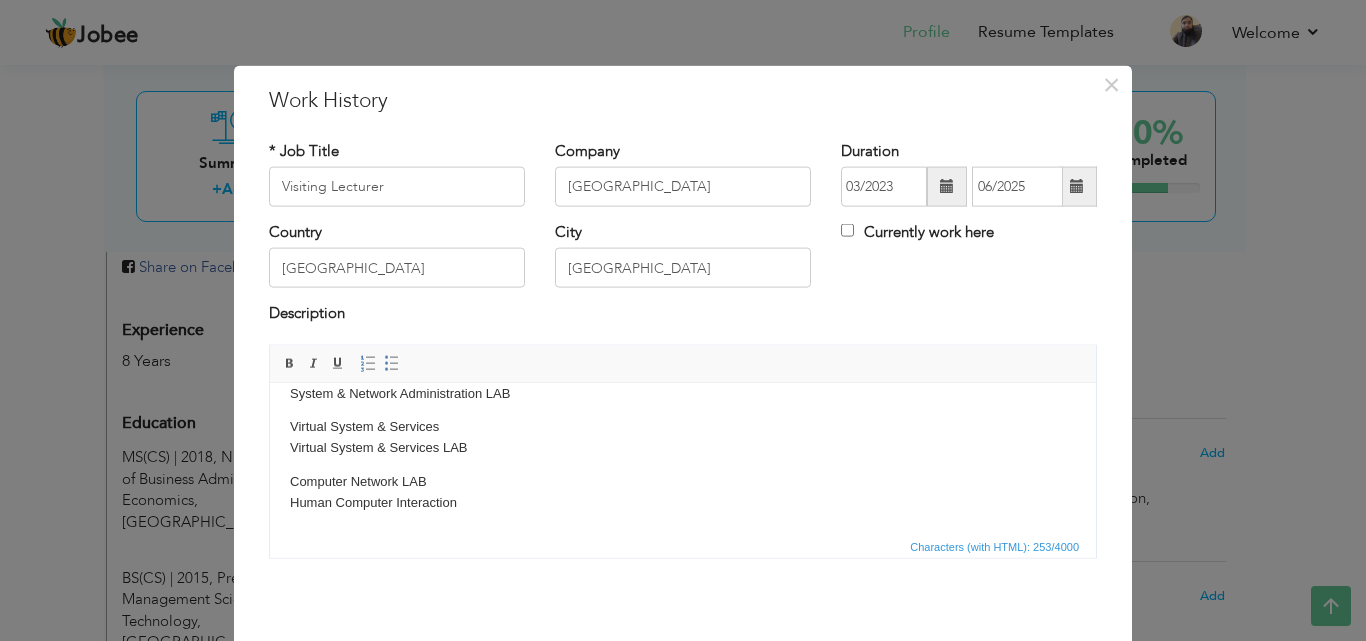scroll, scrollTop: 79, scrollLeft: 0, axis: vertical 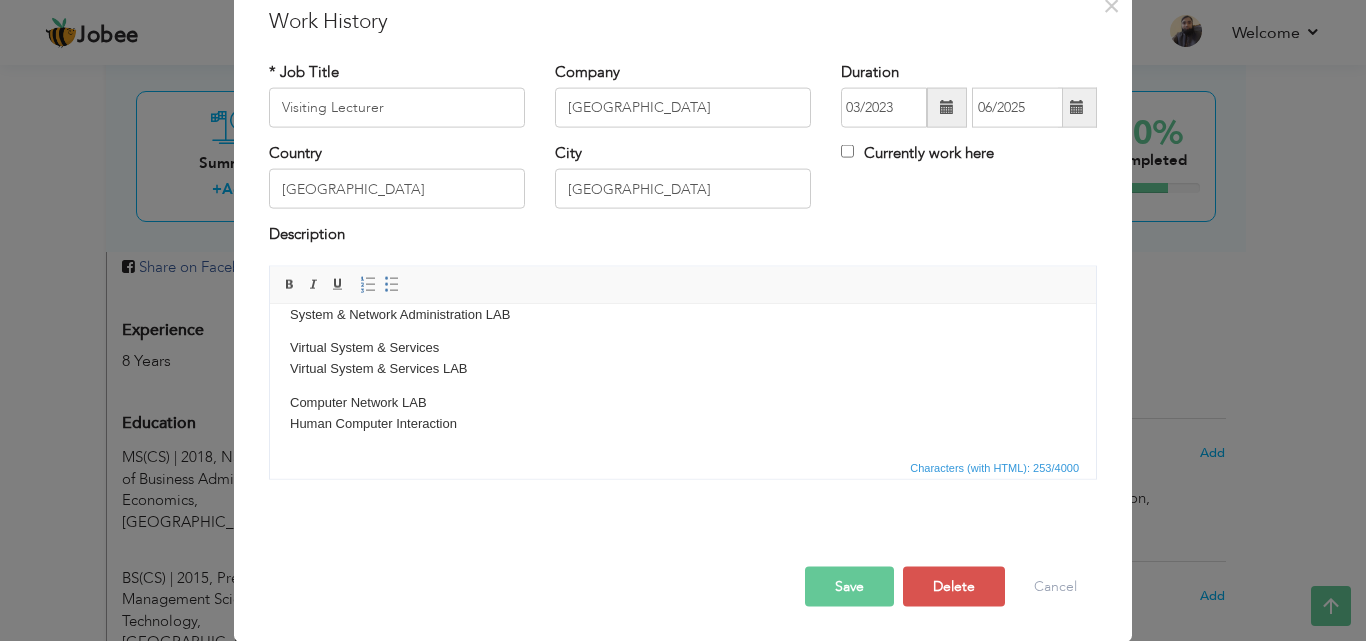 click on "Save" at bounding box center (849, 586) 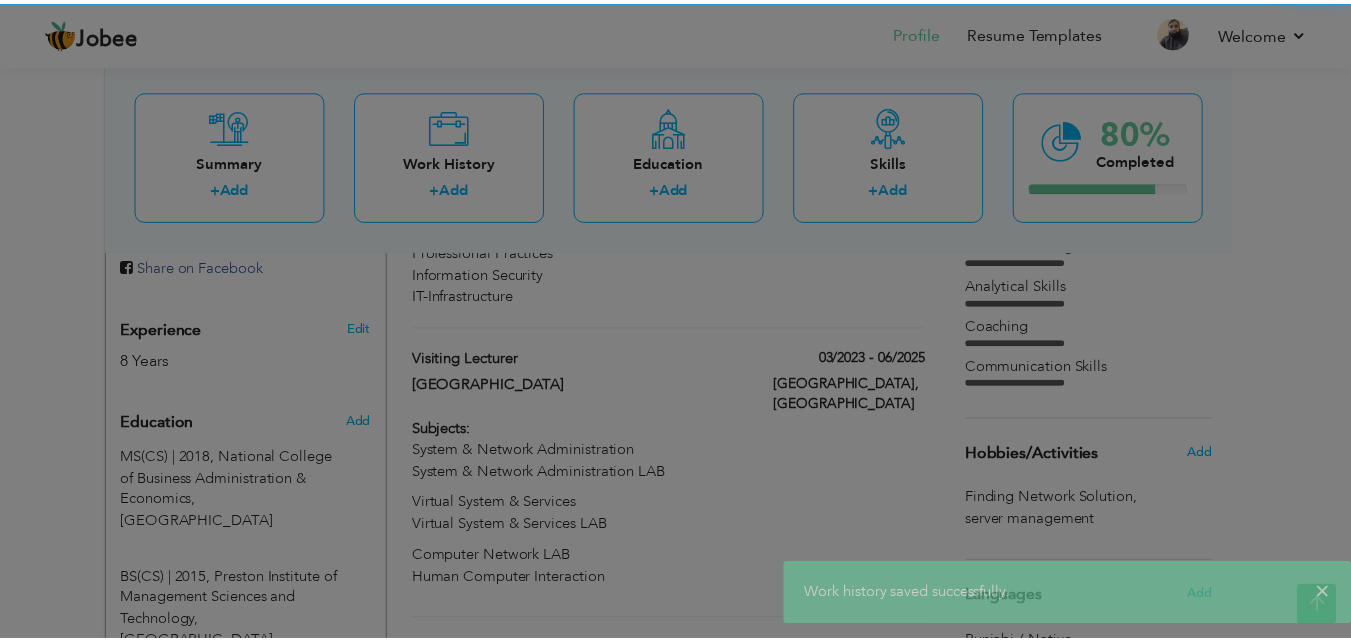 scroll, scrollTop: 0, scrollLeft: 0, axis: both 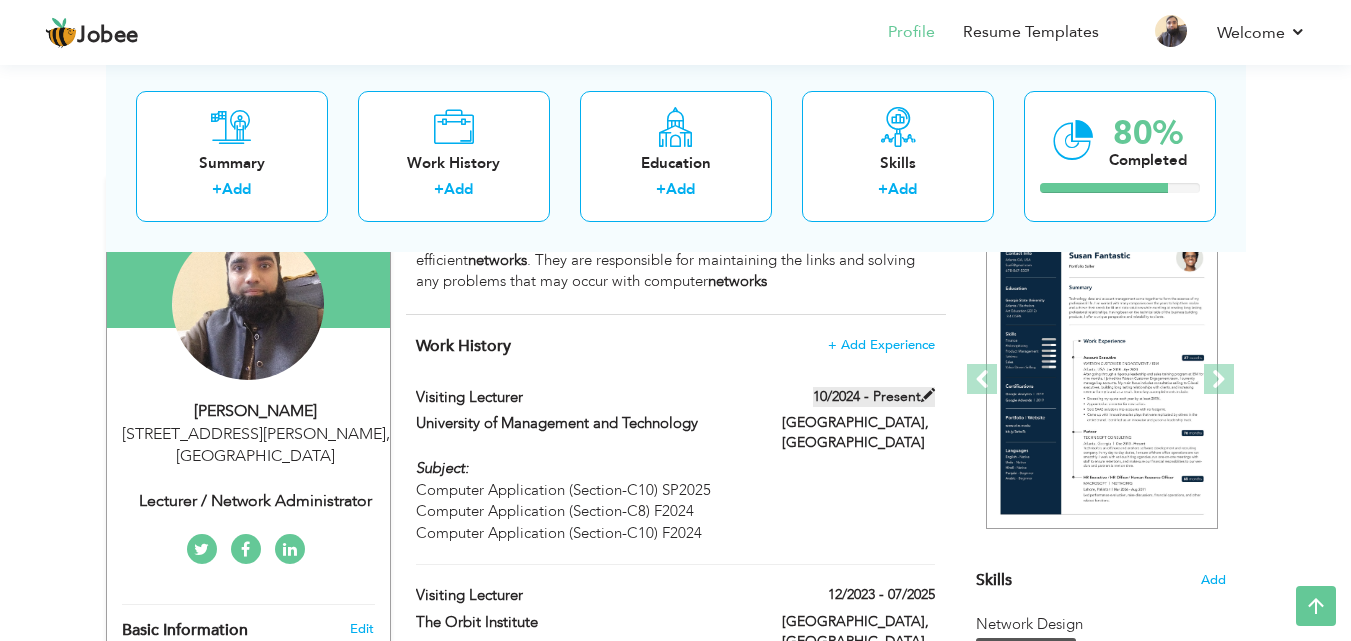 click at bounding box center (928, 395) 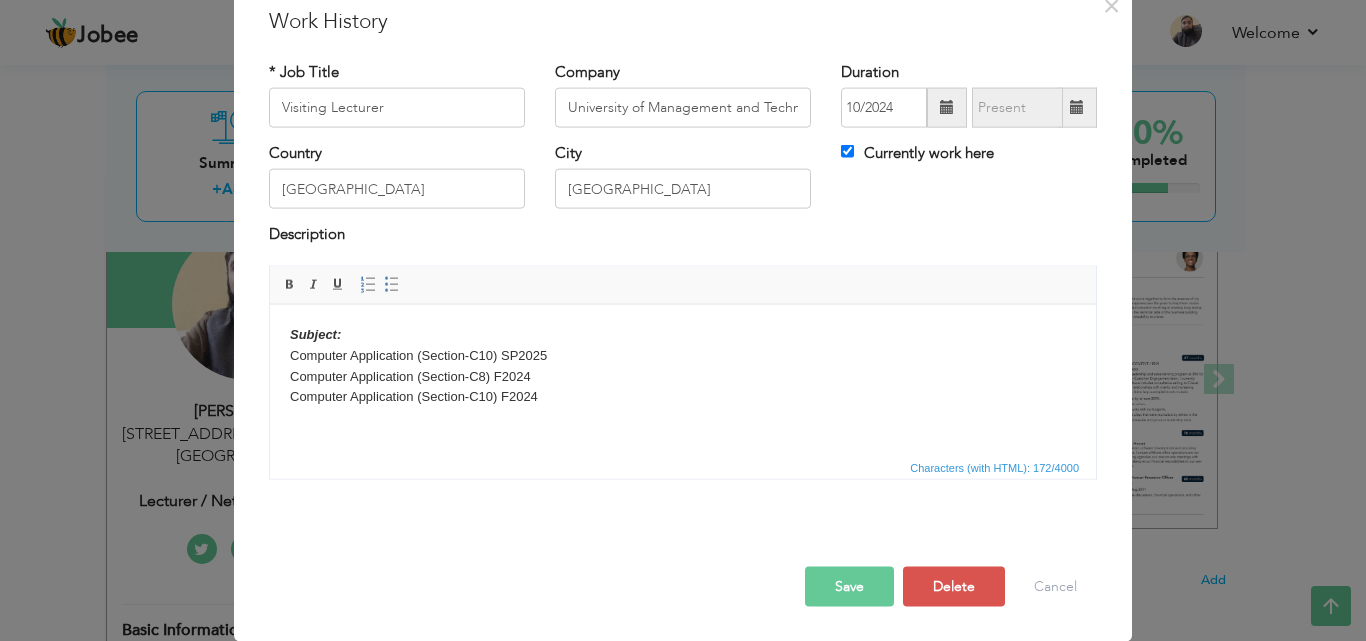 scroll, scrollTop: 0, scrollLeft: 0, axis: both 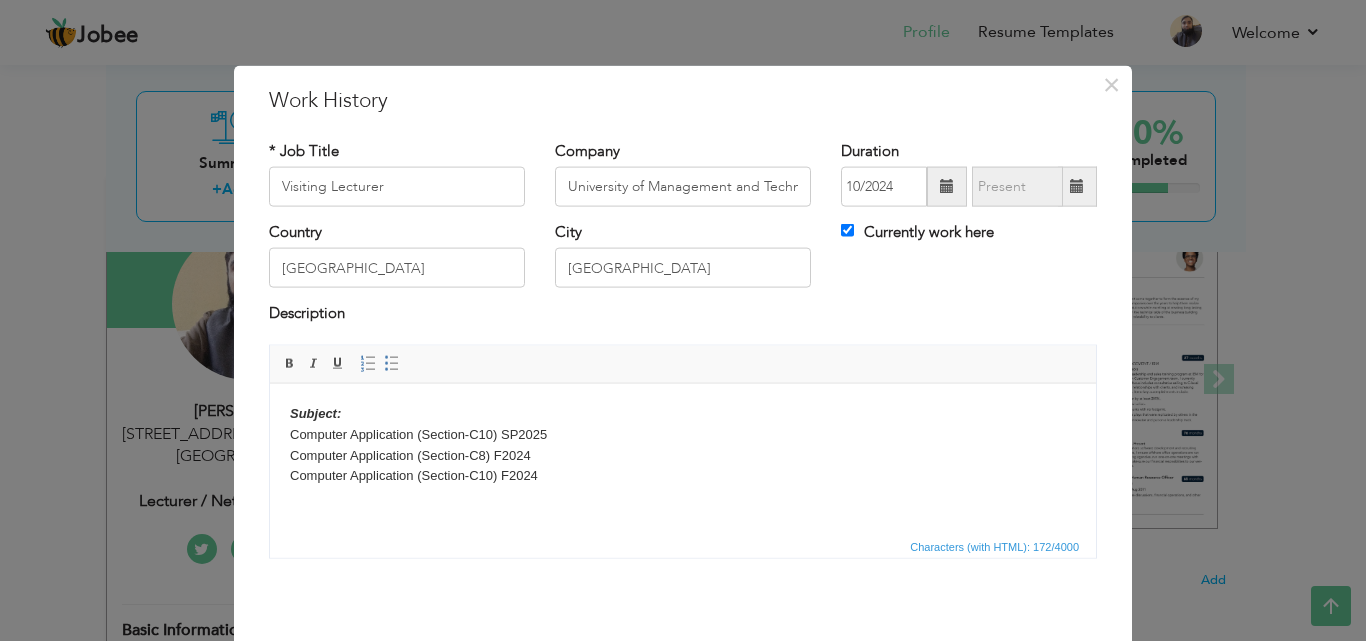 click on "Currently work here" at bounding box center [917, 232] 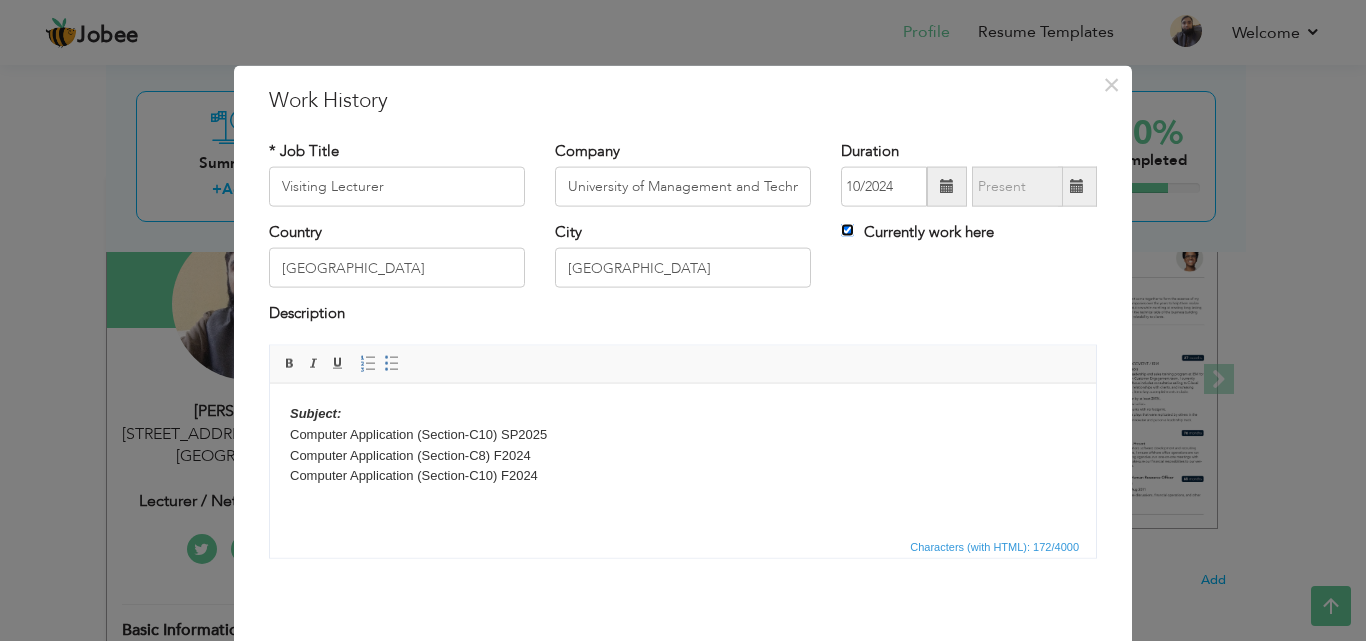 click on "Currently work here" at bounding box center (847, 230) 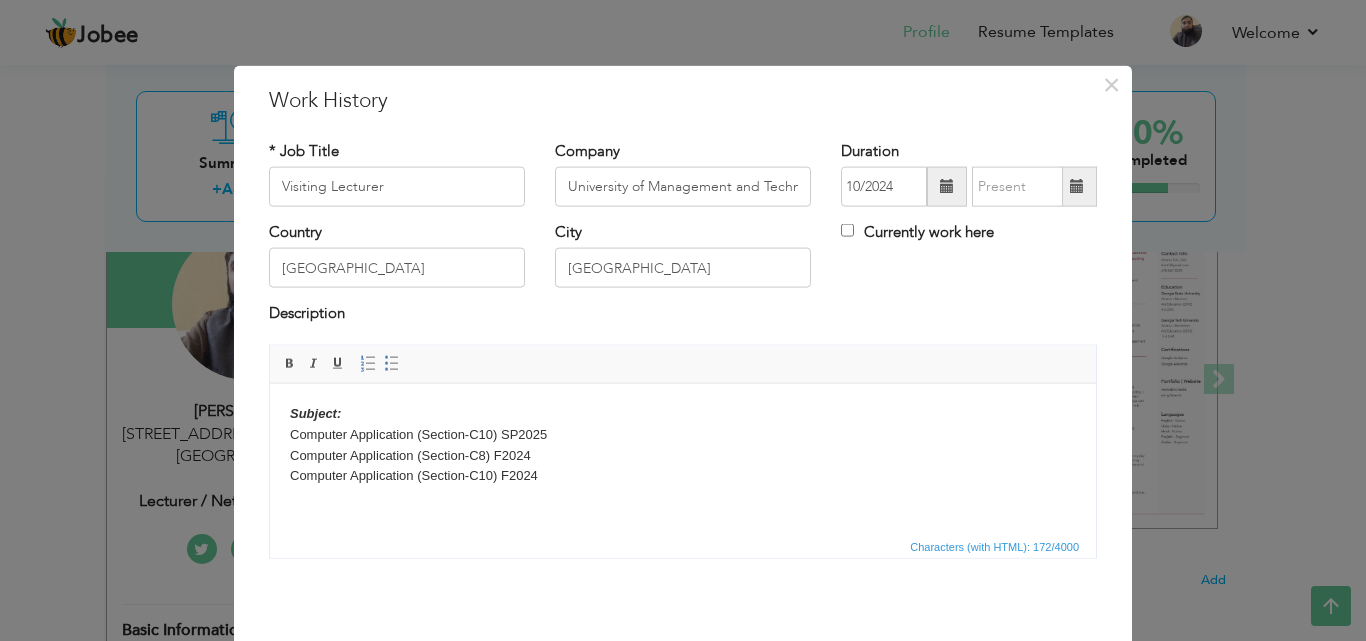 click at bounding box center [1077, 187] 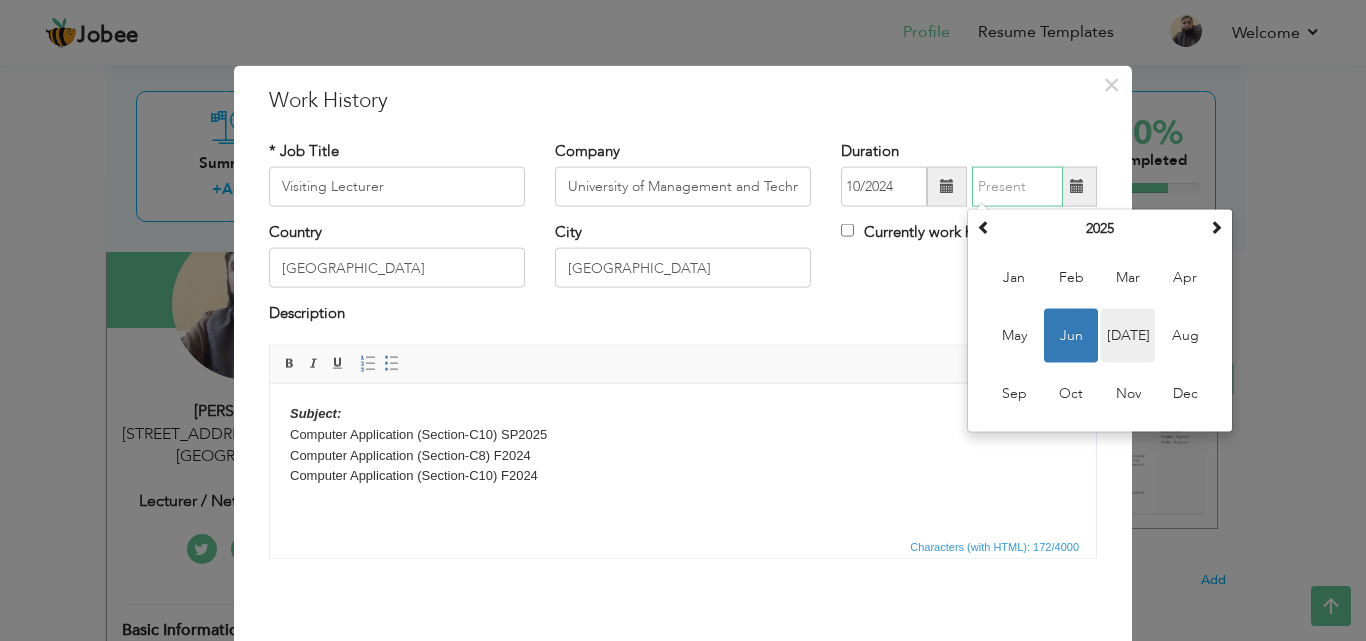 click on "Jul" at bounding box center [1128, 336] 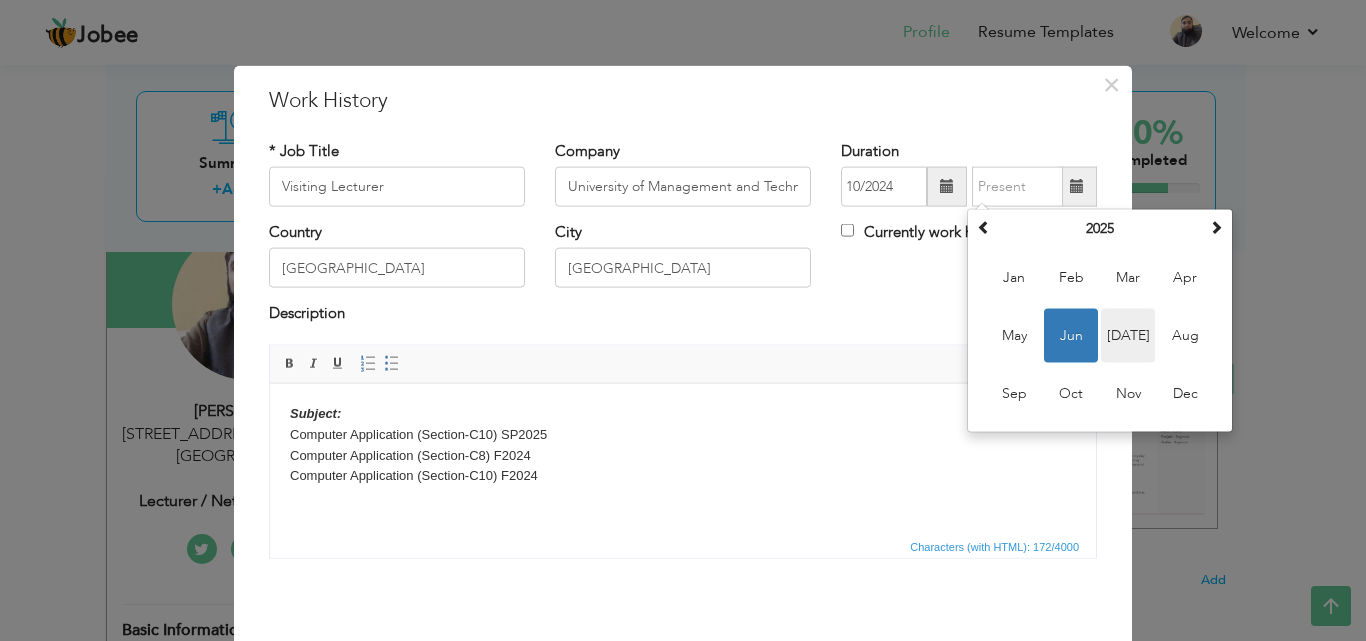 type on "07/2025" 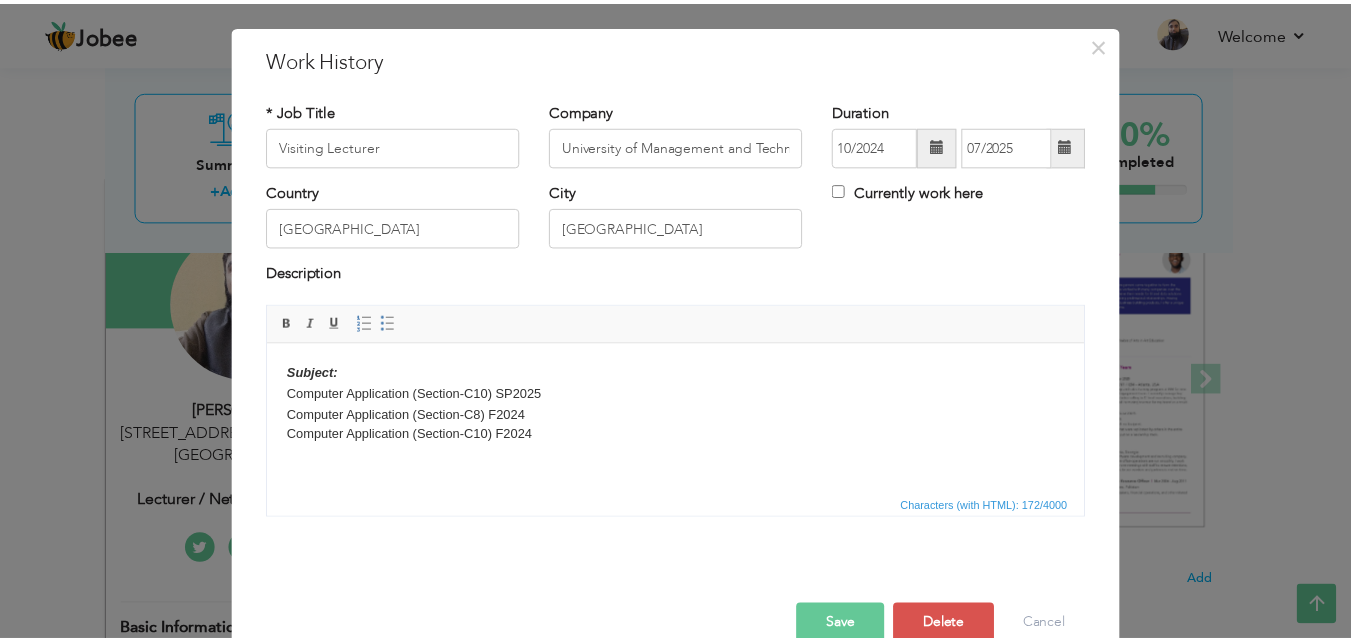 scroll, scrollTop: 79, scrollLeft: 0, axis: vertical 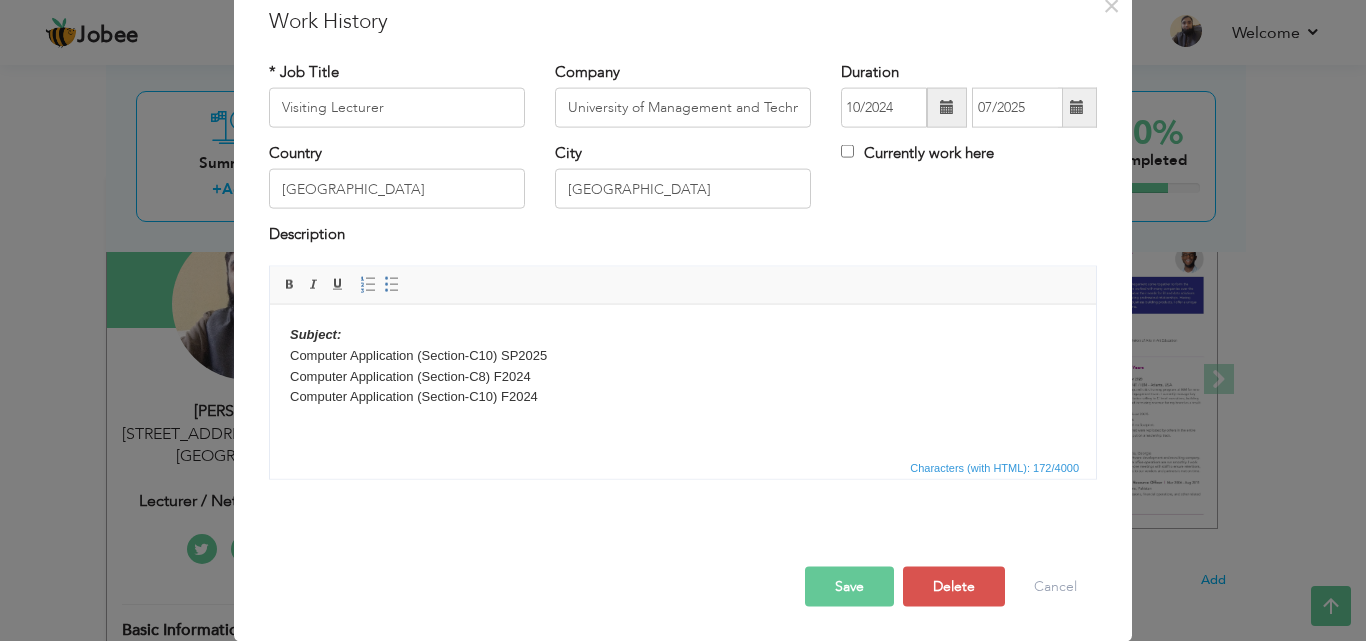 click on "Save" at bounding box center [849, 586] 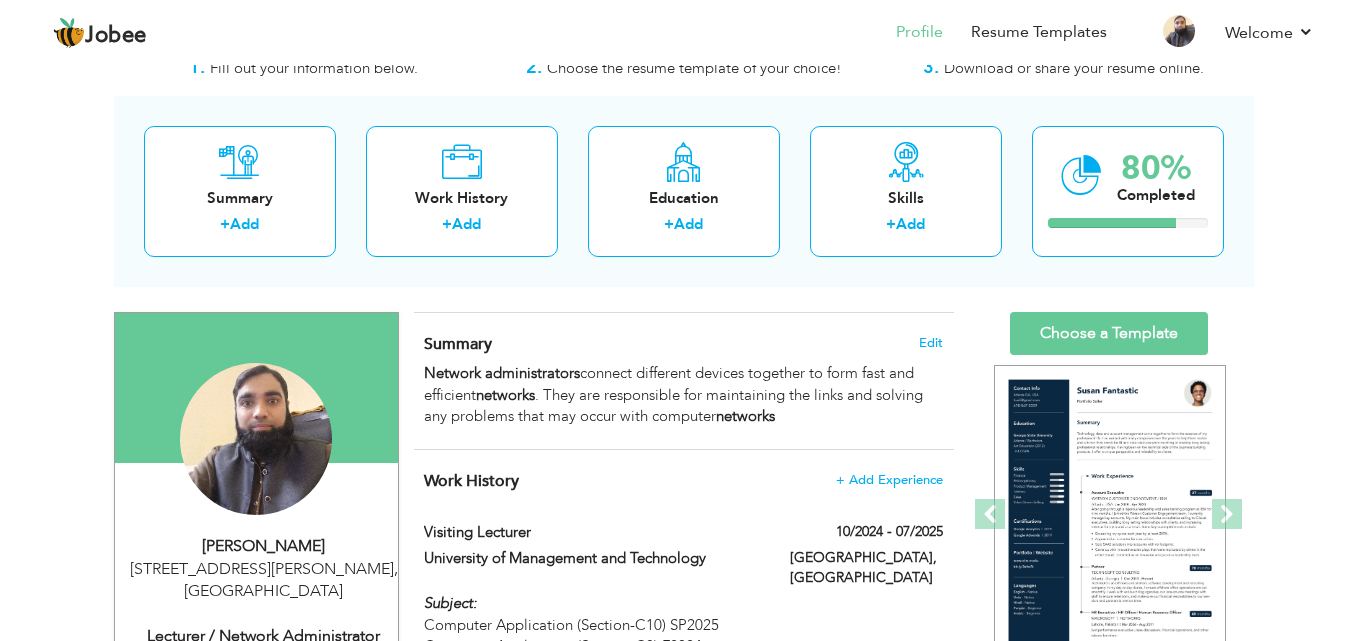 scroll, scrollTop: 100, scrollLeft: 0, axis: vertical 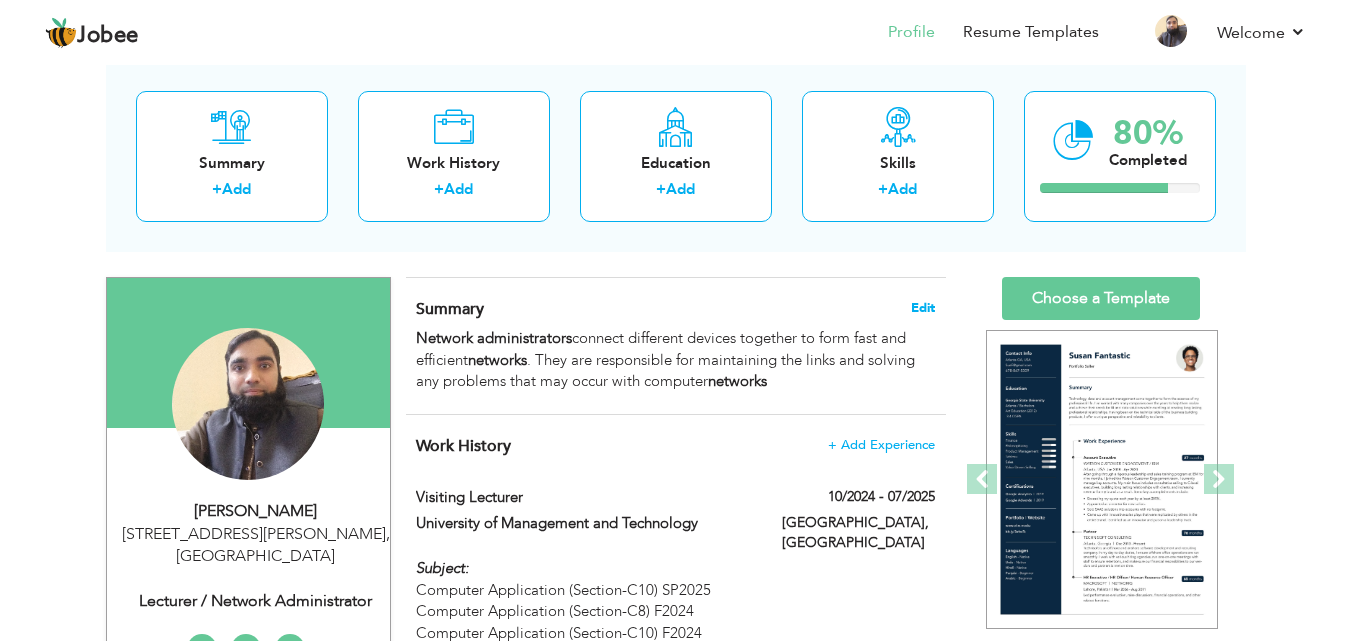 click on "Edit" at bounding box center (923, 308) 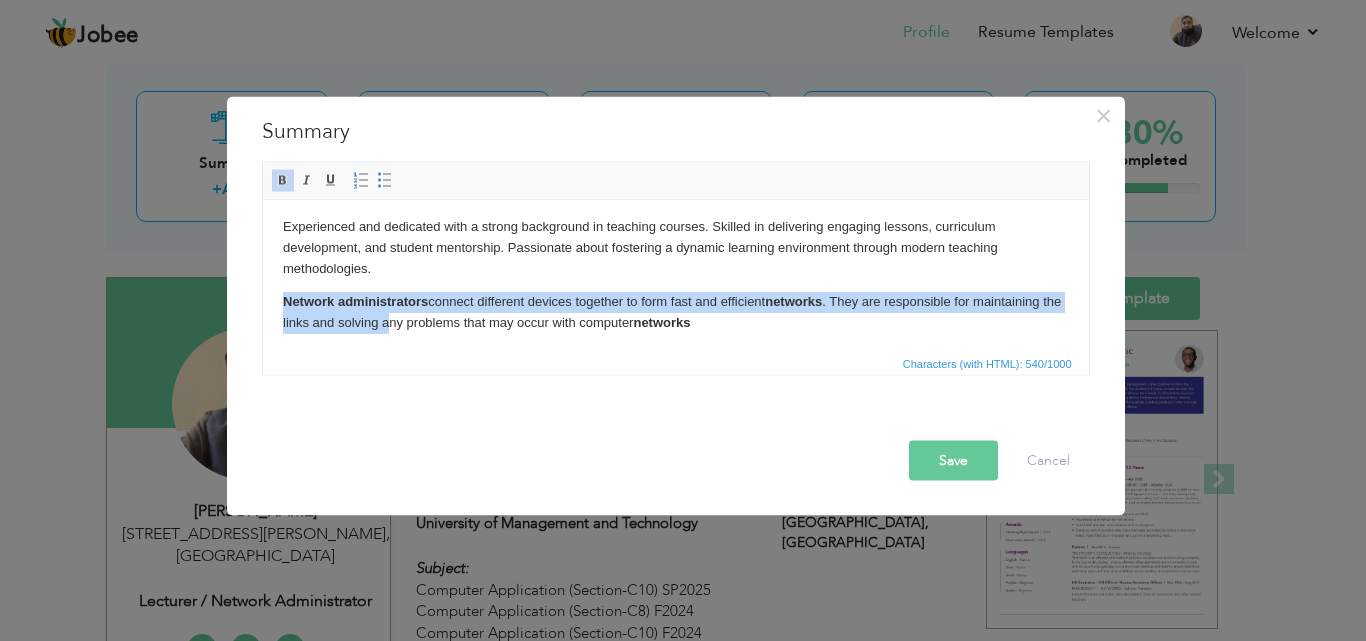 scroll, scrollTop: 7, scrollLeft: 0, axis: vertical 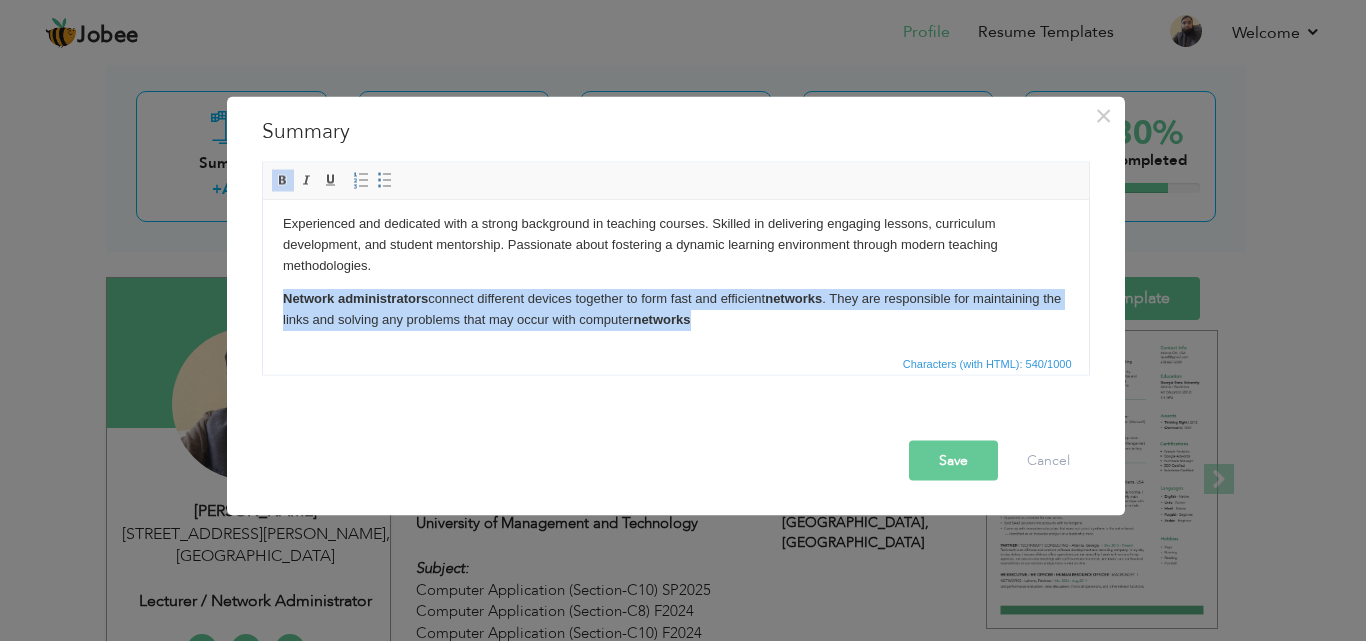 drag, startPoint x: 277, startPoint y: 300, endPoint x: 1057, endPoint y: 584, distance: 830.094 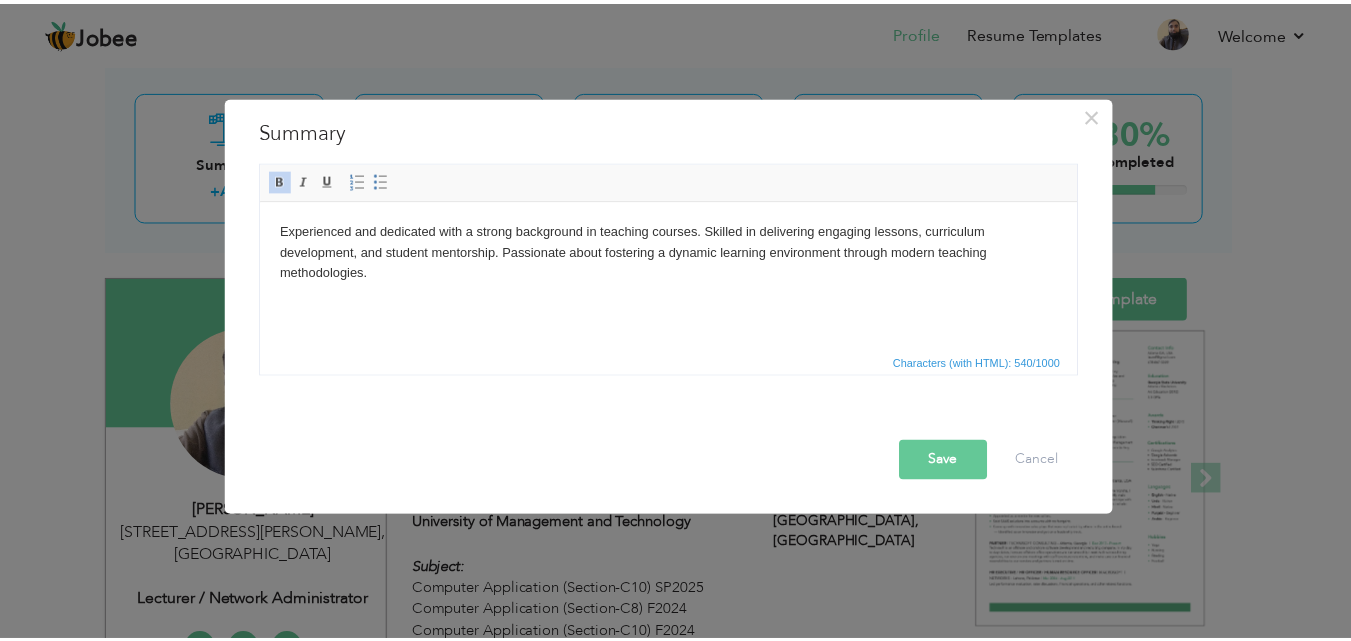 scroll, scrollTop: 0, scrollLeft: 0, axis: both 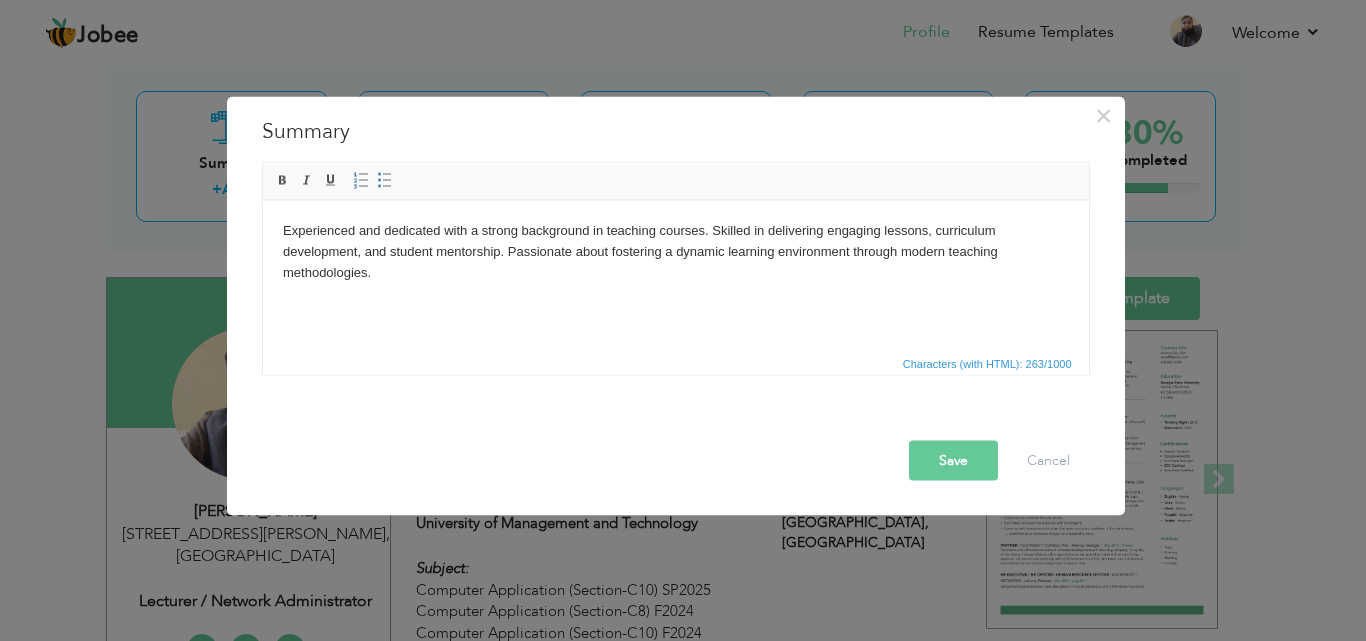click on "Save" at bounding box center (953, 460) 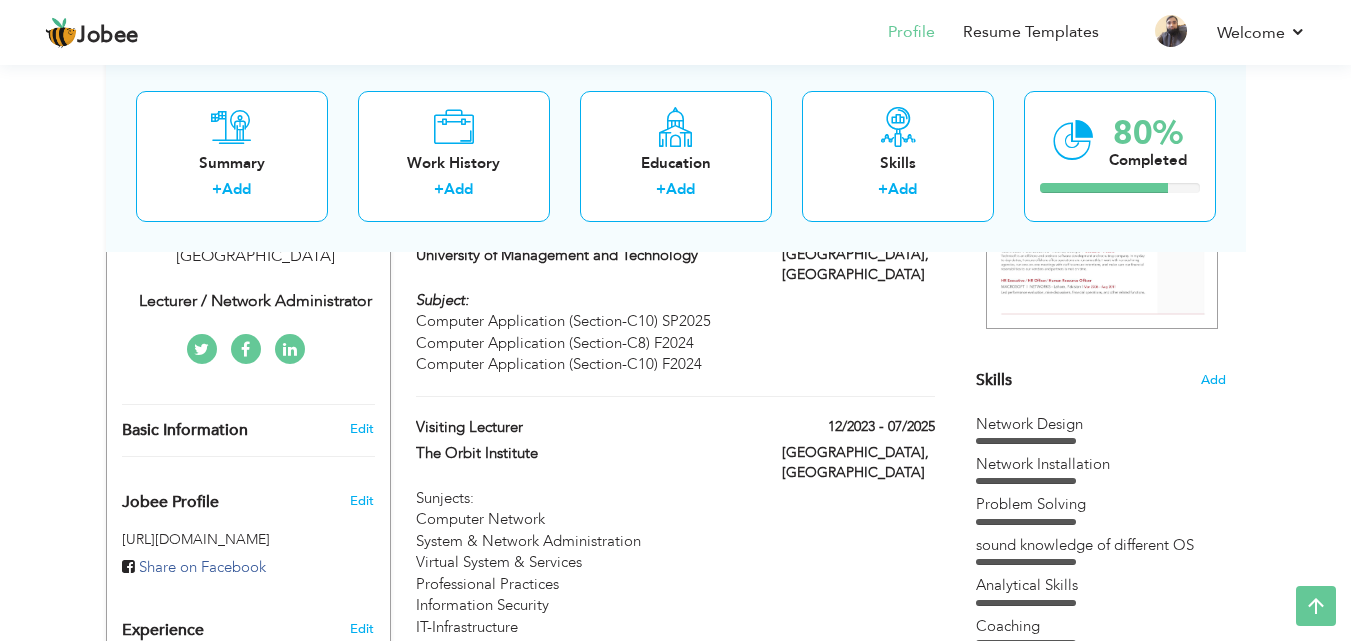 scroll, scrollTop: 0, scrollLeft: 0, axis: both 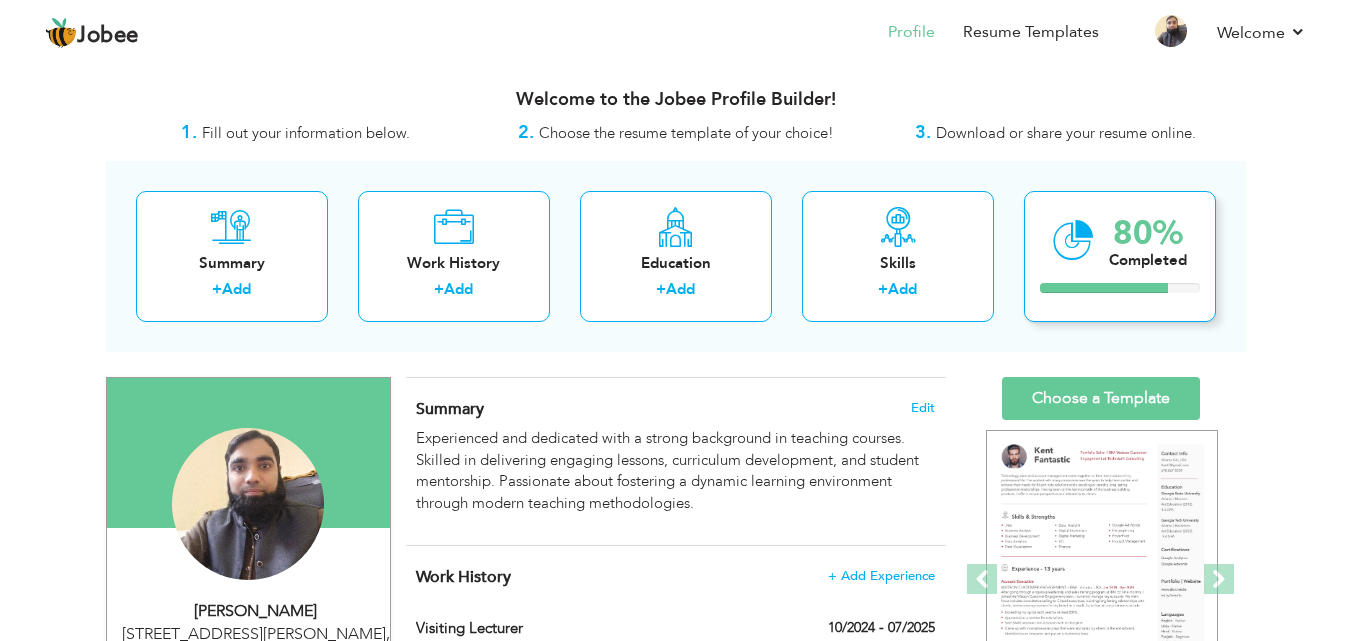 click on "Completed" at bounding box center [1148, 260] 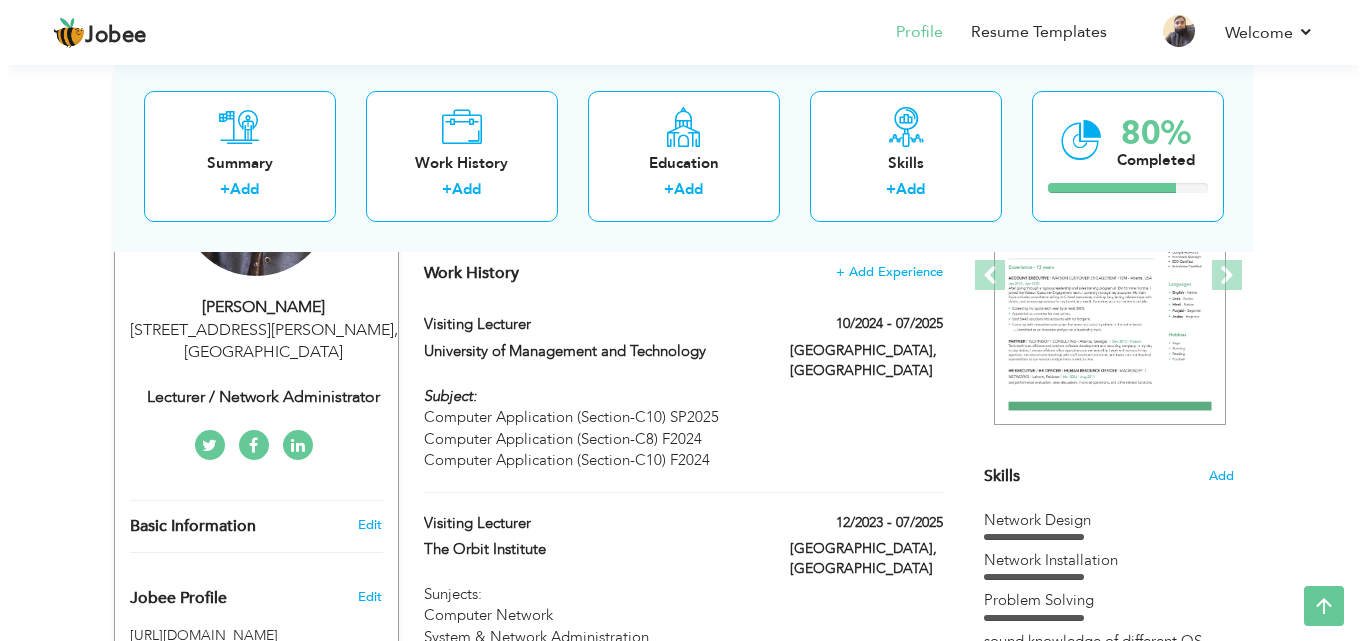 scroll, scrollTop: 400, scrollLeft: 0, axis: vertical 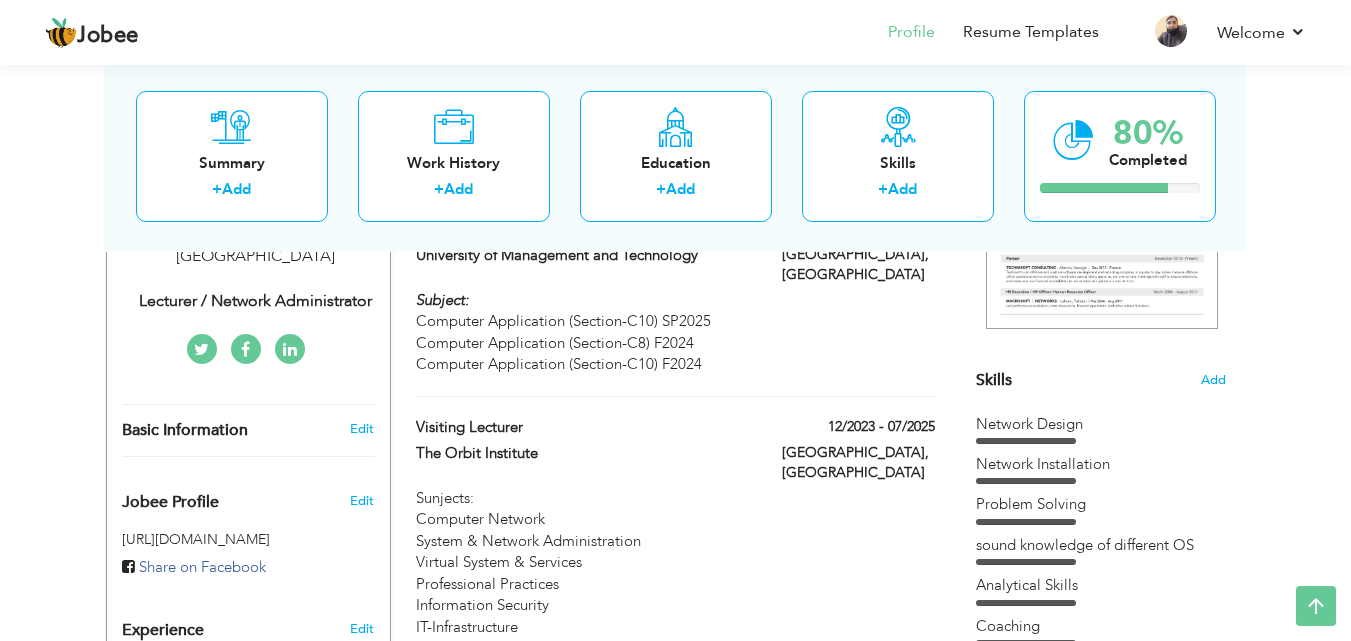click on "Lecturer / Network Administrator" at bounding box center (256, 301) 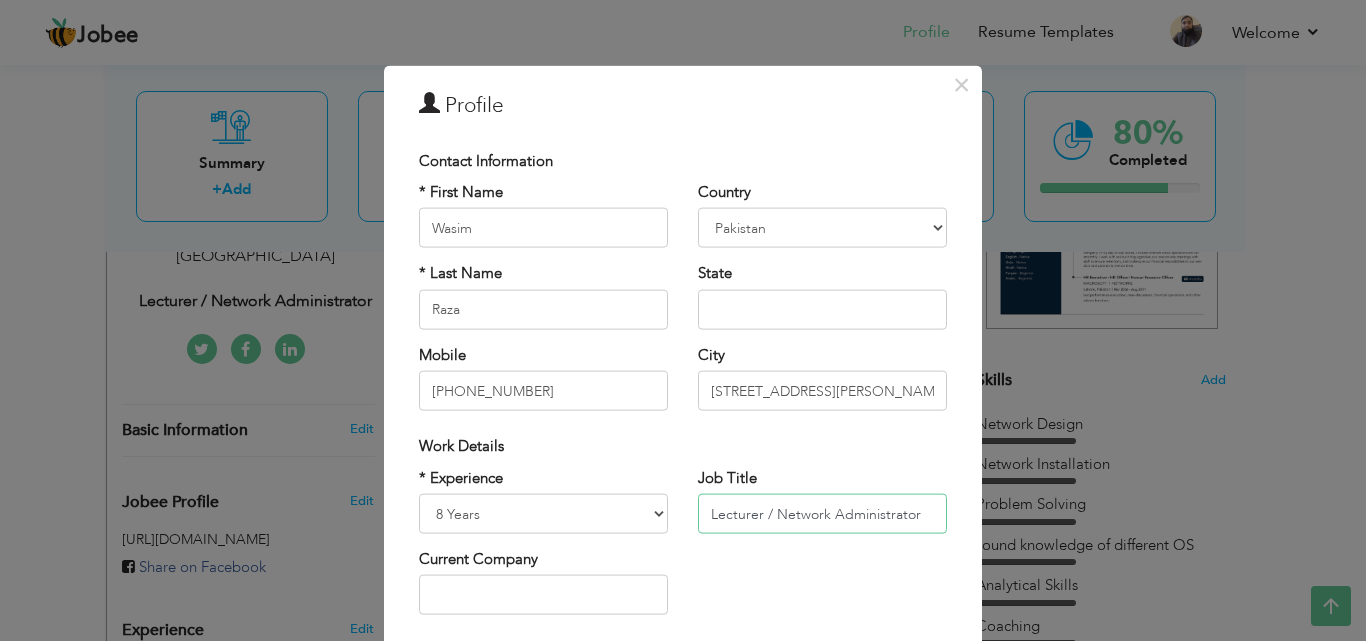 drag, startPoint x: 912, startPoint y: 515, endPoint x: 752, endPoint y: 503, distance: 160.44937 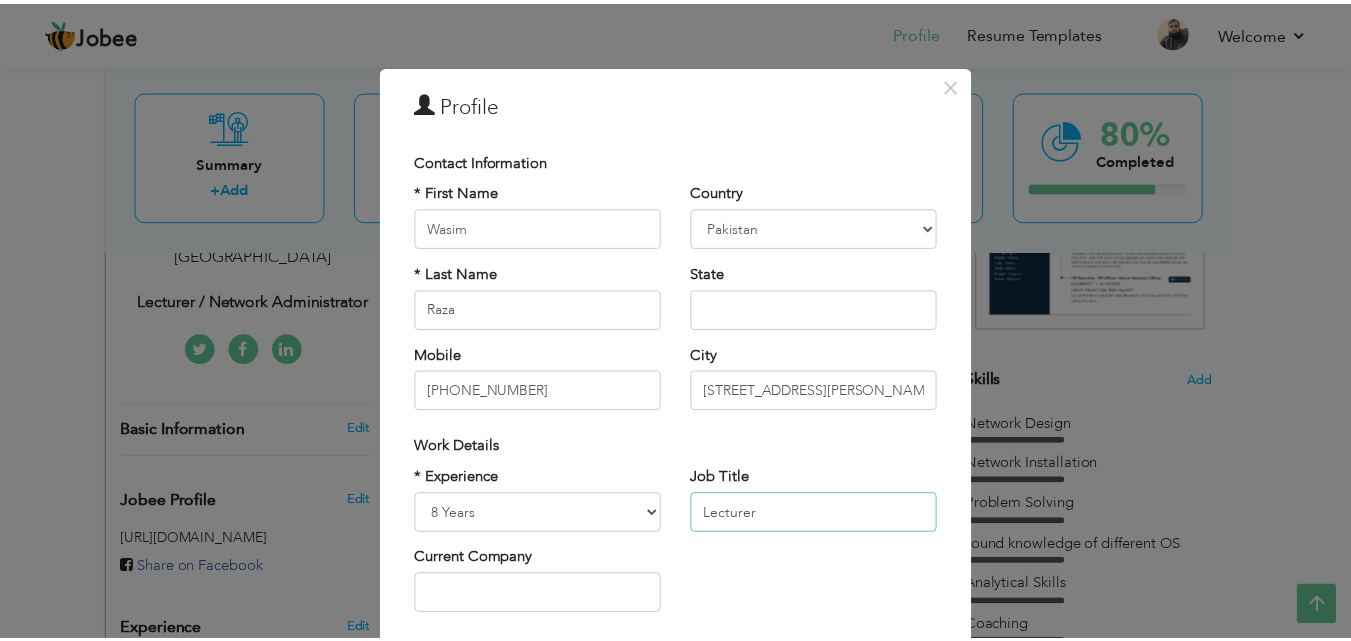 scroll, scrollTop: 261, scrollLeft: 0, axis: vertical 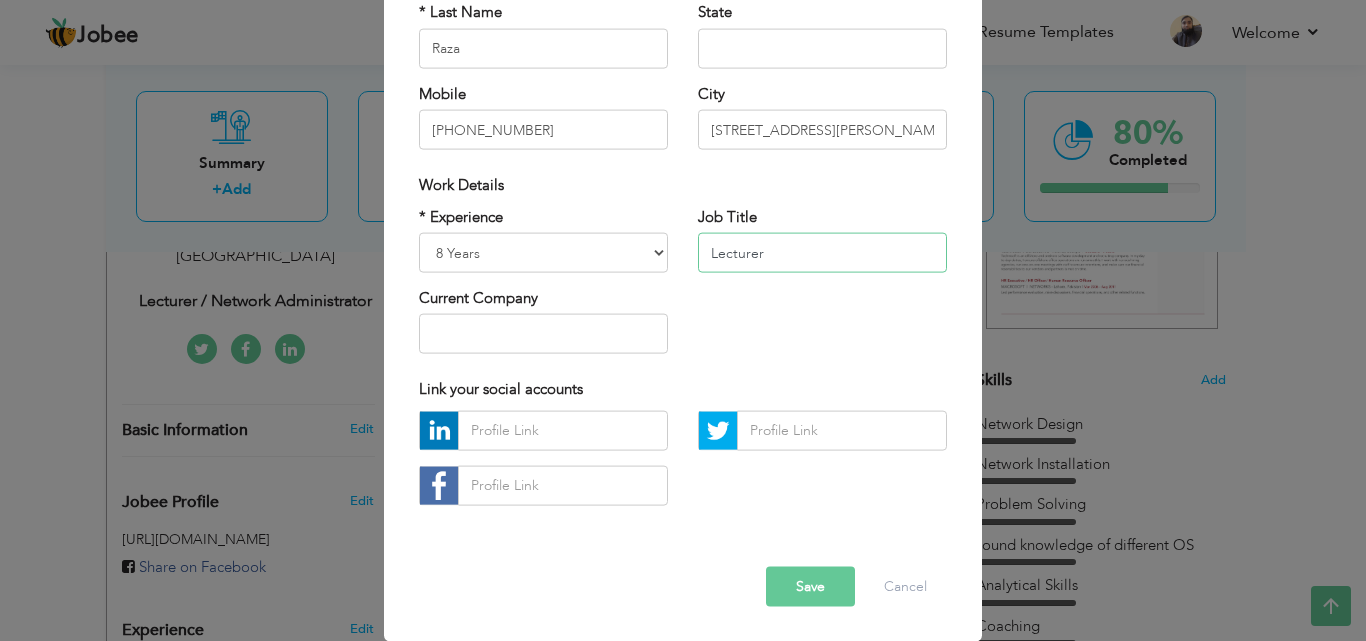 type on "Lecturer" 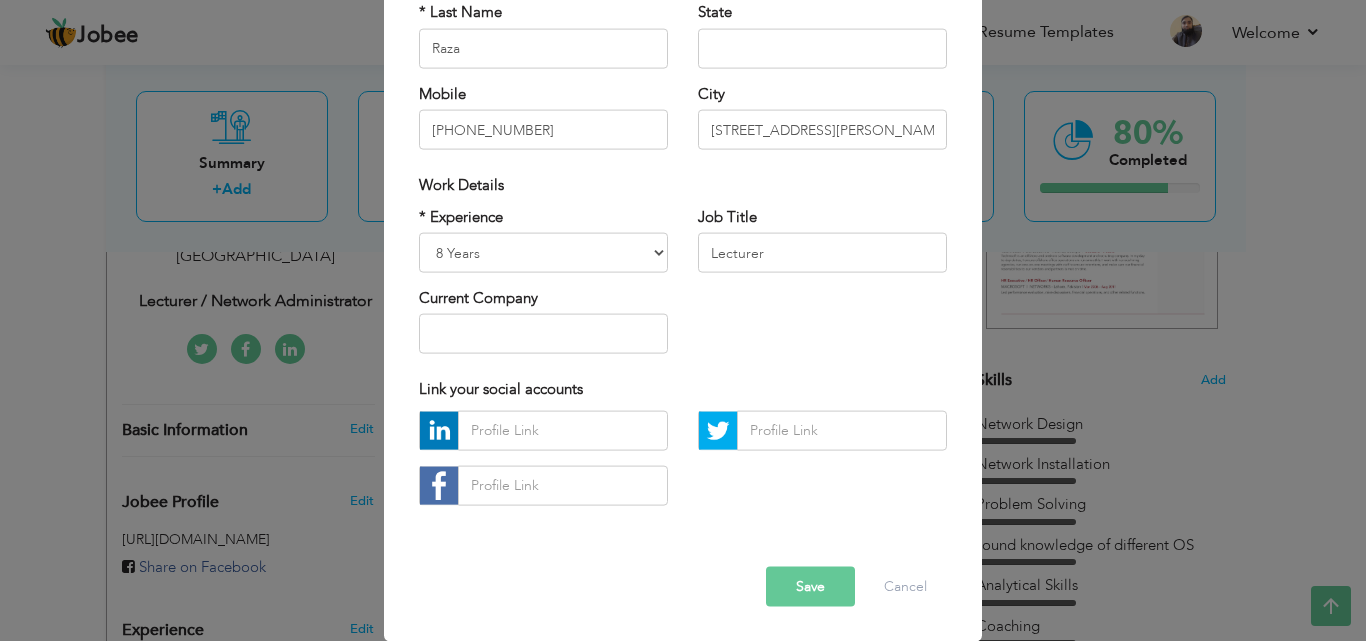 click on "Save" at bounding box center [810, 586] 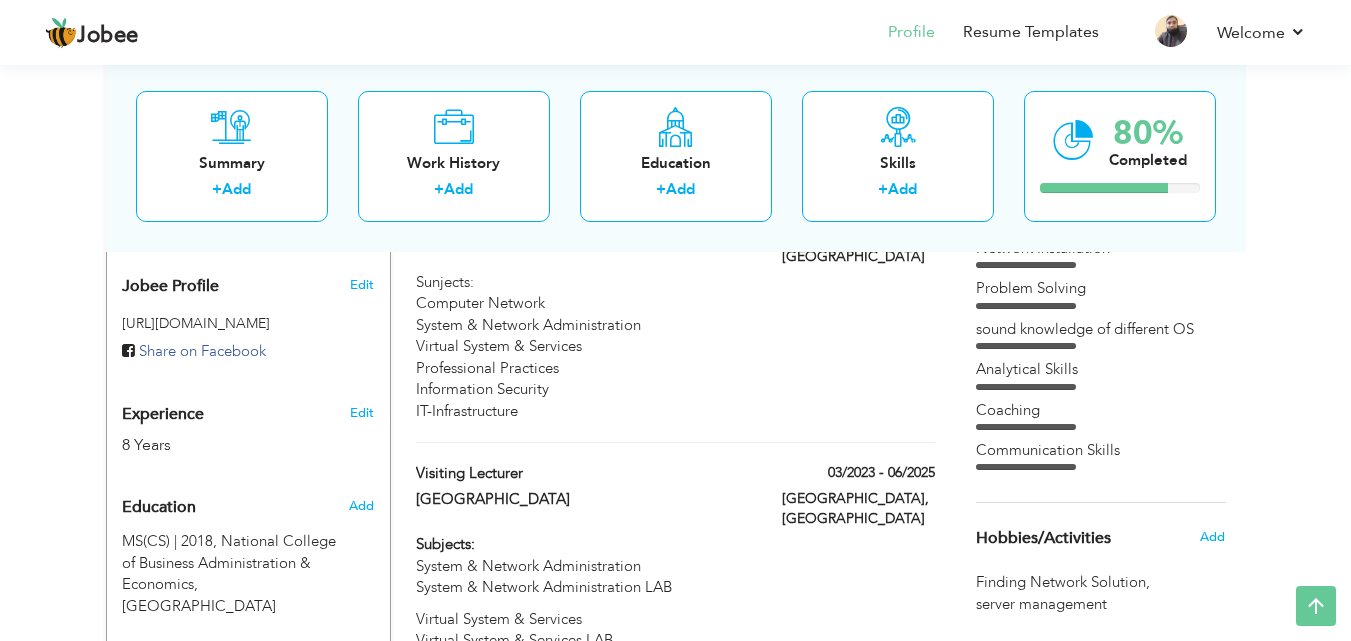 scroll, scrollTop: 0, scrollLeft: 0, axis: both 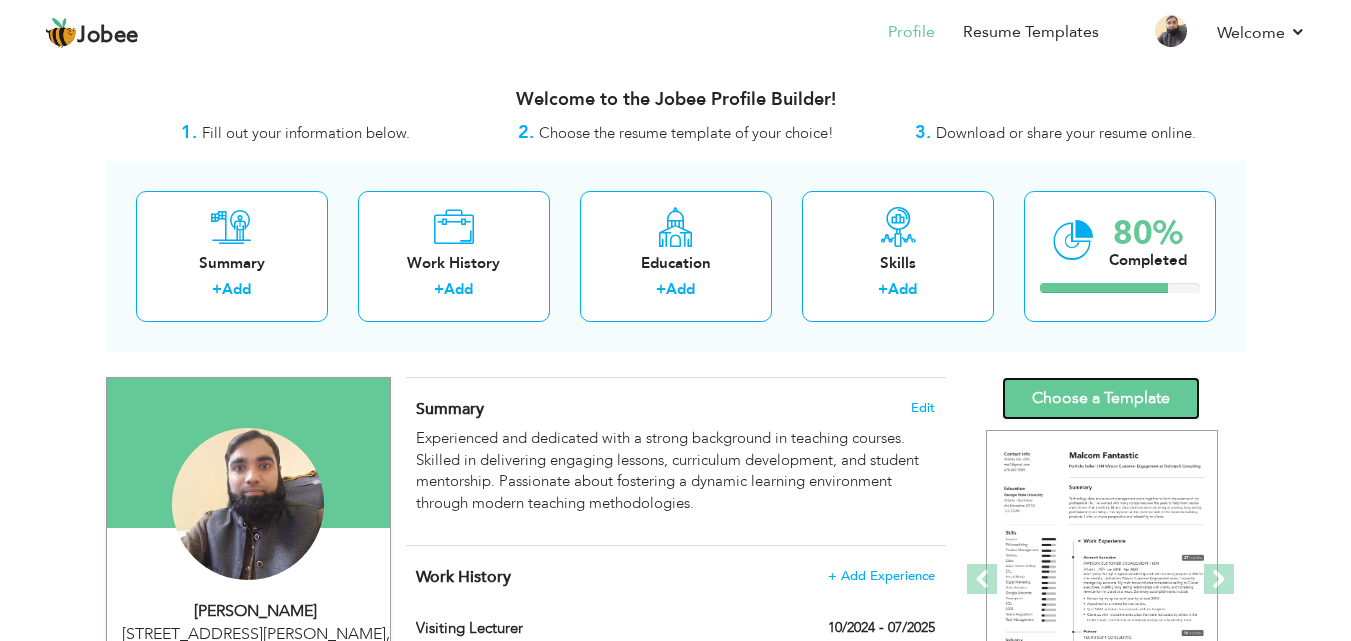 click on "Choose a Template" at bounding box center [1101, 398] 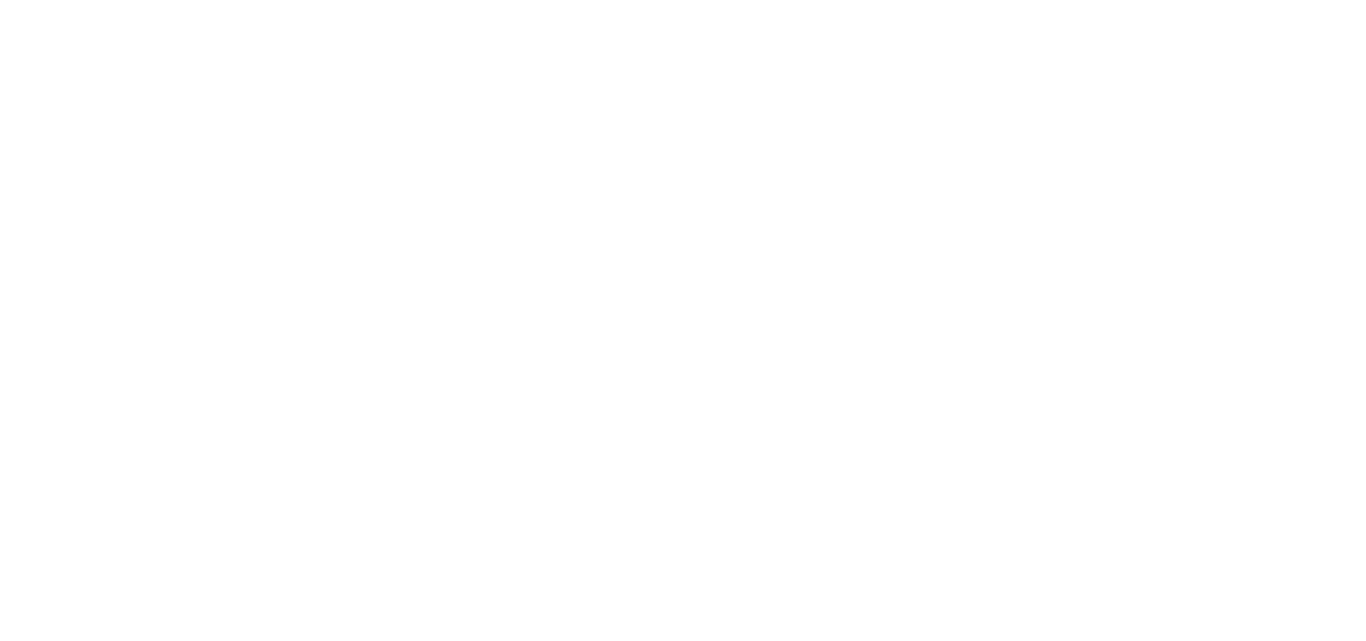 scroll, scrollTop: 0, scrollLeft: 0, axis: both 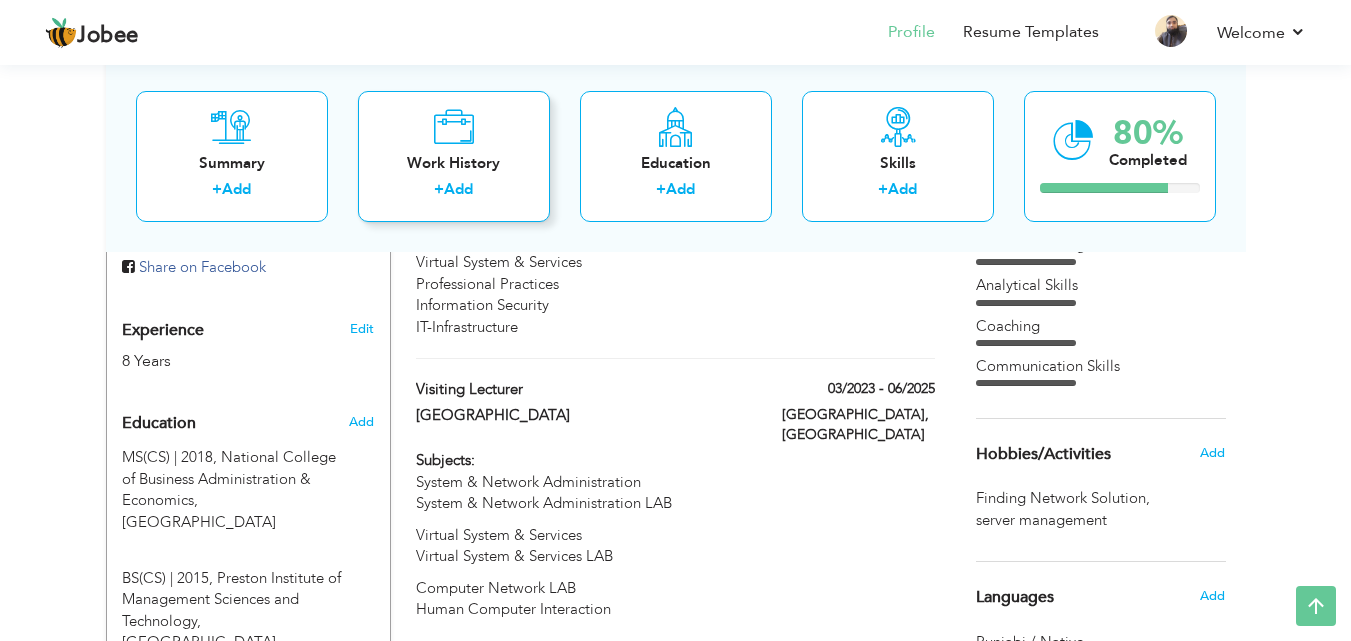 drag, startPoint x: 431, startPoint y: 334, endPoint x: 416, endPoint y: 194, distance: 140.80128 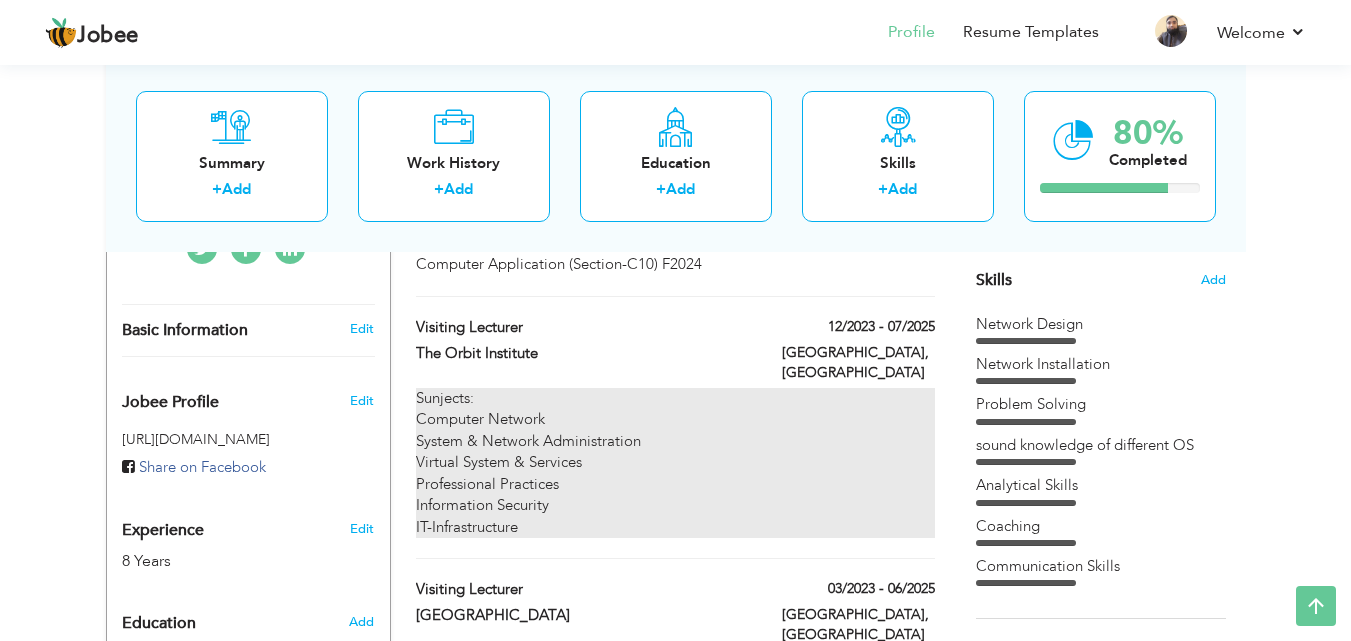 scroll, scrollTop: 0, scrollLeft: 0, axis: both 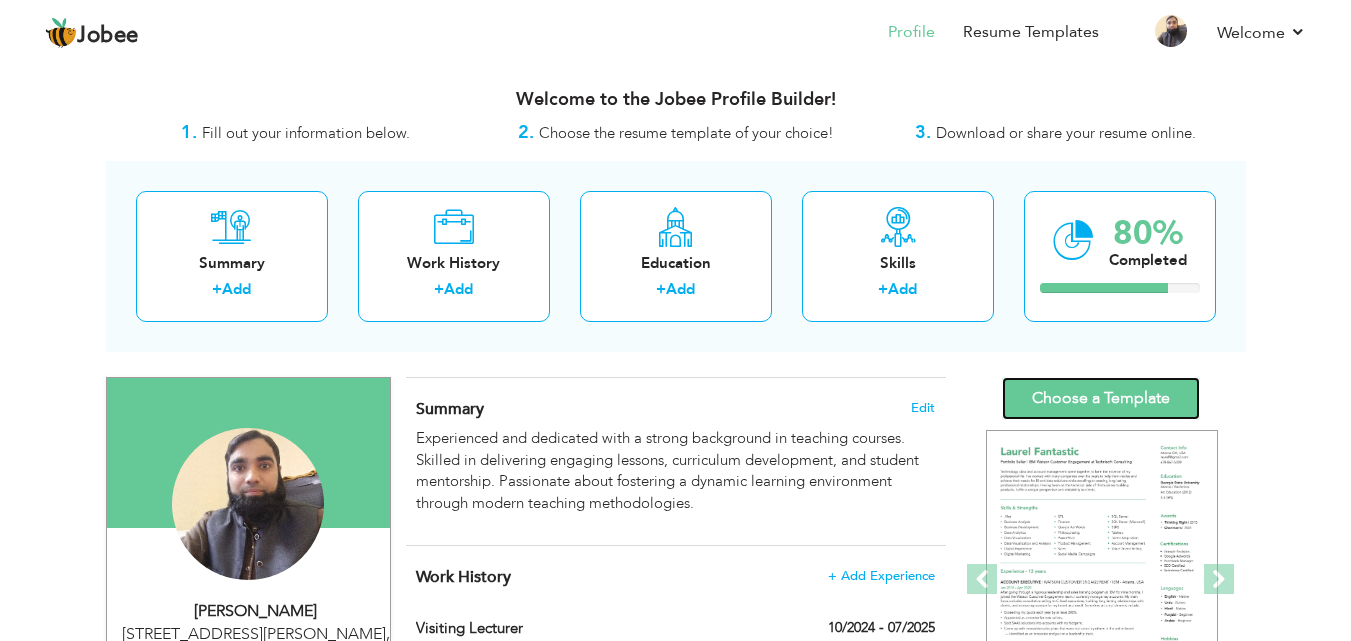 click on "Choose a Template" at bounding box center [1101, 398] 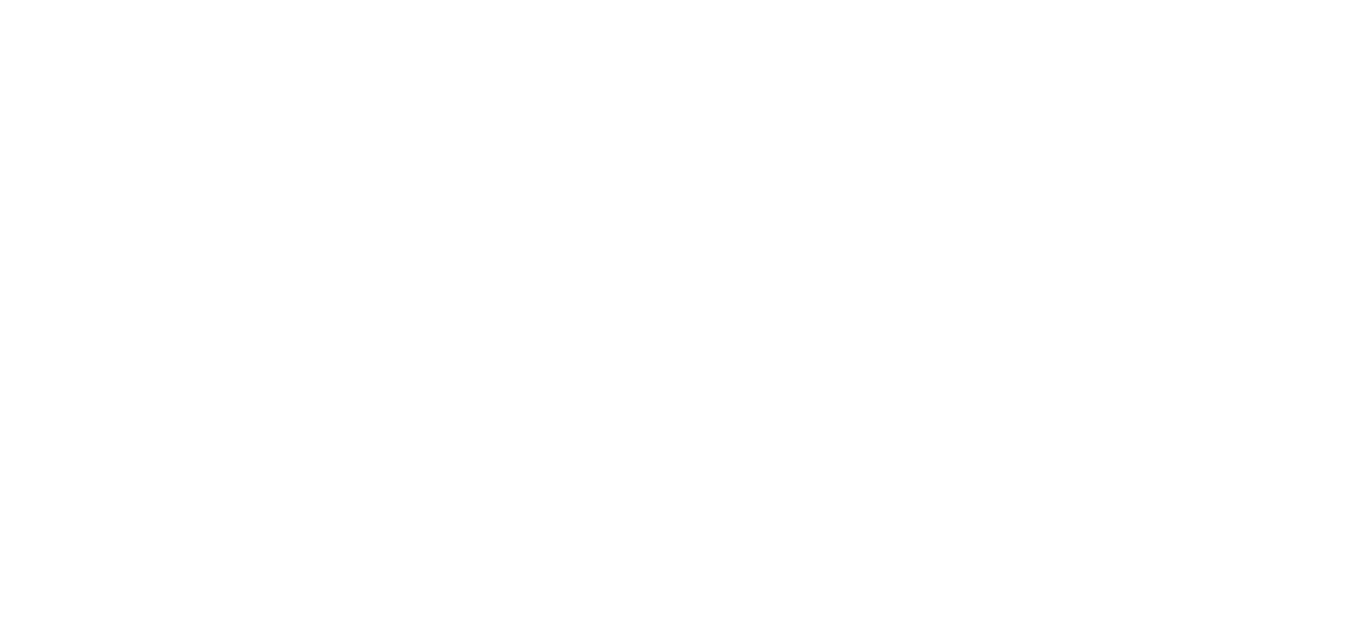 scroll, scrollTop: 0, scrollLeft: 0, axis: both 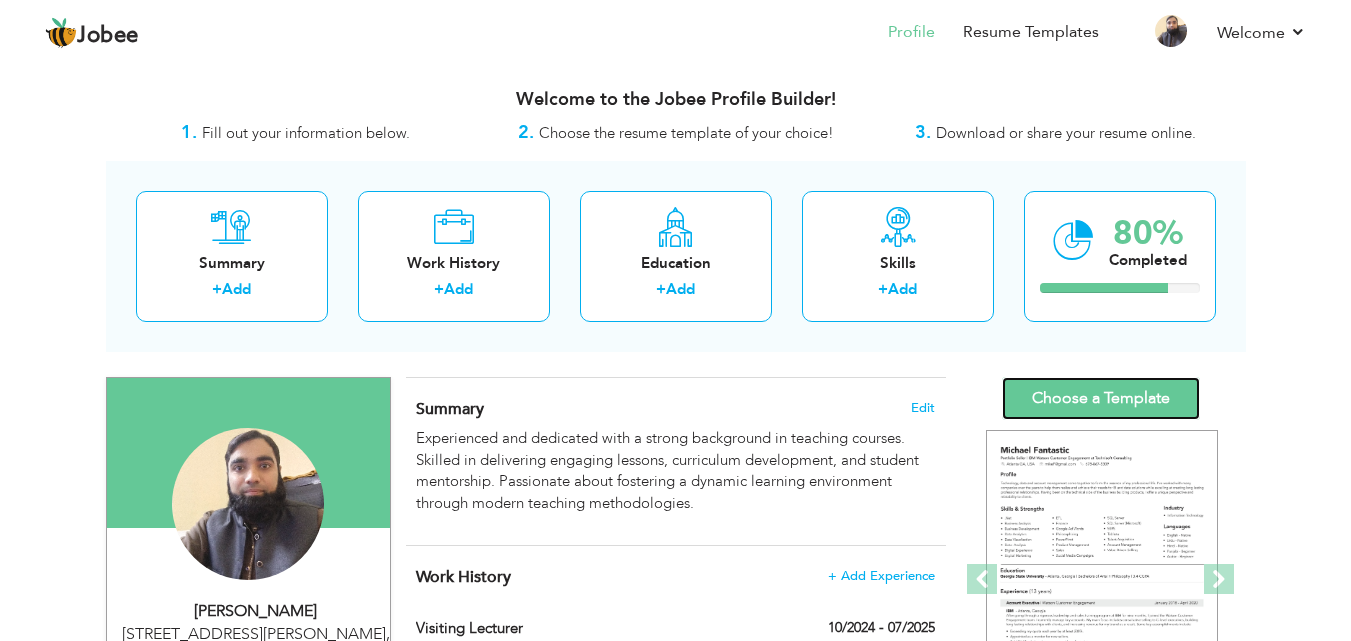 click on "Choose a Template" at bounding box center [1101, 398] 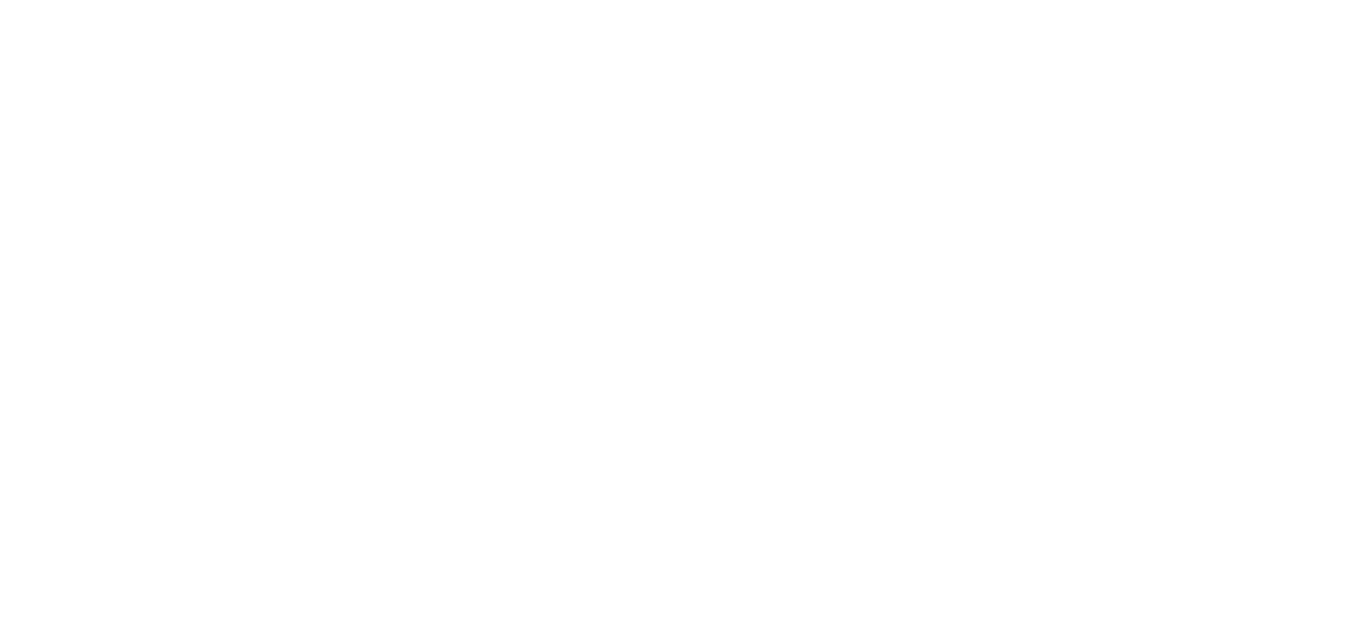 scroll, scrollTop: 0, scrollLeft: 0, axis: both 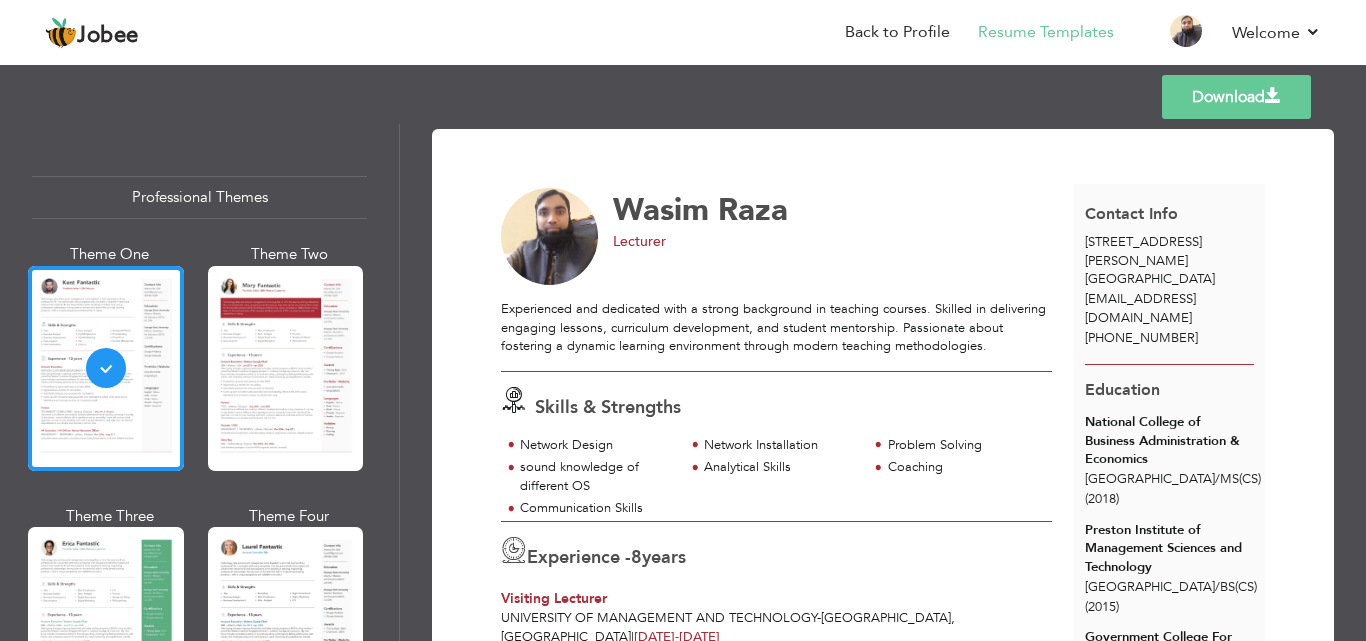 click on "Download" at bounding box center [1236, 97] 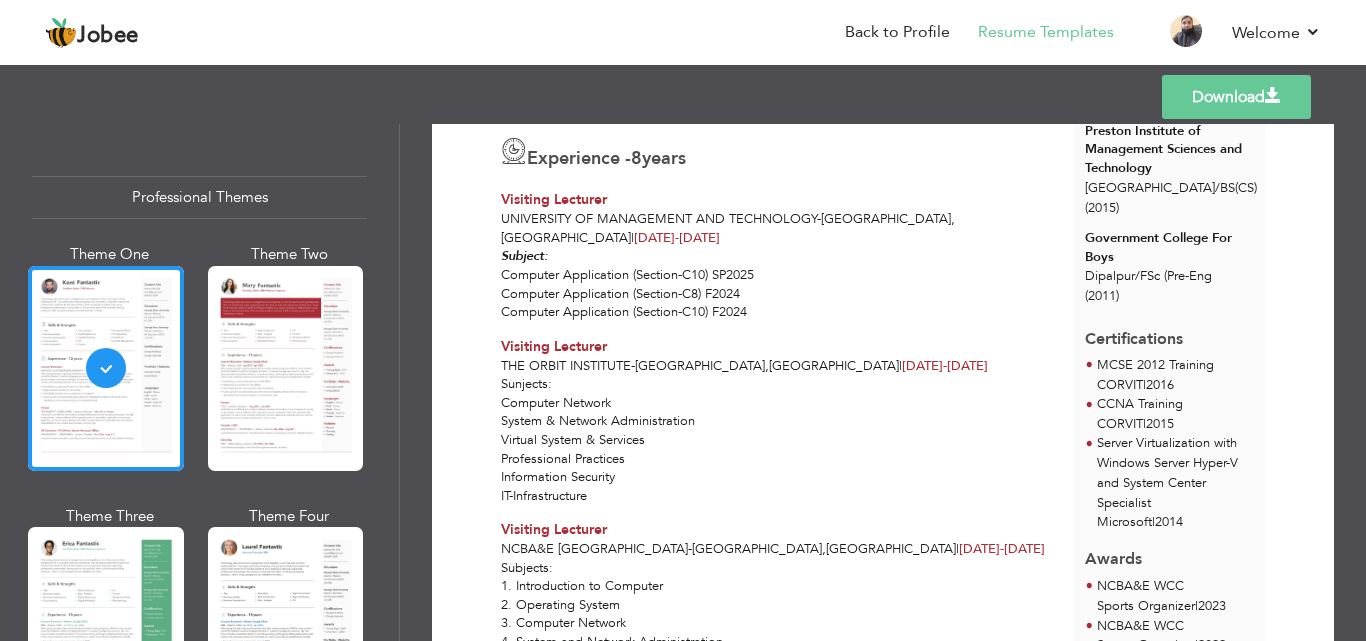 scroll, scrollTop: 0, scrollLeft: 0, axis: both 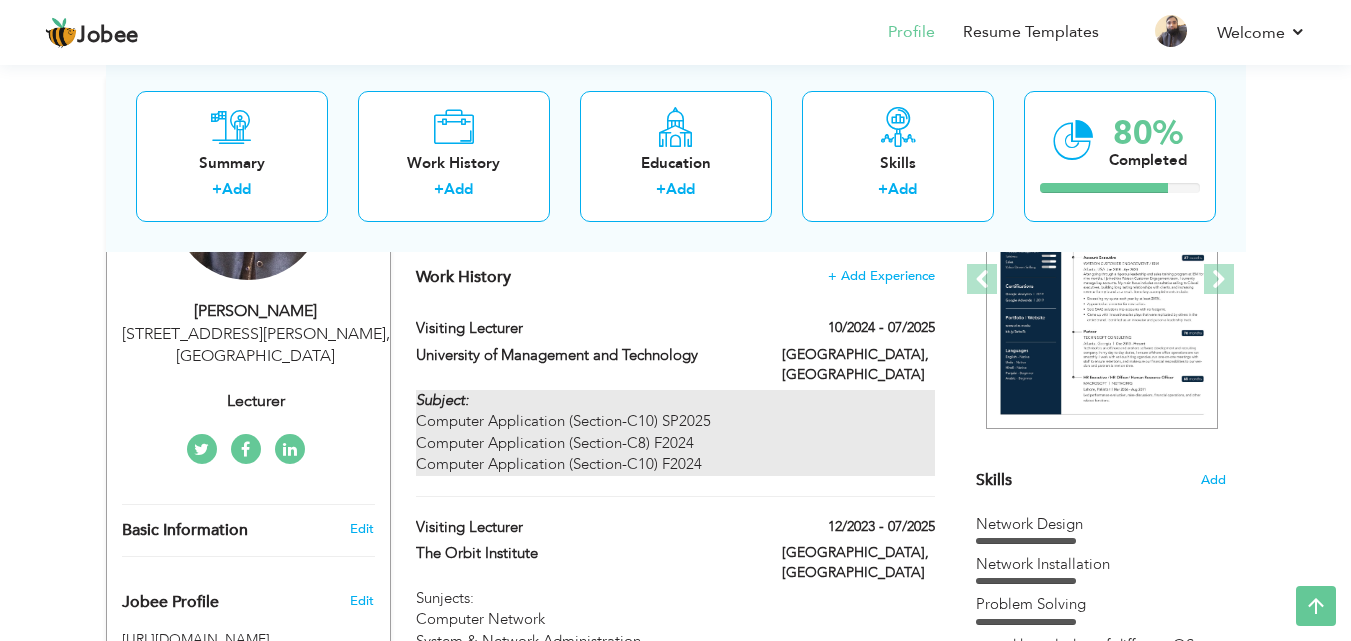 click on "Subject:
Computer Application (Section-C10) SP2025
Computer Application (Section-C8) F2024
Computer Application (Section-C10) F2024" at bounding box center [675, 433] 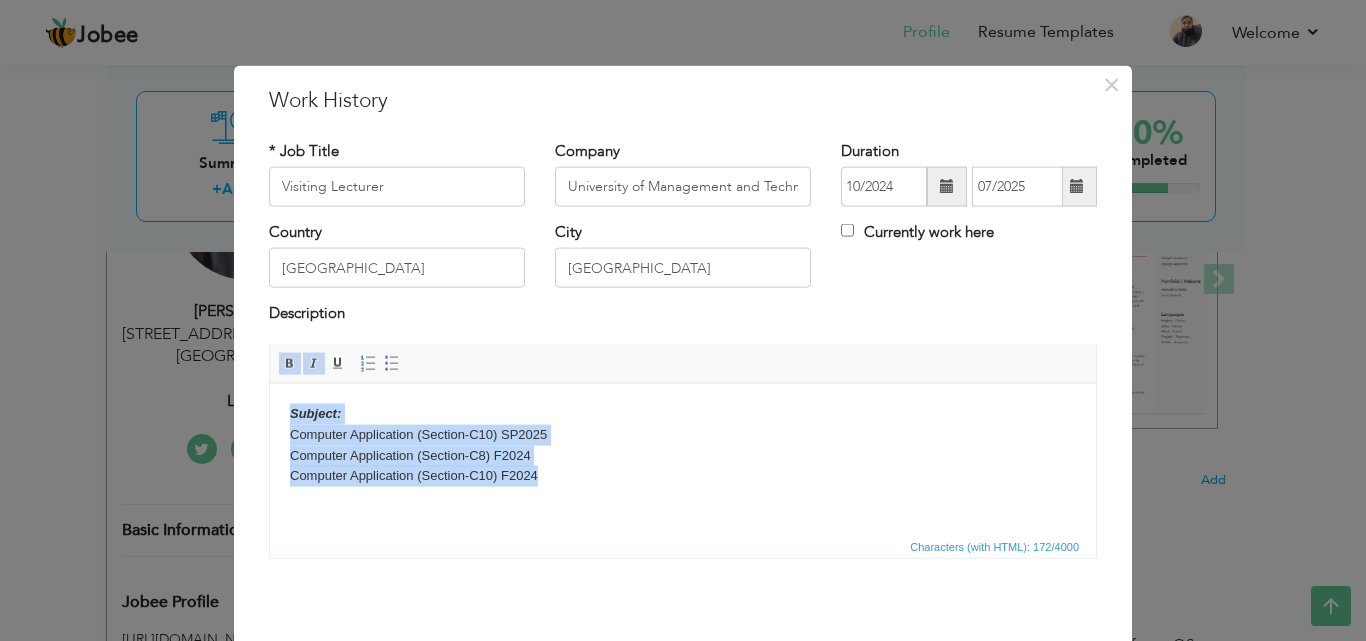 drag, startPoint x: 594, startPoint y: 476, endPoint x: 341, endPoint y: 749, distance: 372.20694 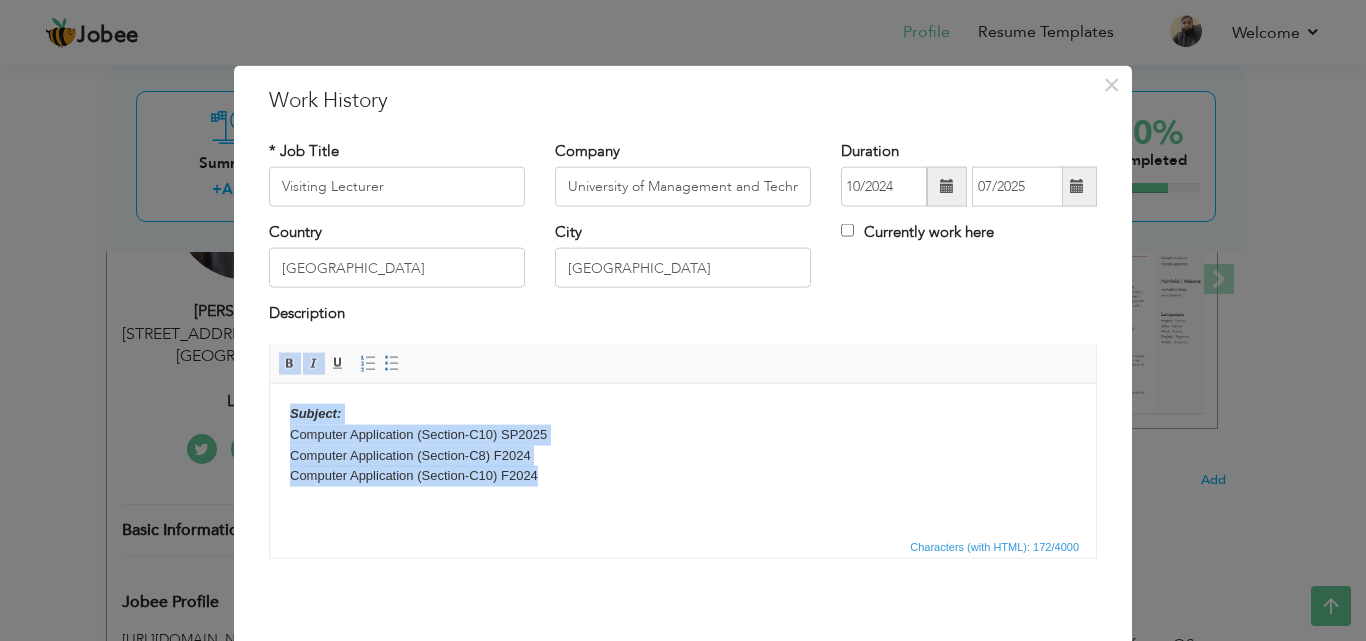 type 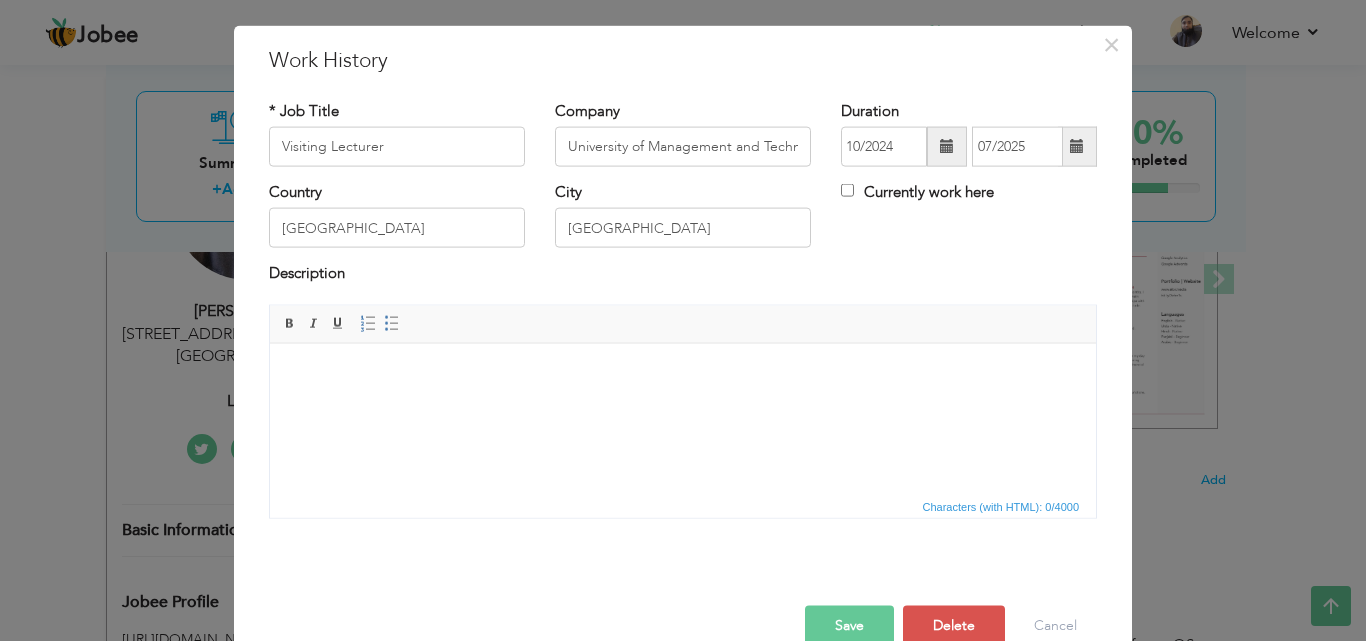 scroll, scrollTop: 79, scrollLeft: 0, axis: vertical 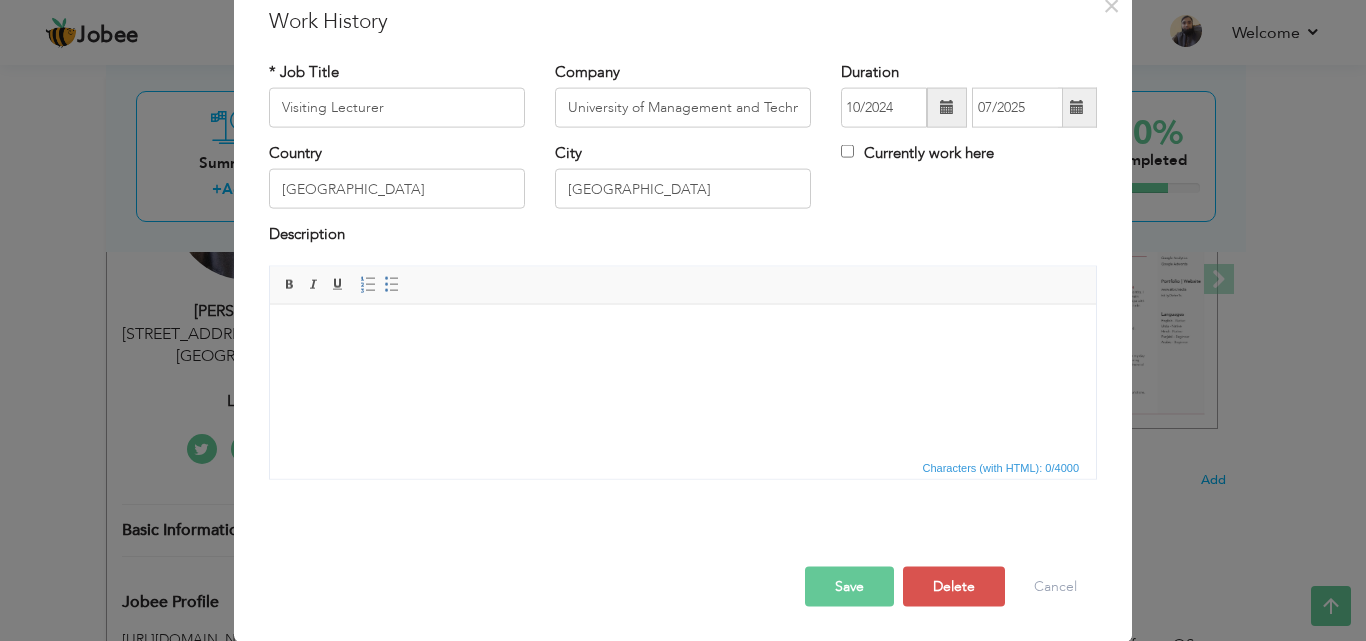 click on "Save" at bounding box center [849, 586] 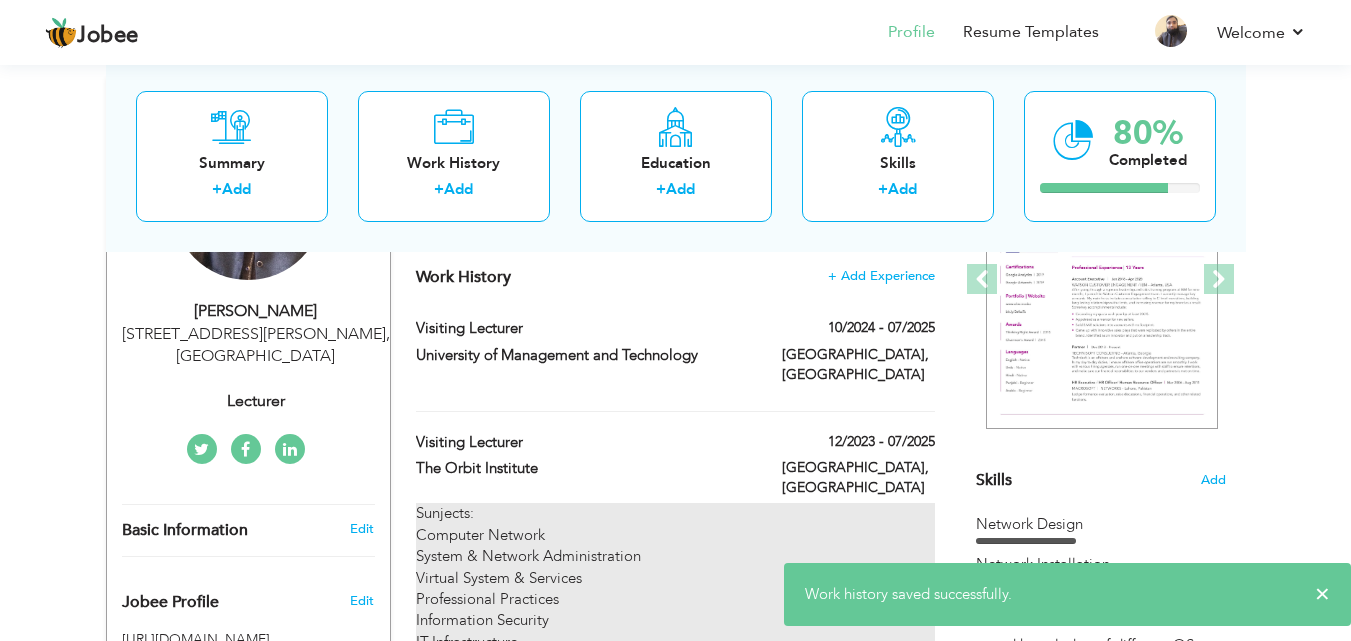 click on "Sunjects:
Computer Network
System & Network Administration
Virtual System & Services
Professional Practices
Information Security
IT-Infrastructure" at bounding box center (675, 578) 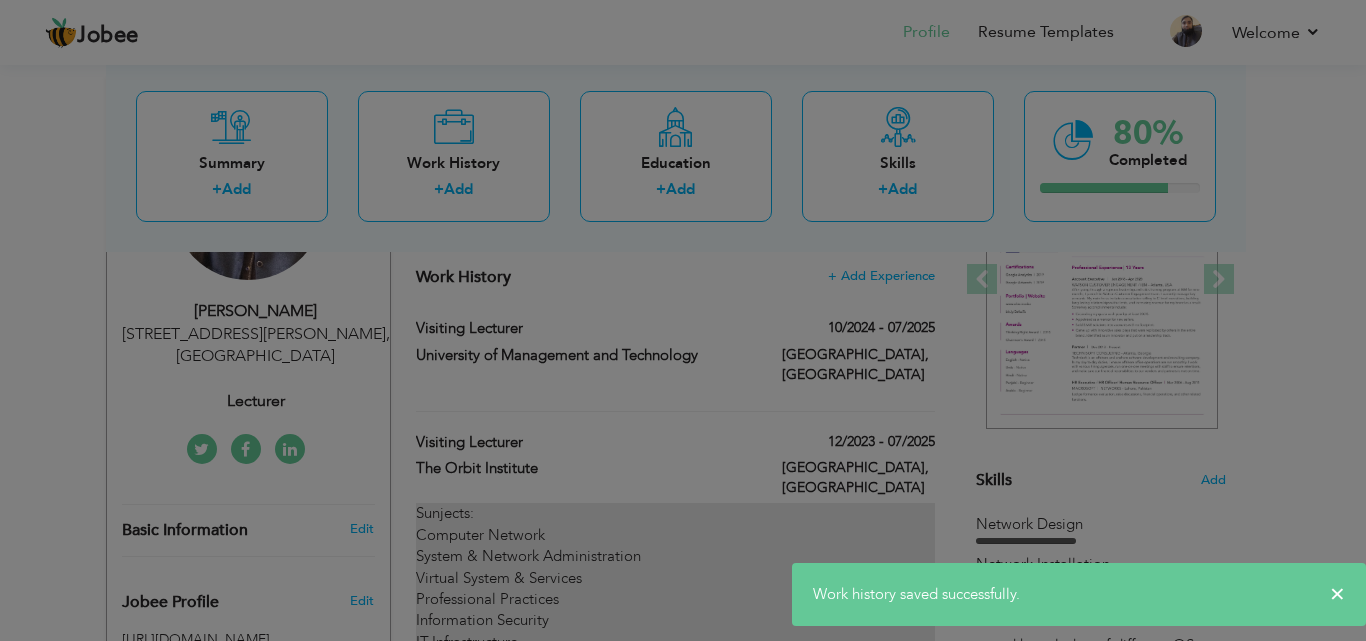 scroll, scrollTop: 0, scrollLeft: 0, axis: both 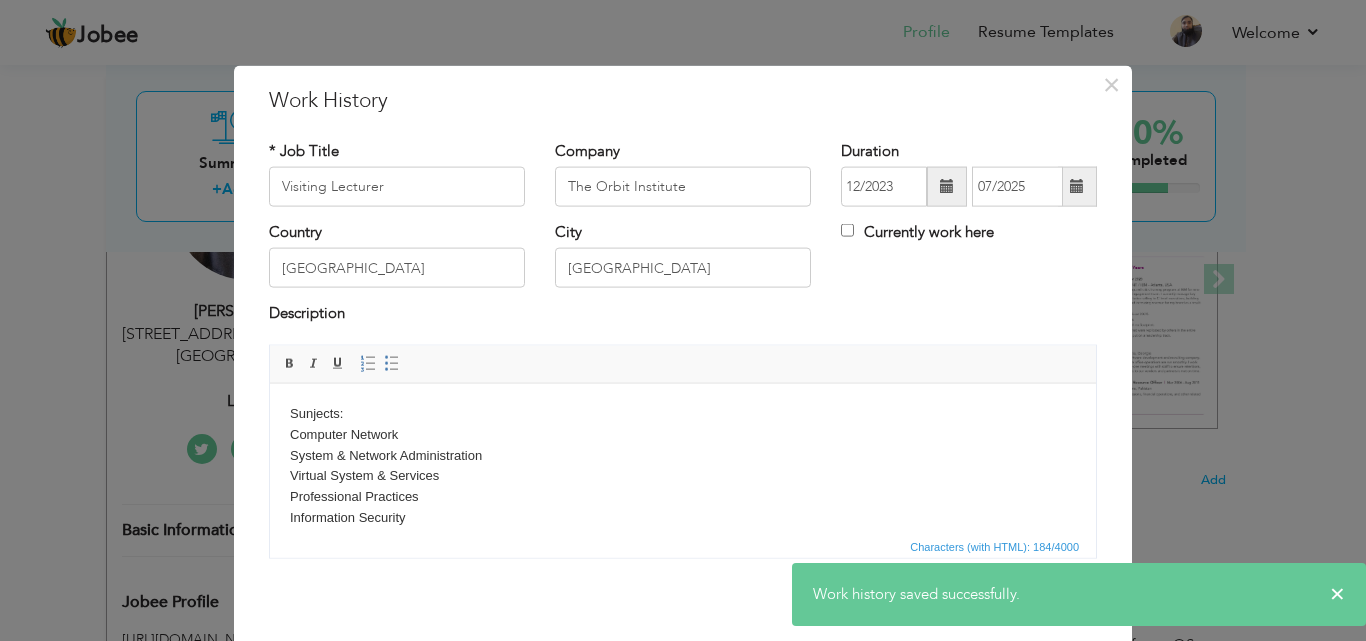 click on "Sunjects: Computer Network System & Network Administration Virtual System & Services Professional Practices Information Security IT-Infrastructure" at bounding box center [683, 476] 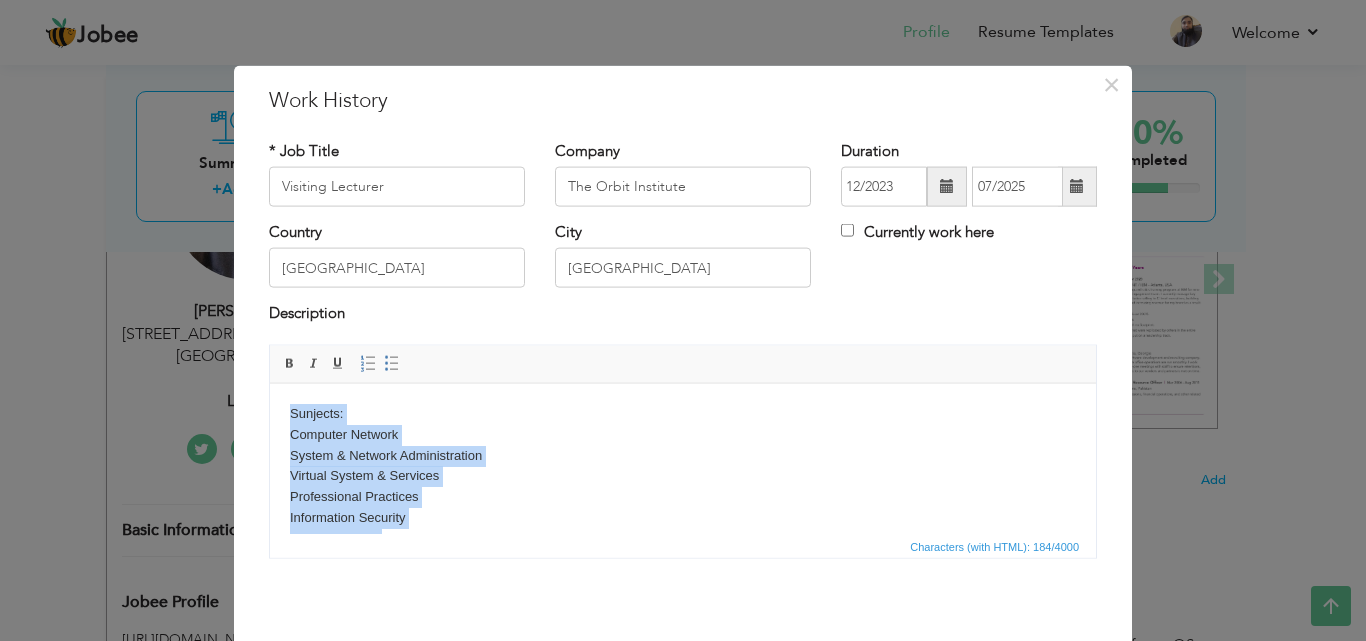 type 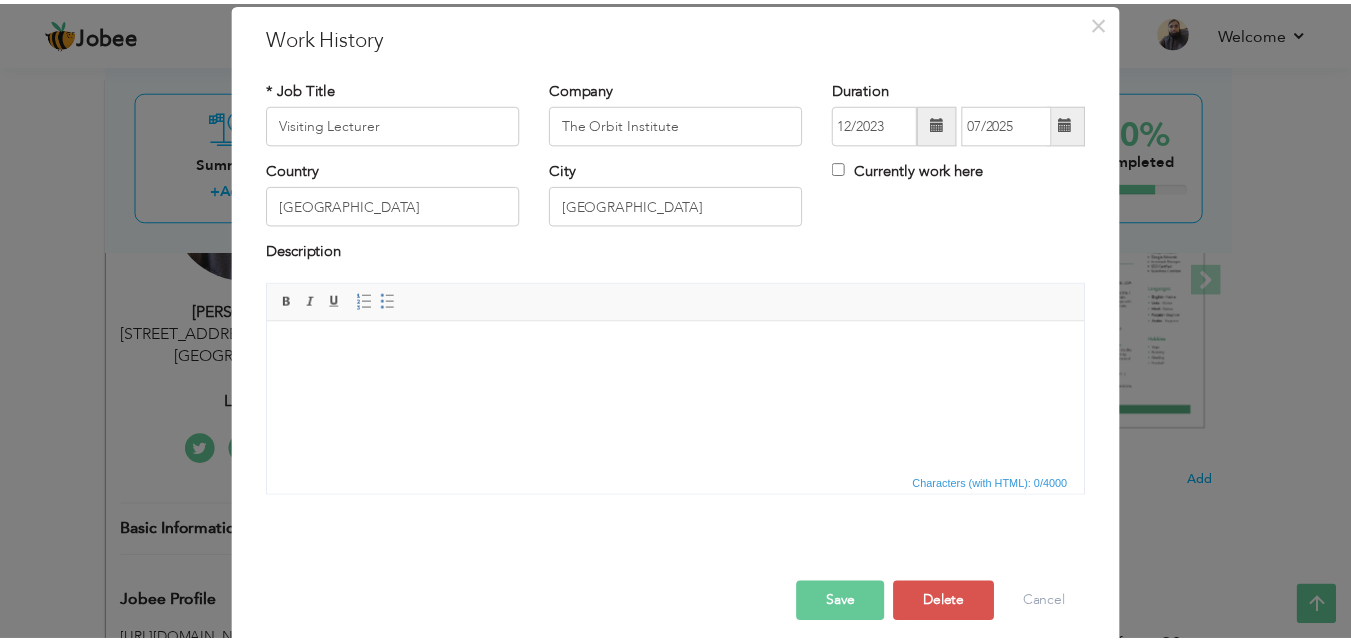 scroll, scrollTop: 79, scrollLeft: 0, axis: vertical 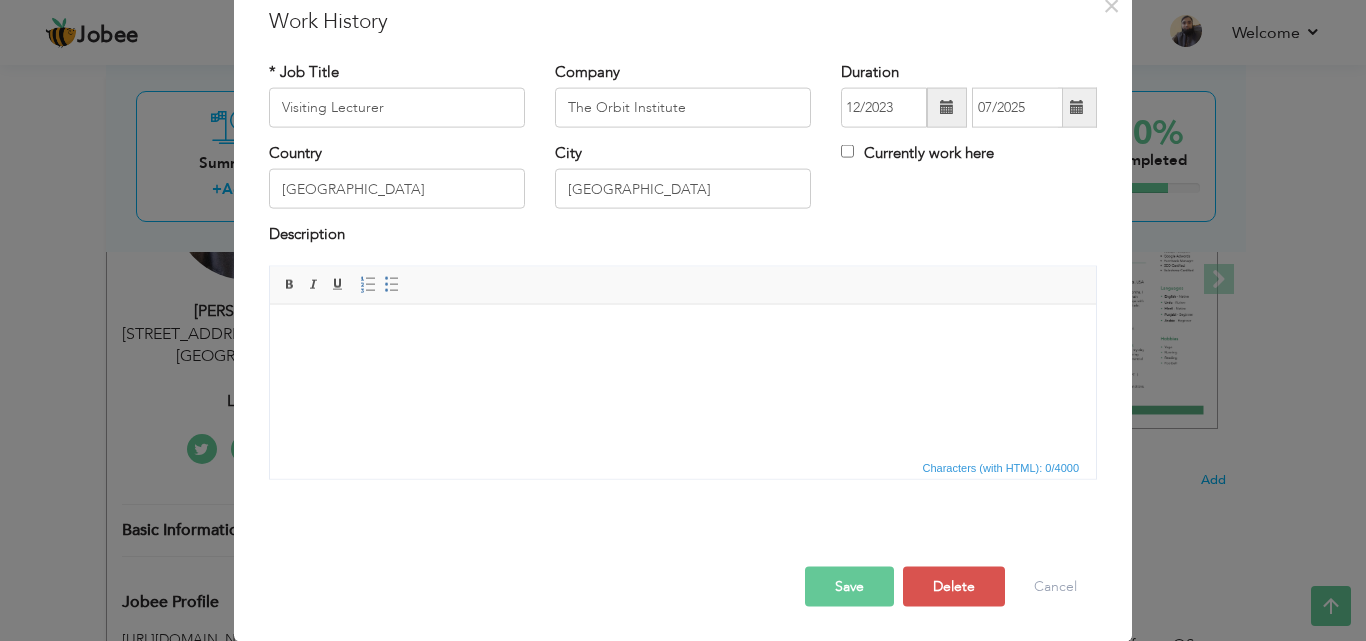 click on "Save" at bounding box center [849, 586] 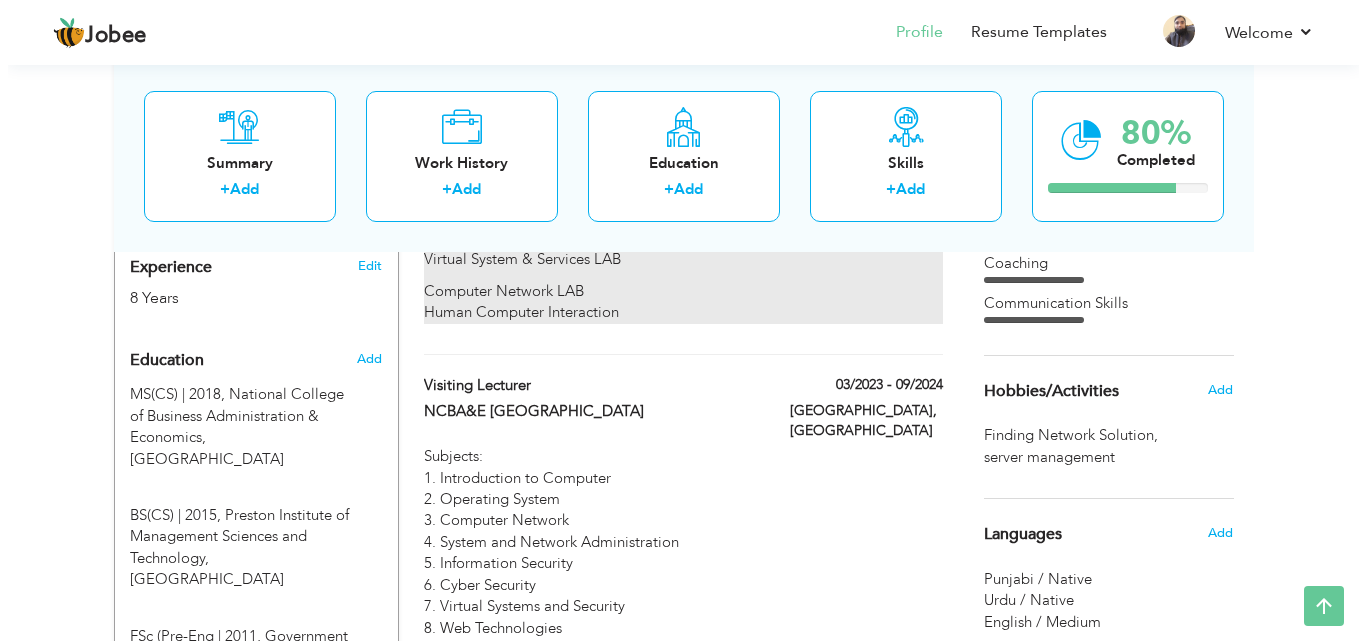scroll, scrollTop: 800, scrollLeft: 0, axis: vertical 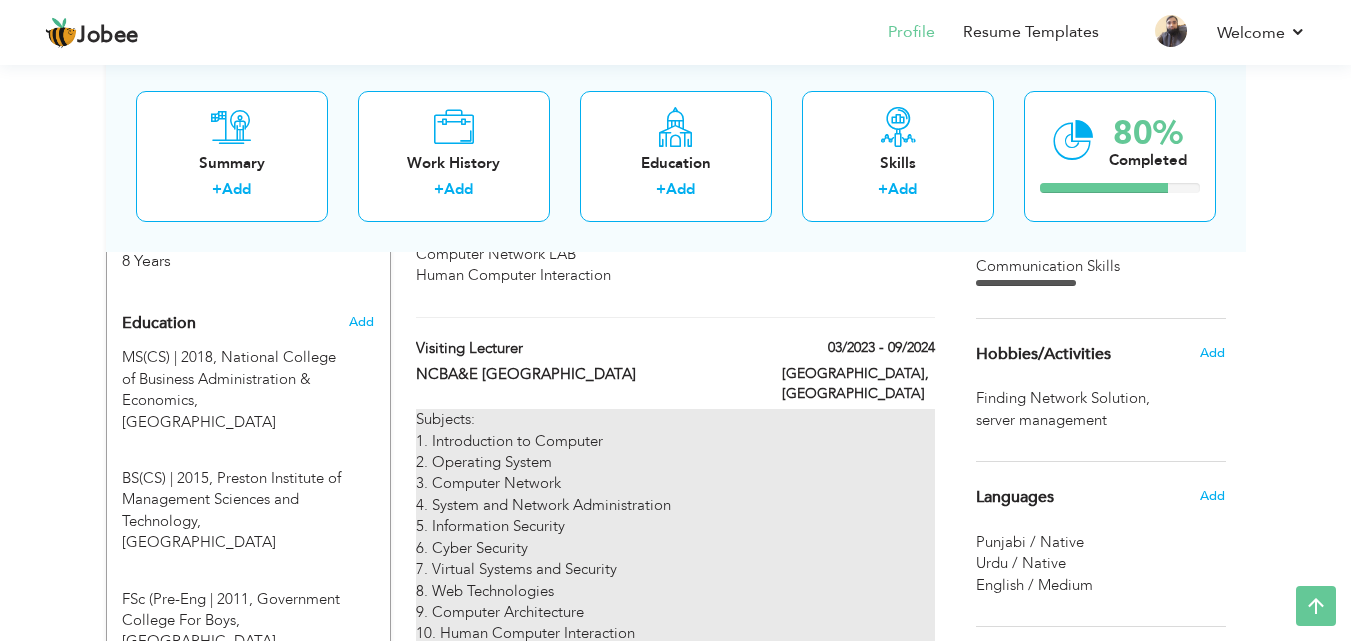 click on "Subjects:
1. Introduction to Computer
2. Operating System
3. Computer Network
4. System and Network Administration
5. Information Security
6. Cyber Security
7. Virtual Systems and Security
8. Web Technologies
9. Computer Architecture
10. Human Computer Interaction" at bounding box center [675, 527] 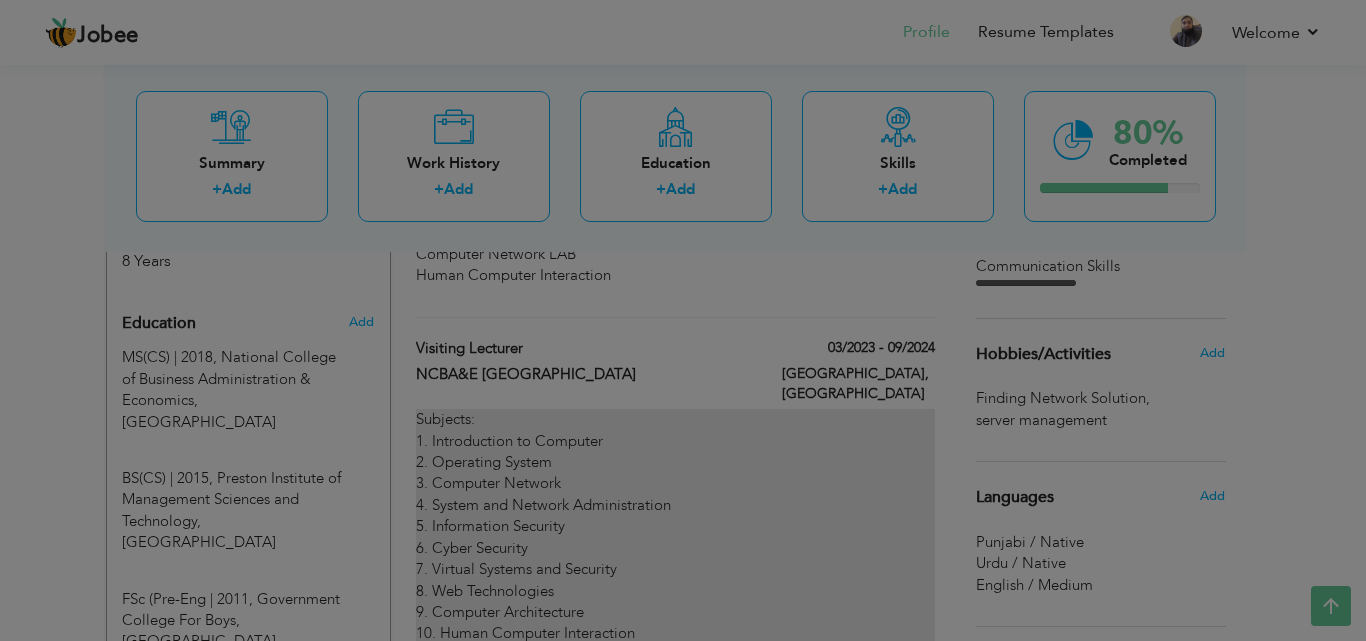 scroll, scrollTop: 0, scrollLeft: 0, axis: both 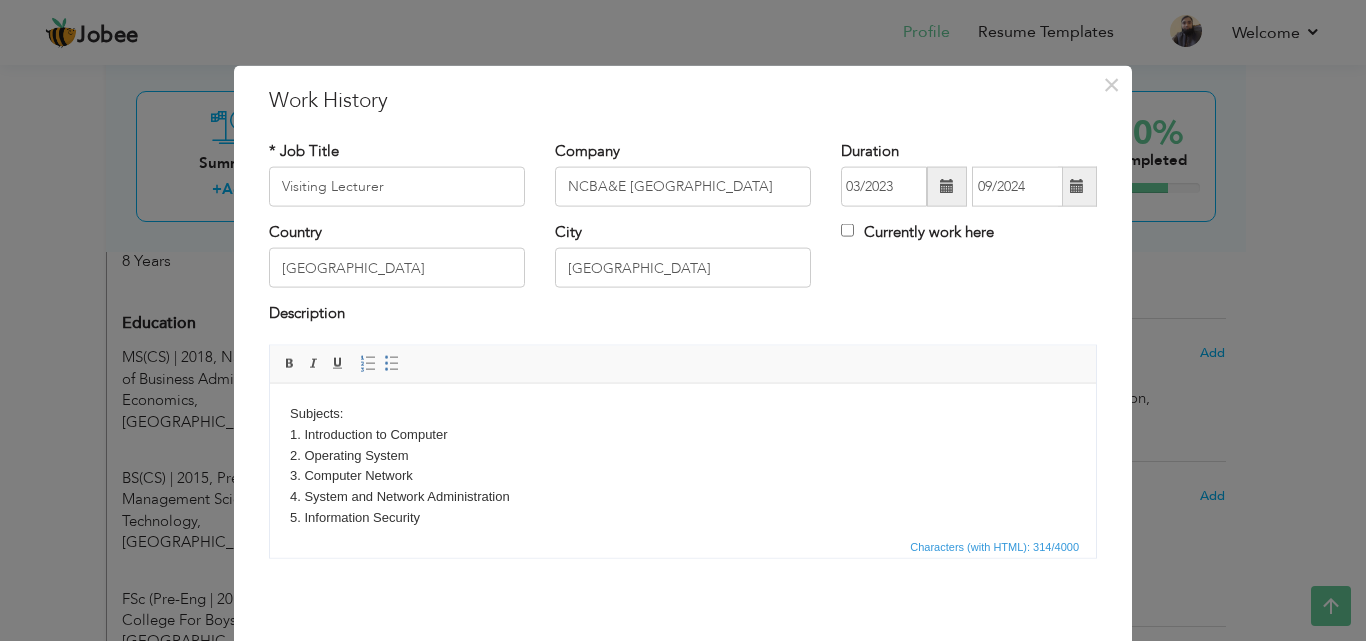 click on "Subjects: 1. Introduction to Computer 2. Operating System 3. Computer Network 4. System and Network Administration 5. Information Security 6. Cyber Security 7. Virtual Systems and Security 8. Web Technologies 9. Computer Architecture 10. Human Computer Interaction" at bounding box center [683, 517] 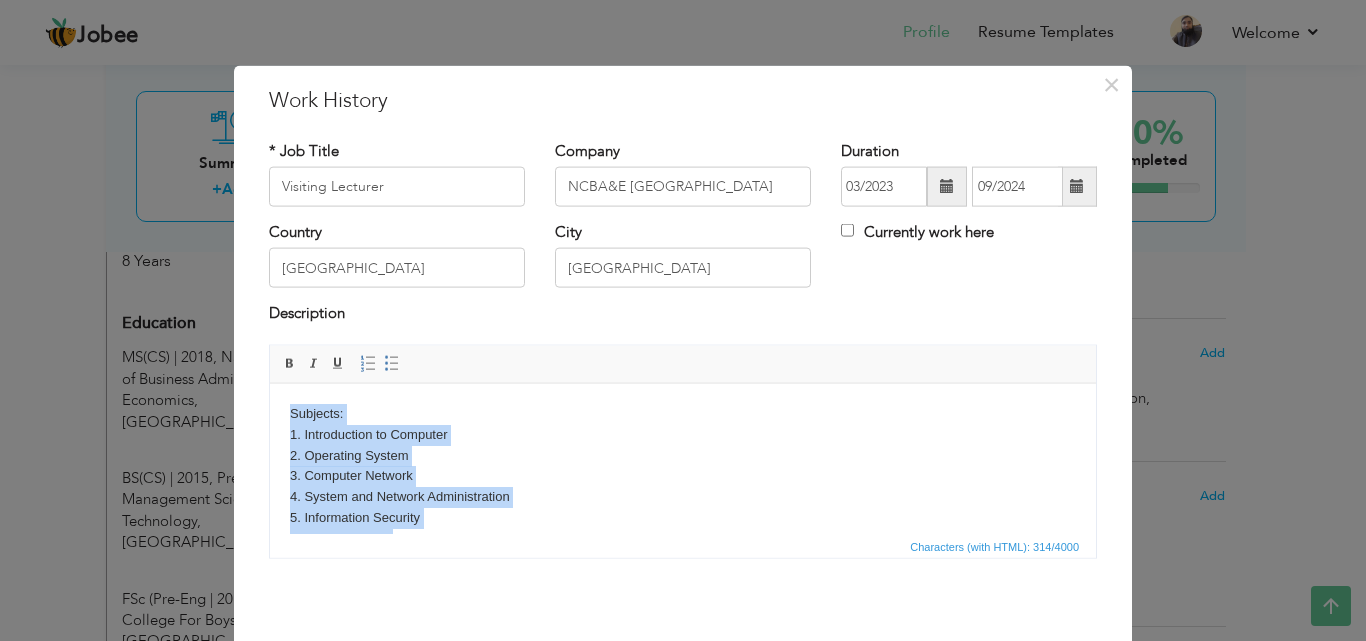 type 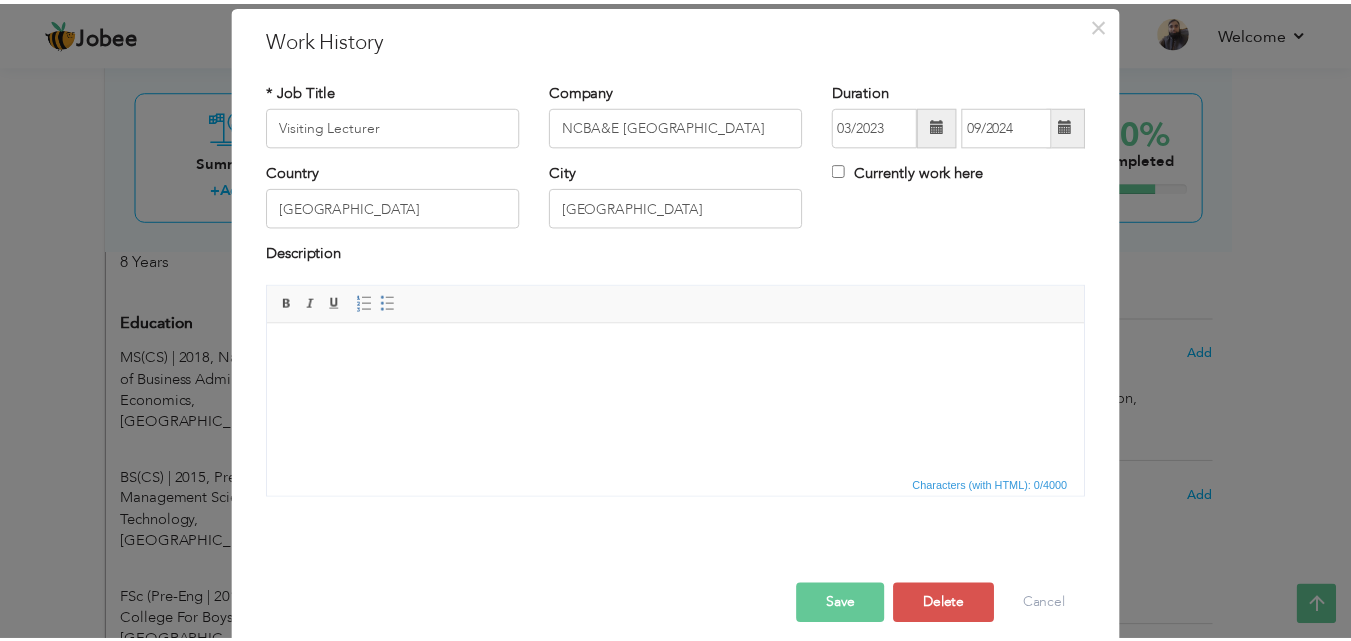 scroll, scrollTop: 79, scrollLeft: 0, axis: vertical 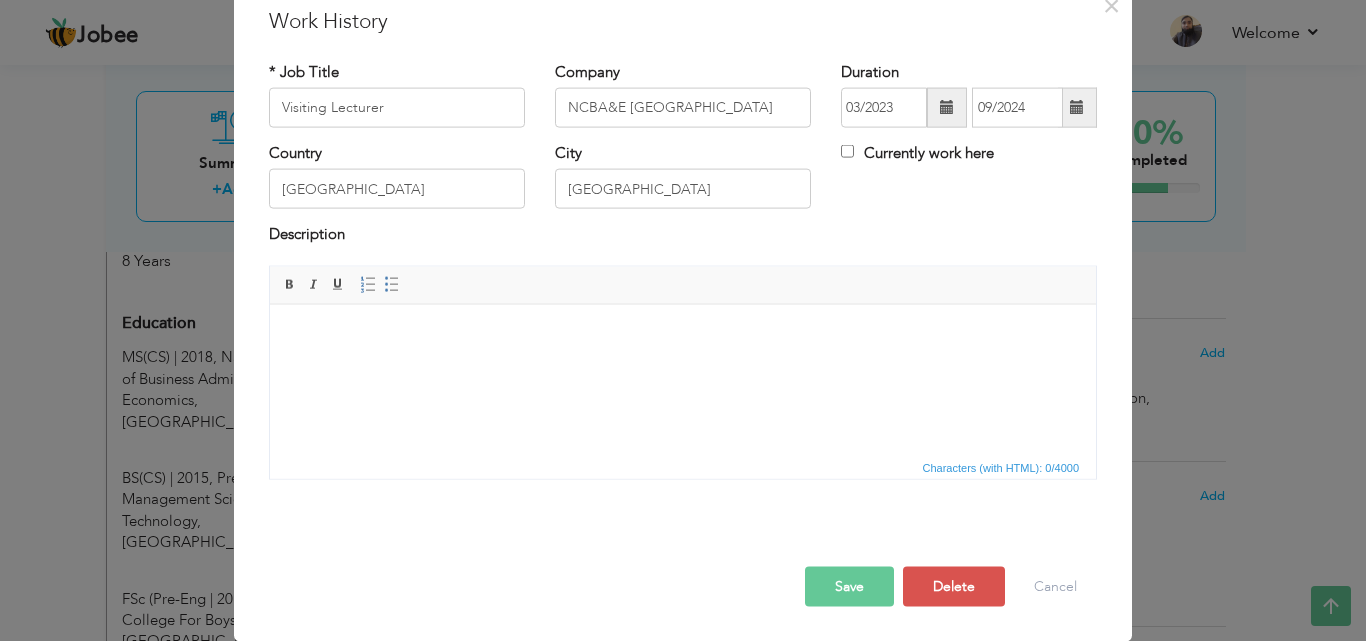 click on "Save" at bounding box center [849, 586] 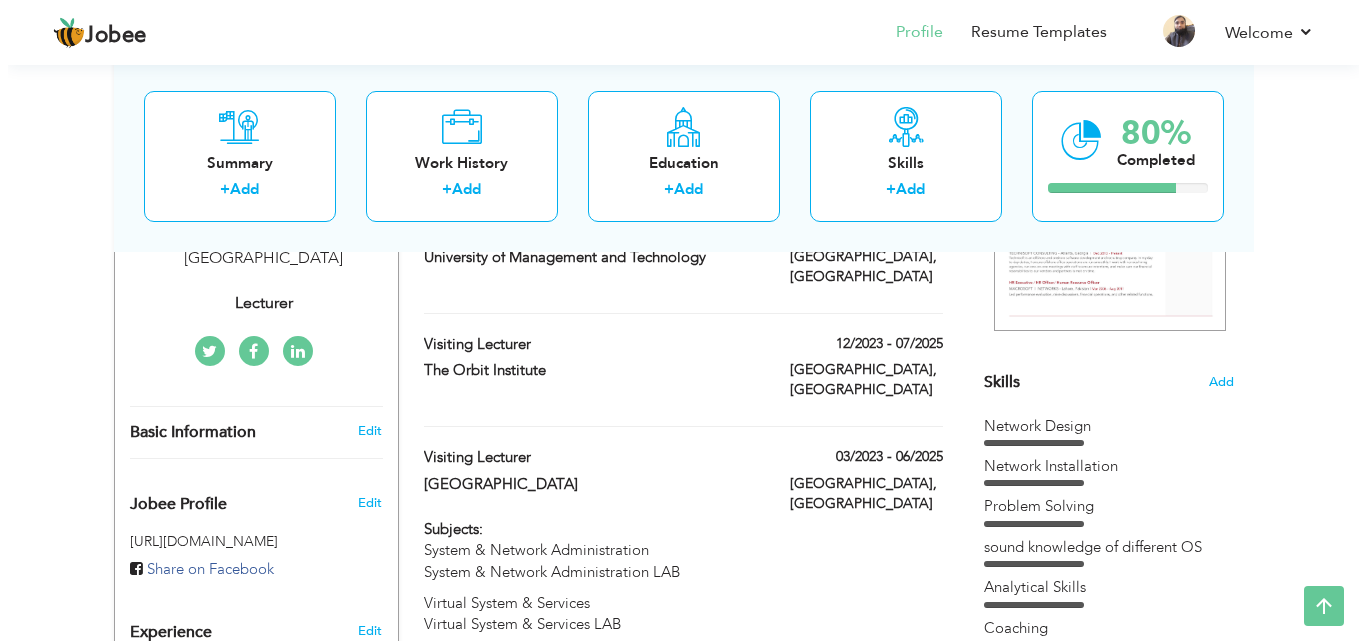 scroll, scrollTop: 400, scrollLeft: 0, axis: vertical 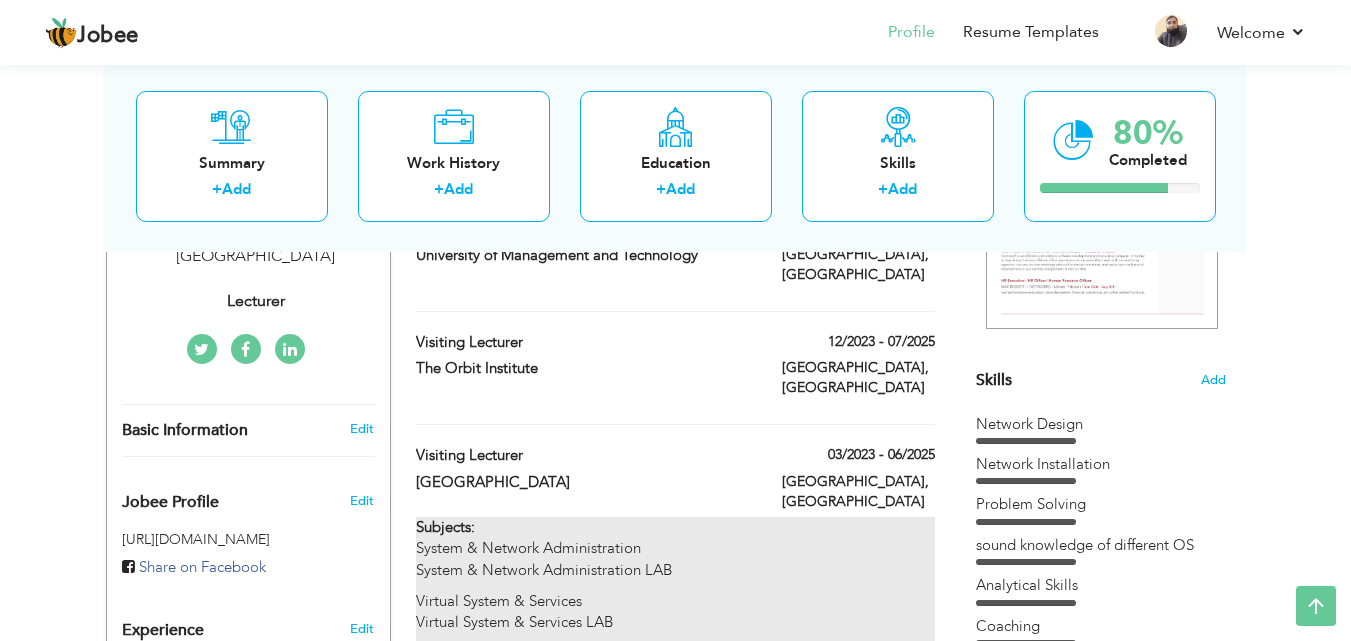 click on "Subjects:
System & Network Administration
System & Network Administration LAB" at bounding box center (675, 549) 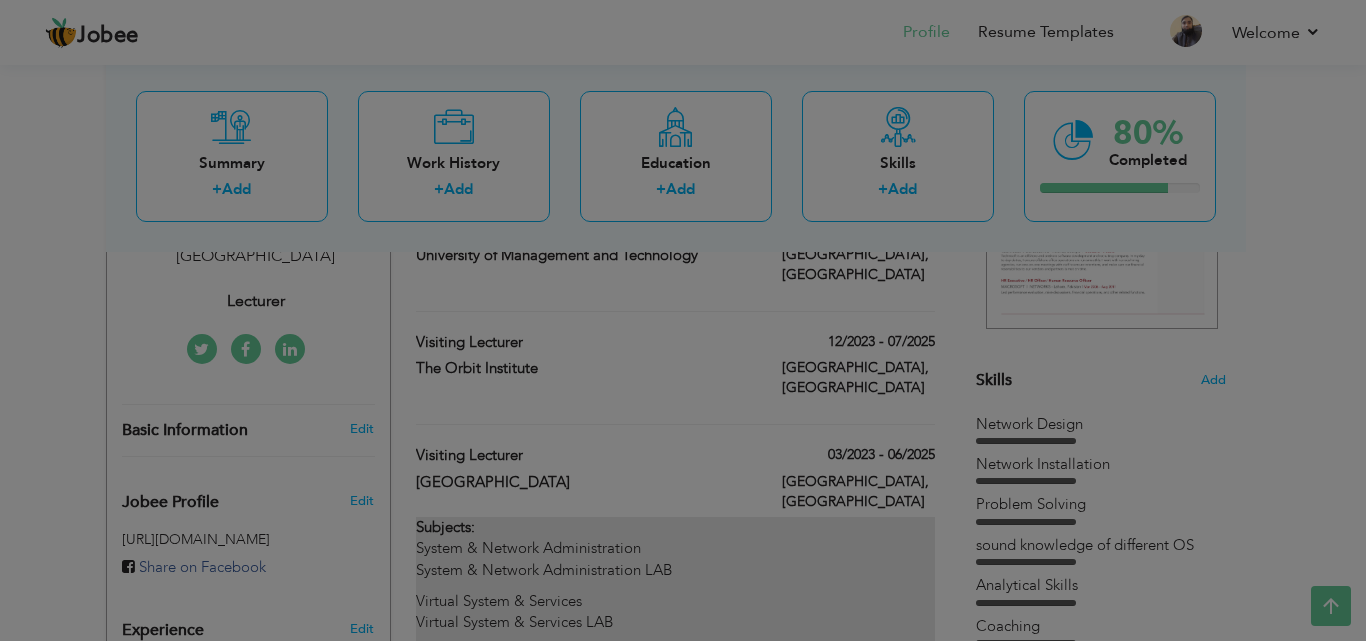 scroll, scrollTop: 0, scrollLeft: 0, axis: both 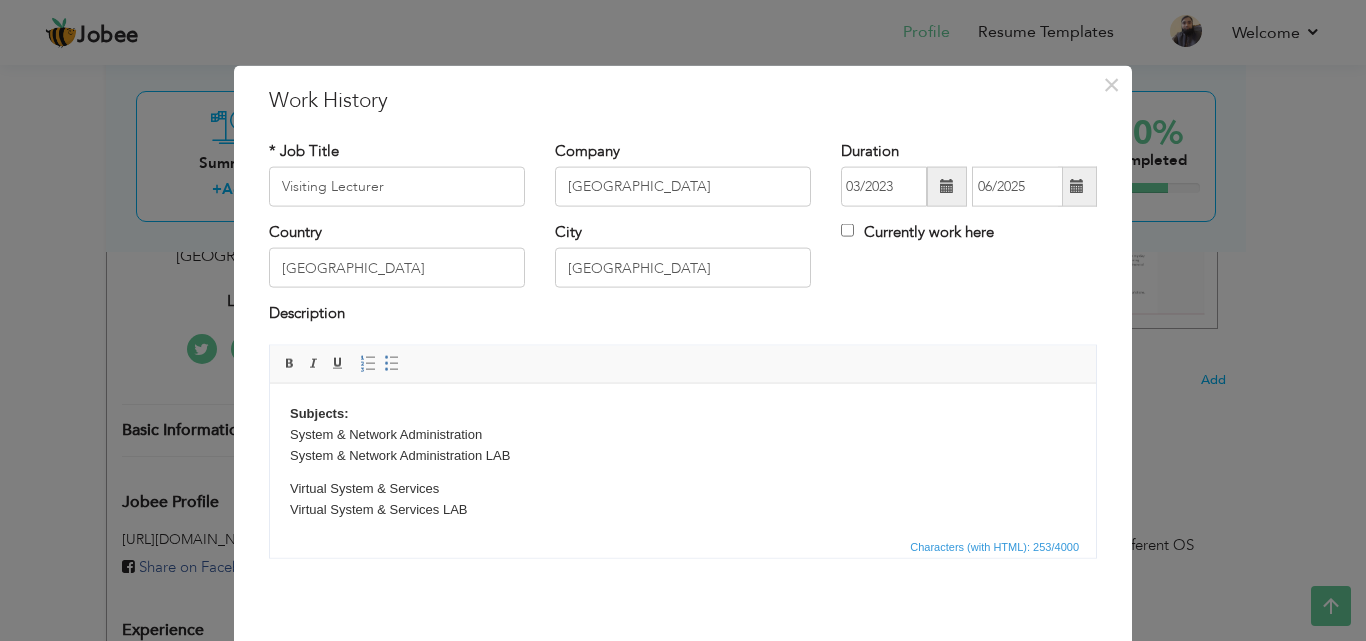 click on "Virtual System & Services Virtual System & Services LAB" at bounding box center [683, 499] 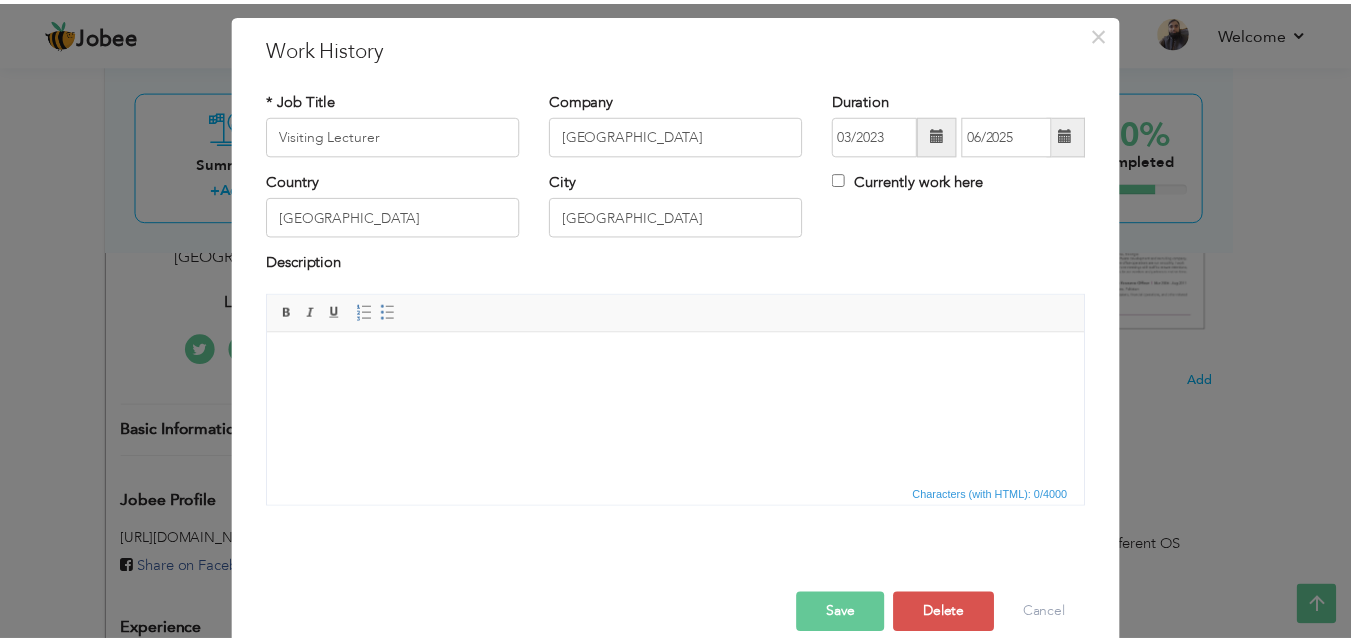 scroll, scrollTop: 79, scrollLeft: 0, axis: vertical 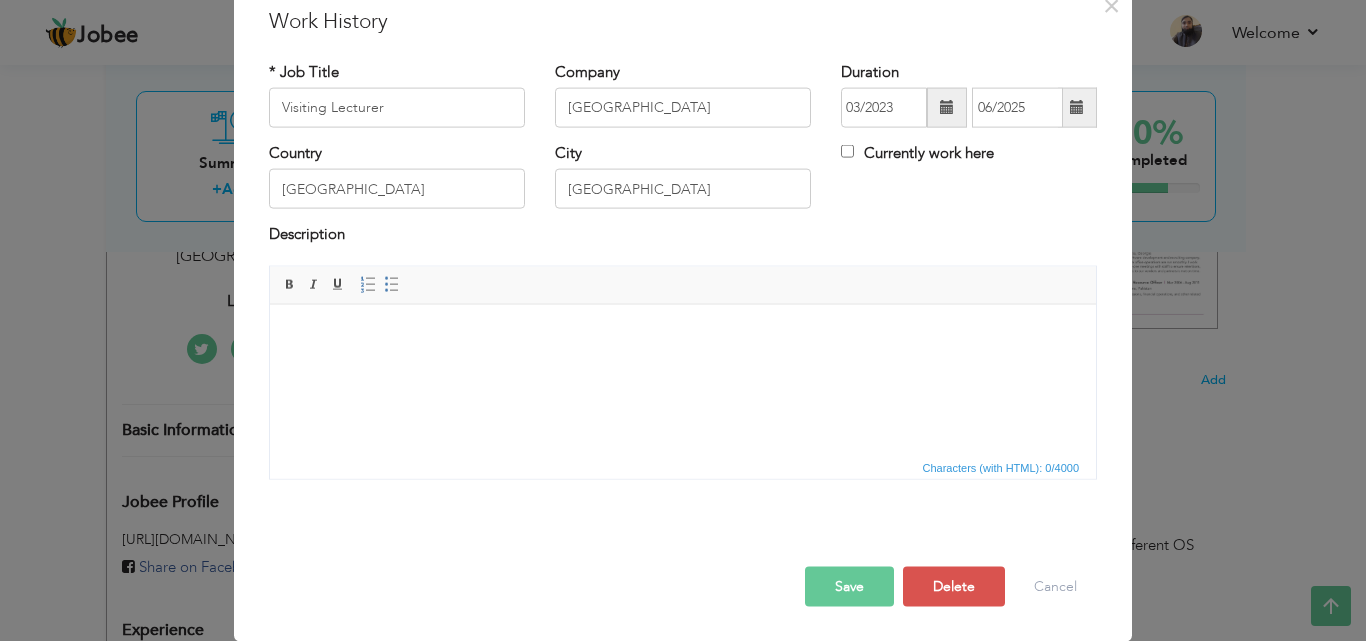 click on "Save" at bounding box center [849, 586] 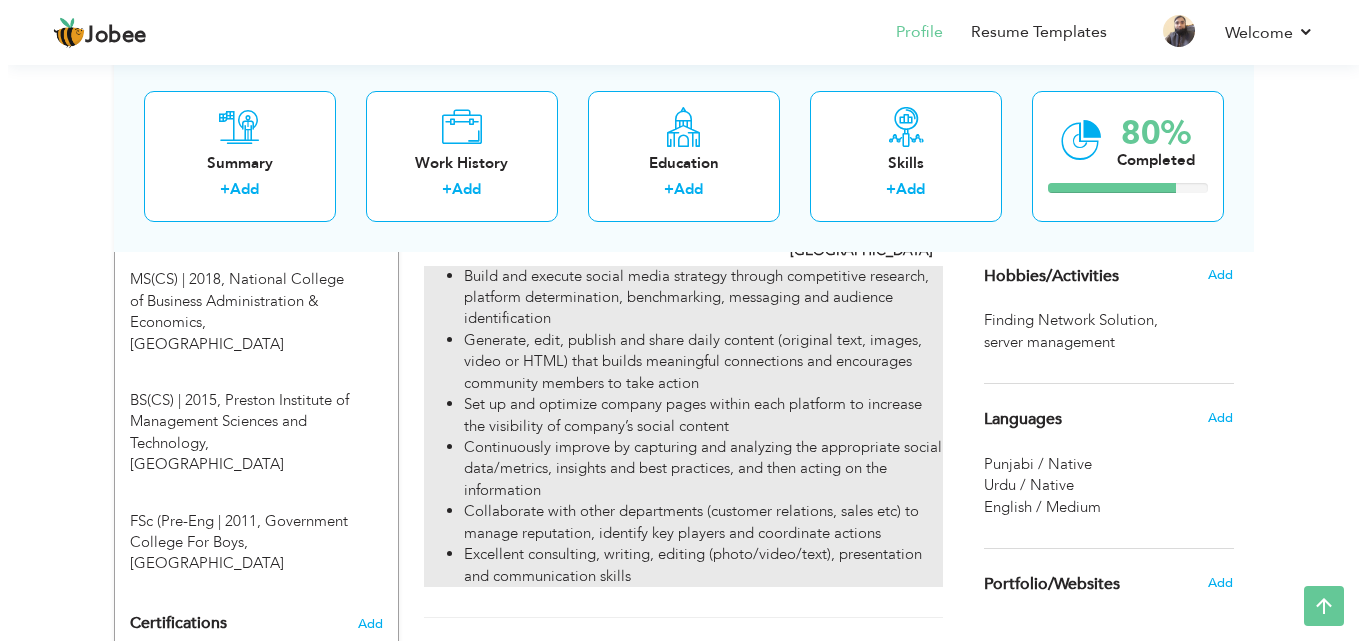 scroll, scrollTop: 900, scrollLeft: 0, axis: vertical 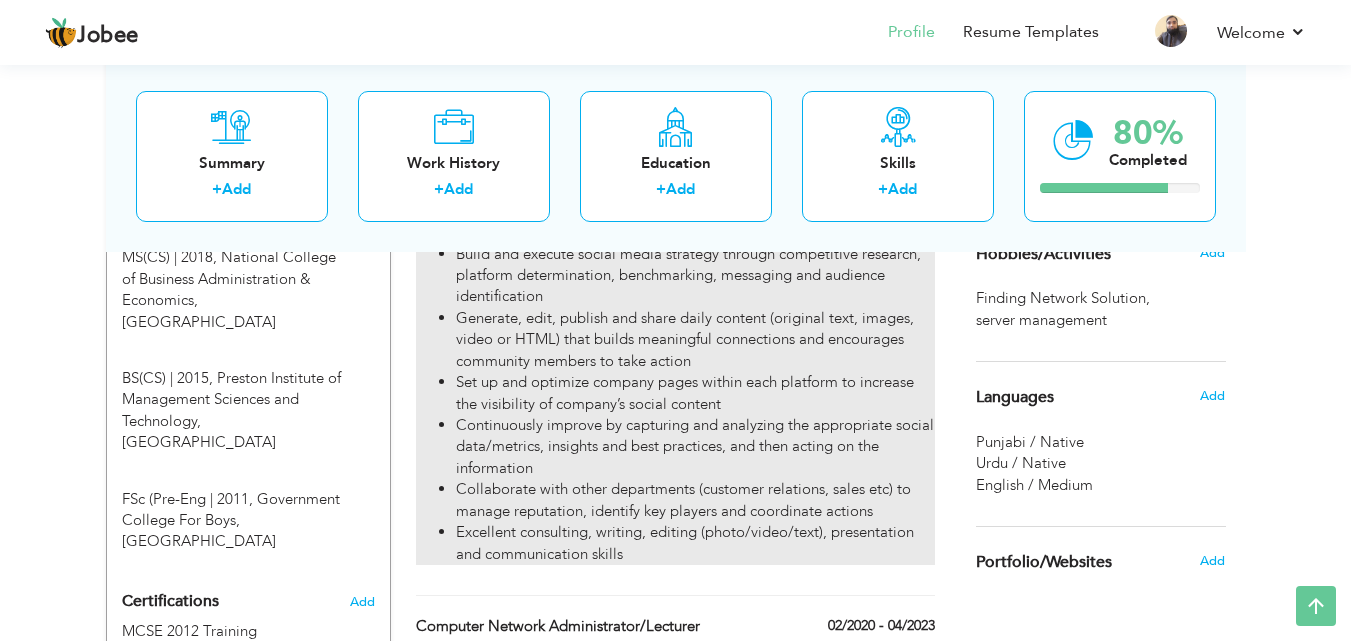 click on "Collaborate with other departments (customer relations, sales etc) to manage reputation, identify key players and coordinate actions" at bounding box center [695, 500] 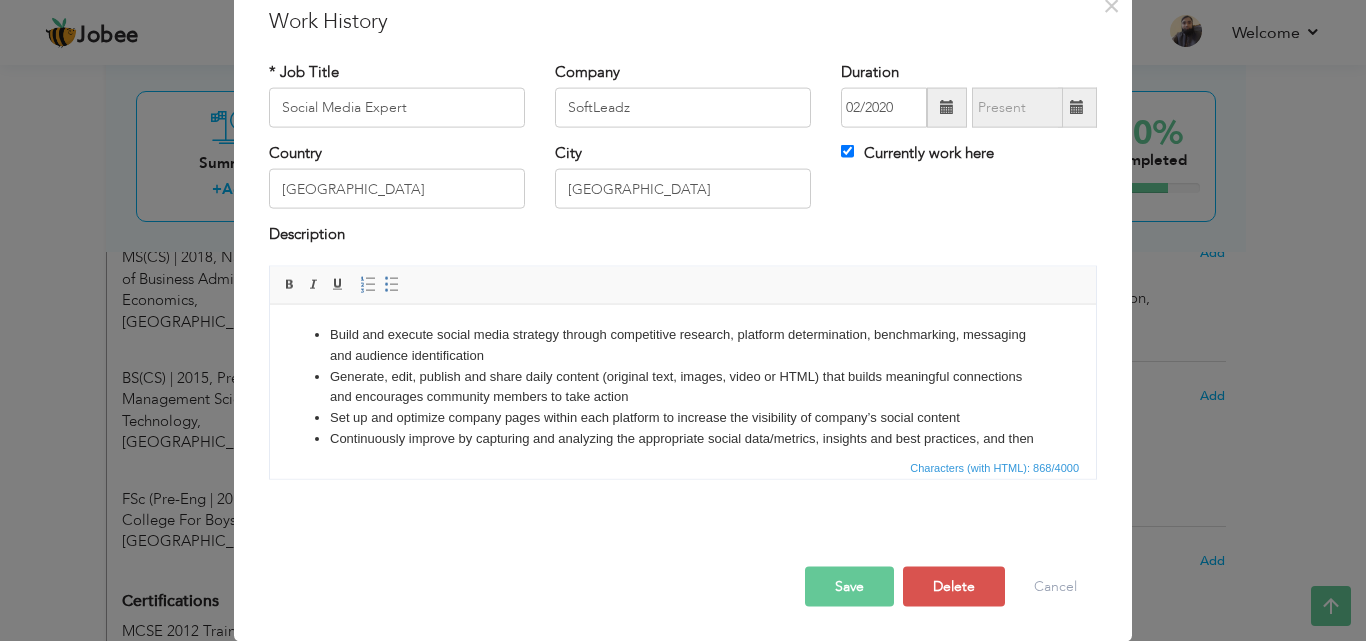 scroll, scrollTop: 0, scrollLeft: 0, axis: both 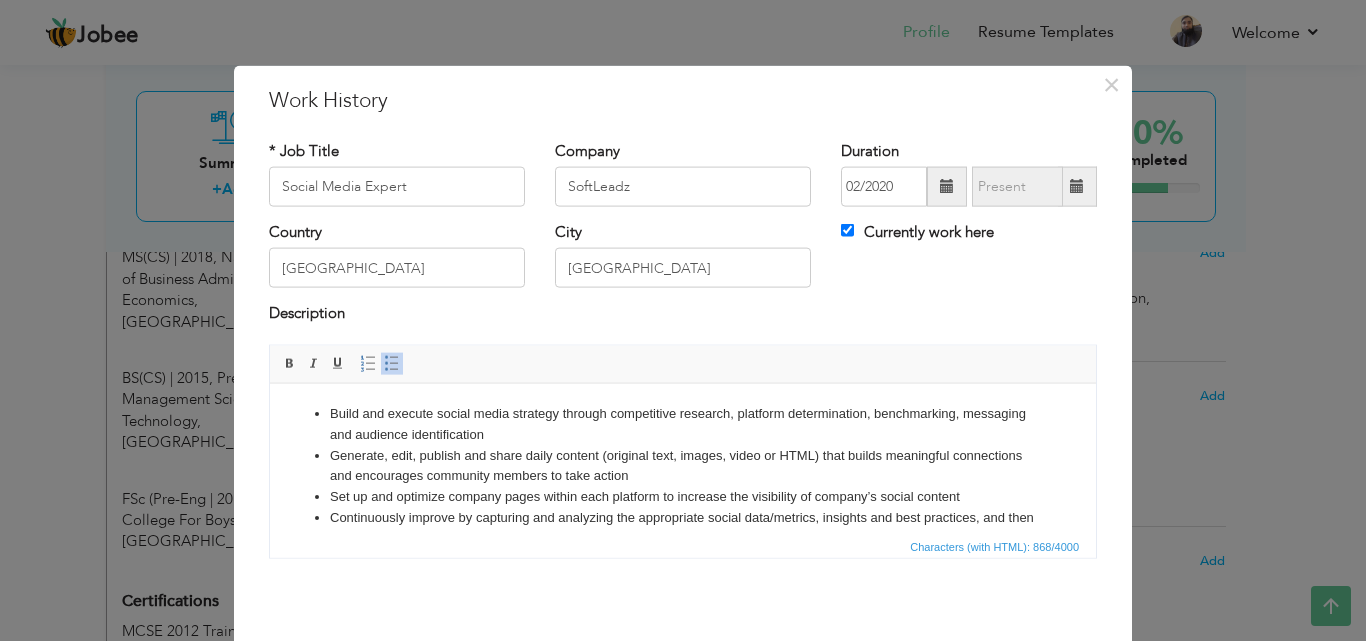 click on "Build and execute social media strategy through competitive research, platform determination, benchmarking, messaging and audience identification Generate, edit, publish and share daily content (original text, images, video or HTML) that builds meaningful connections and encourages community members to take action Set up and optimize company pages within each platform to increase the visibility of company’s social content Continuously improve by capturing and analyzing the appropriate social data/metrics, insights and best practices, and then acting on the information Collaborate with other departments (customer relations, sales etc) to manage reputation, identify key players and coordinate actions Excellent consulting, writing, editing (photo/video/text), presentation and communication skills" at bounding box center (683, 507) 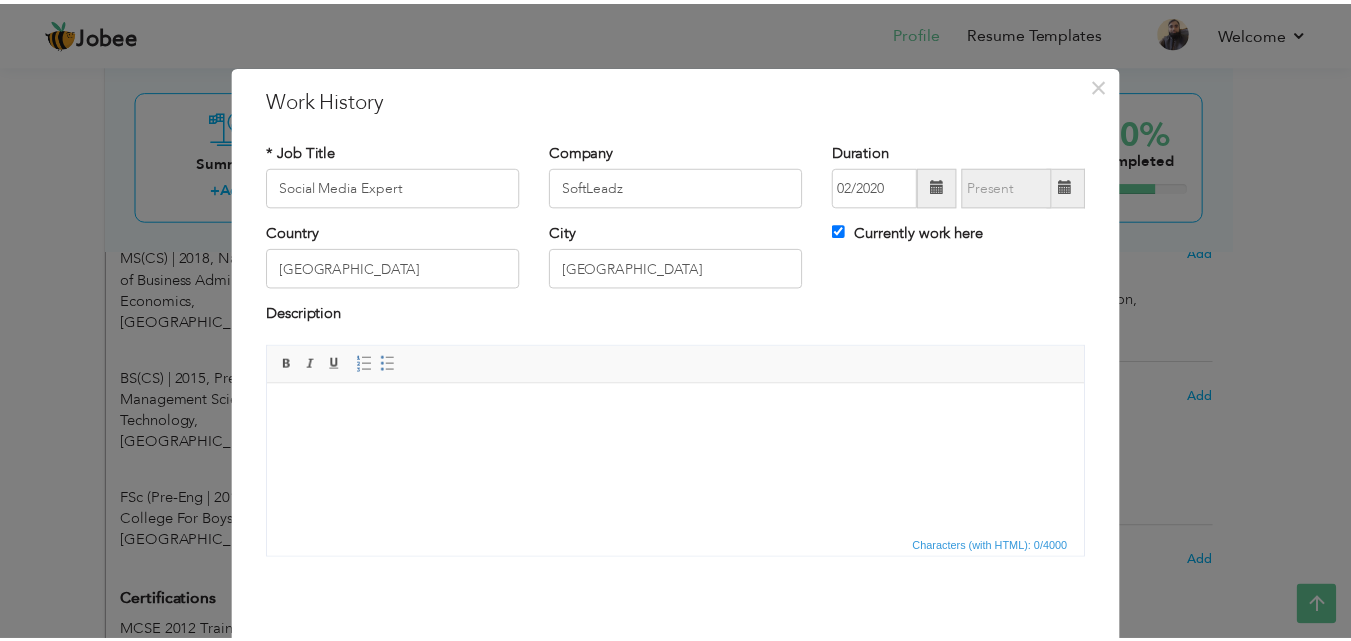 scroll, scrollTop: 79, scrollLeft: 0, axis: vertical 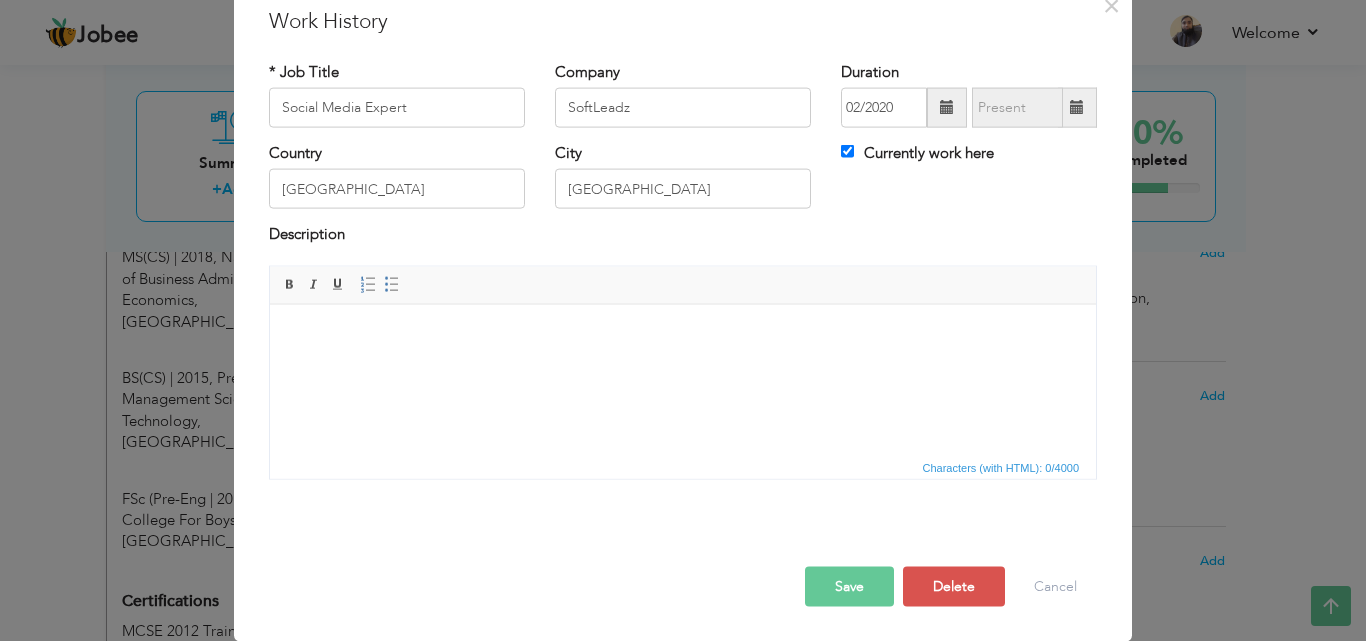 click on "Save" at bounding box center [849, 586] 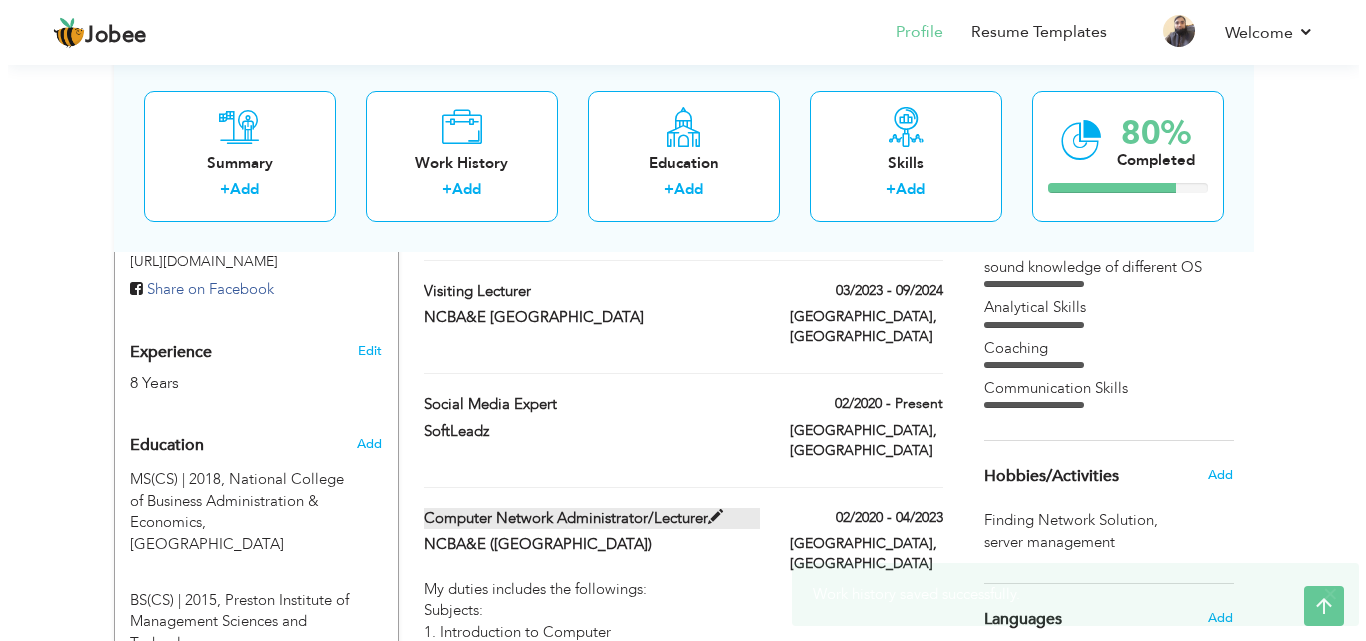 scroll, scrollTop: 800, scrollLeft: 0, axis: vertical 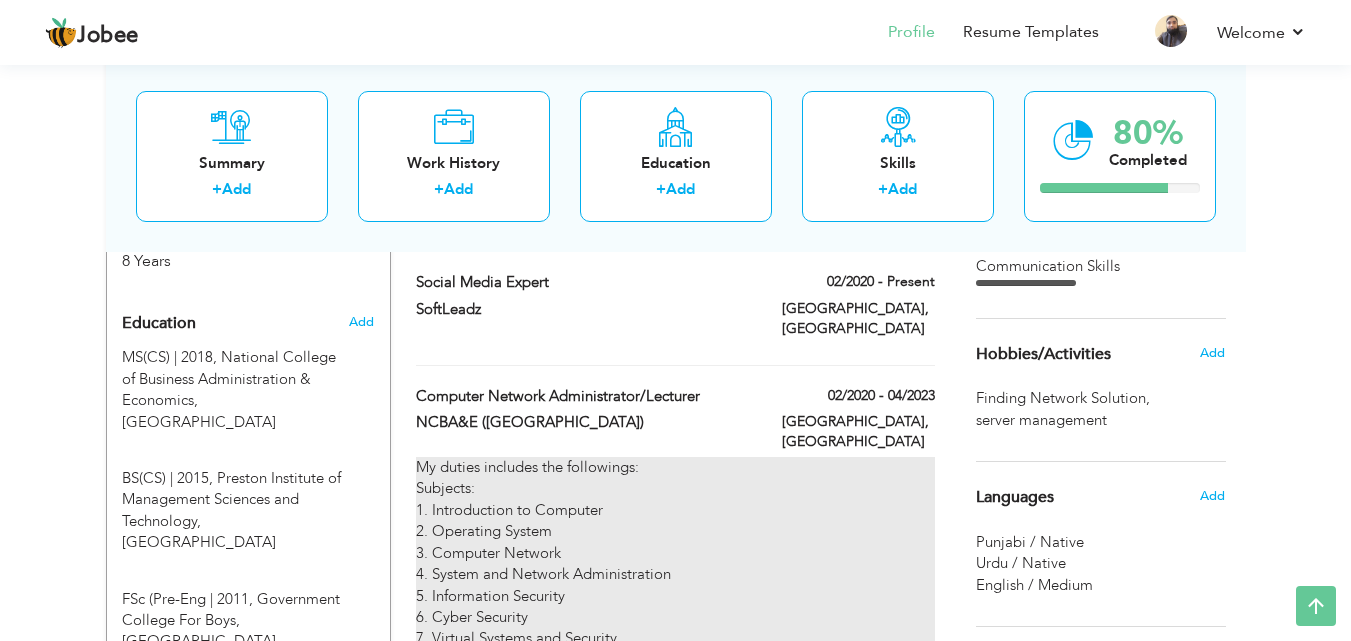 click on "My duties includes the followings:
Subjects:
1. Introduction to Computer
2. Operating System
3. Computer Network
4. System and Network Administration
5. Information Security
6. Cyber Security
7. Virtual Systems and Security
8. Web Technologies
9. Computer Architecture
Installing and configuring computer networks and systems
Identifying and solving any problems that arise with computer networks and systems
Maintaining existing software and hardware and upgrading any that have become obsolete
Installation, Configuration & Management of Routers & Switches
Fully support, configure, maintain and upgrade networks
Managing Server 2012 R2
Management & Installation of Wi-Fi Routers
Evaluate and modify system's performance
Access Control and Time Attendance Management System
Resolve problems reported by end user
Ensure network security and connectivity
Monitor network performance and test for weaknesses
Determine network and system requirements
deployment, security updates and patches." at bounding box center [675, 800] 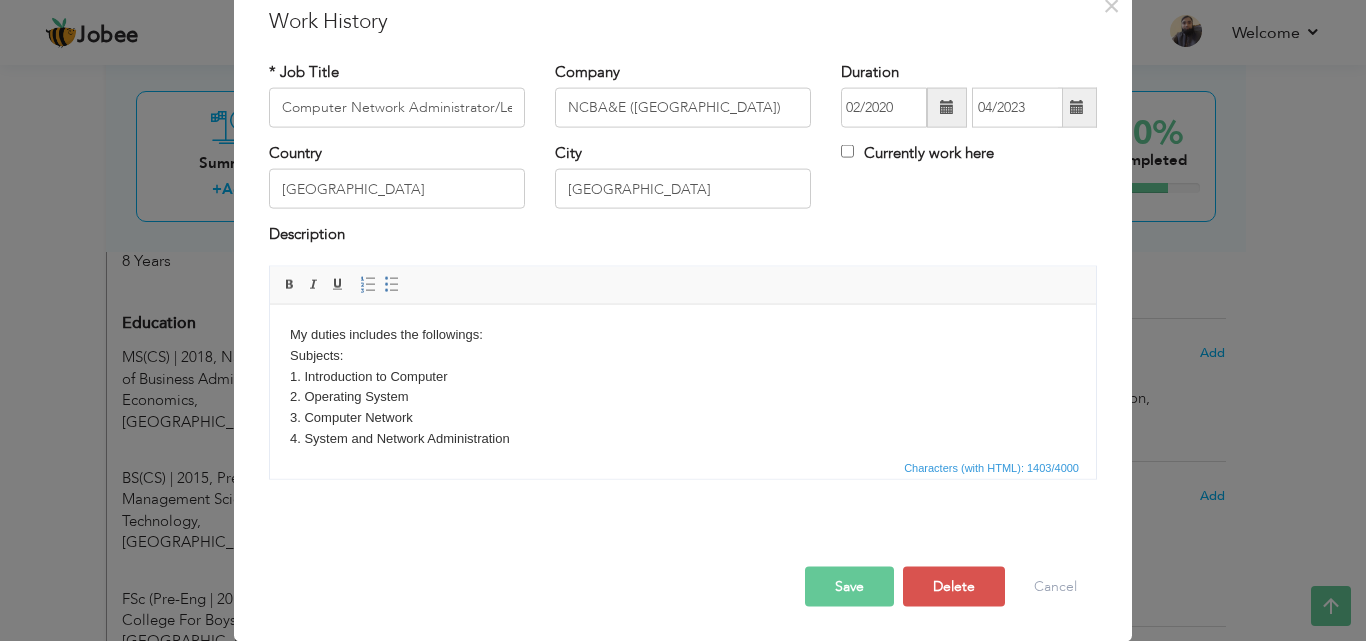 scroll, scrollTop: 0, scrollLeft: 0, axis: both 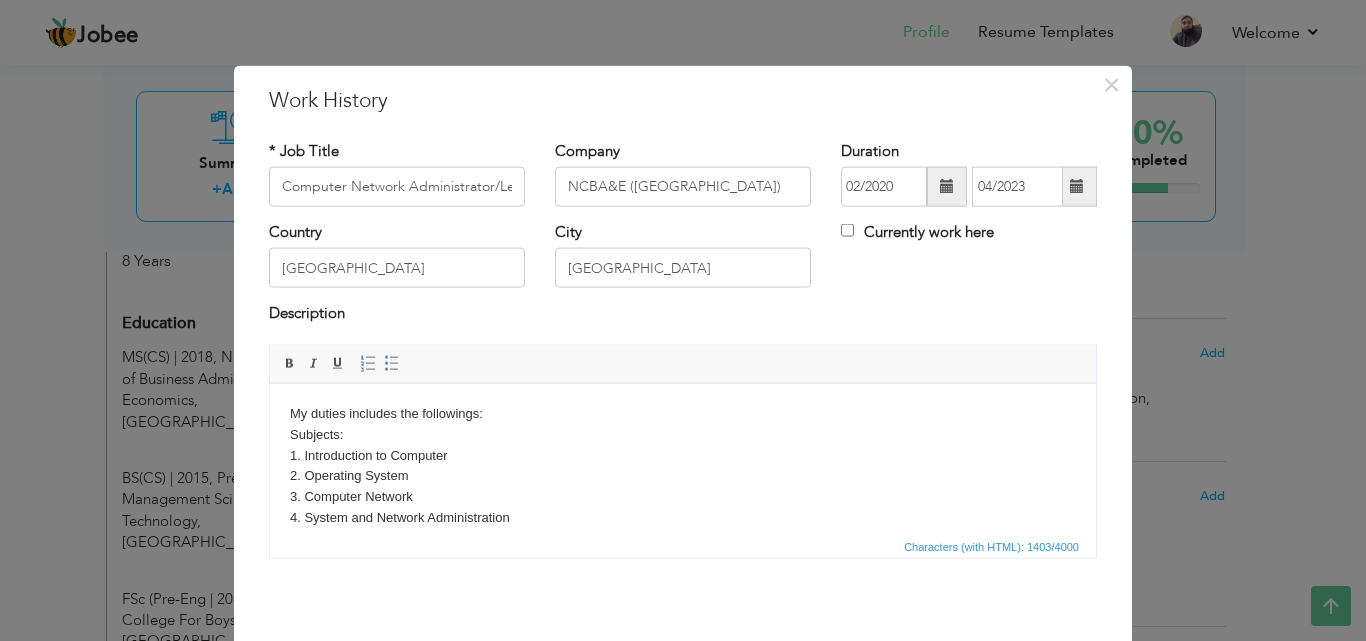 click on "My duties includes the followings: Subjects: 1. Introduction to Computer 2. Operating System 3. Computer Network 4. System and Network Administration 5. Information Security 6. Cyber Security 7. Virtual Systems and Security 8. Web Technologies 9. Computer Architecture Installing and configuring computer networks and systems Identifying and solving any problems that arise with computer networks and systems Maintaining existing software and hardware and upgrading any that have become obsolete Installation, Configuration & Management of Routers & Switches Fully support, configure, maintain and upgrade networks Managing Server 2012 R2 Management & Installation of Wi-Fi Routers Evaluate and modify system's performance Access Control and Time Attendance Management System Resolve problems reported by end user Ensure network security and connectivity Monitor network performance and test for weaknesses Determine network and system requirements deployment, security updates and patches. CCTV installation and Maintenance" at bounding box center (683, 704) 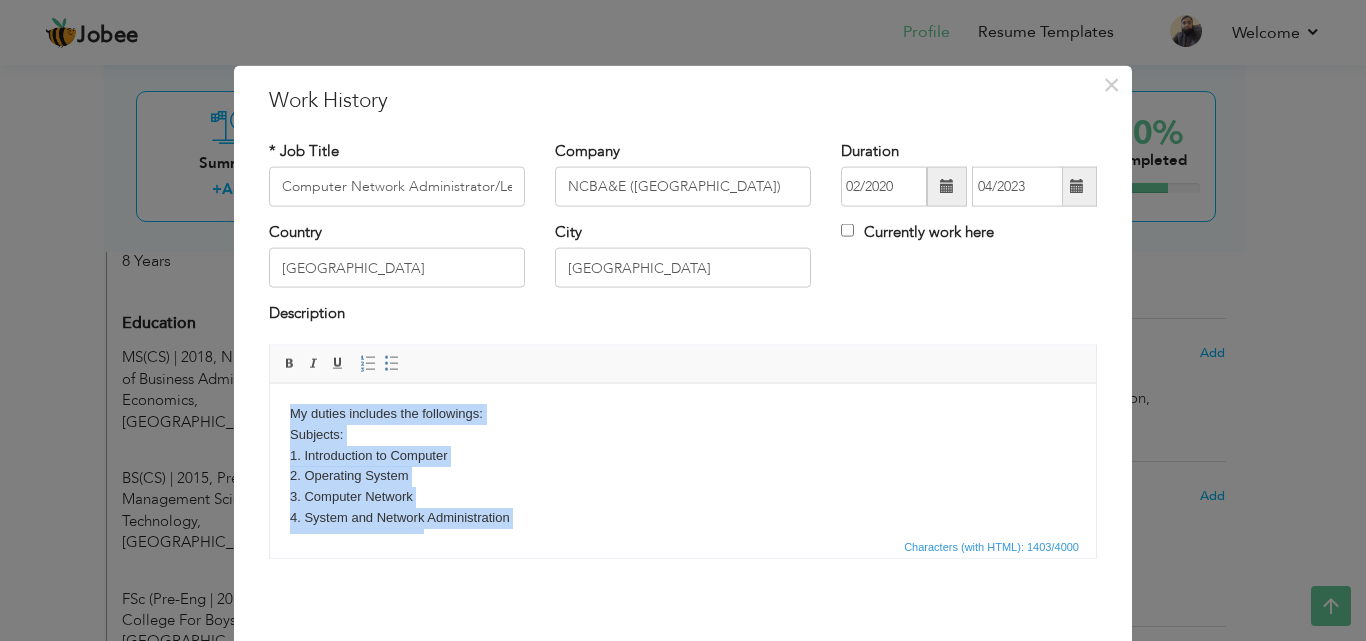 type 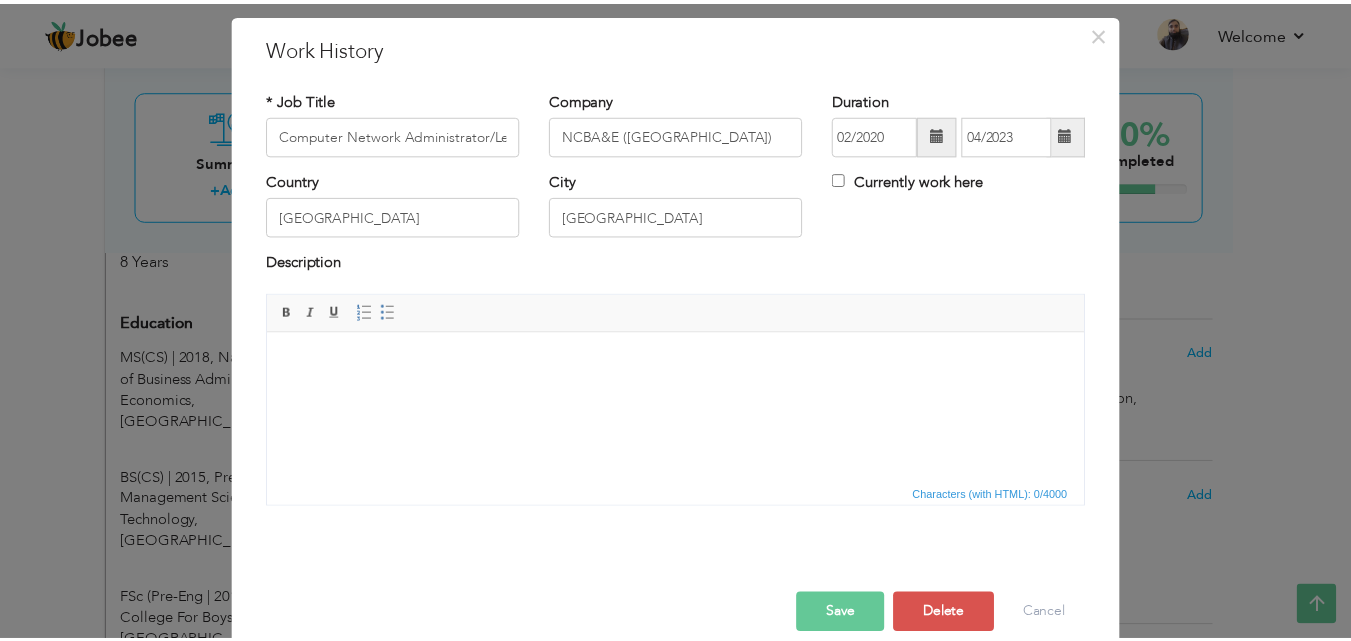 scroll, scrollTop: 79, scrollLeft: 0, axis: vertical 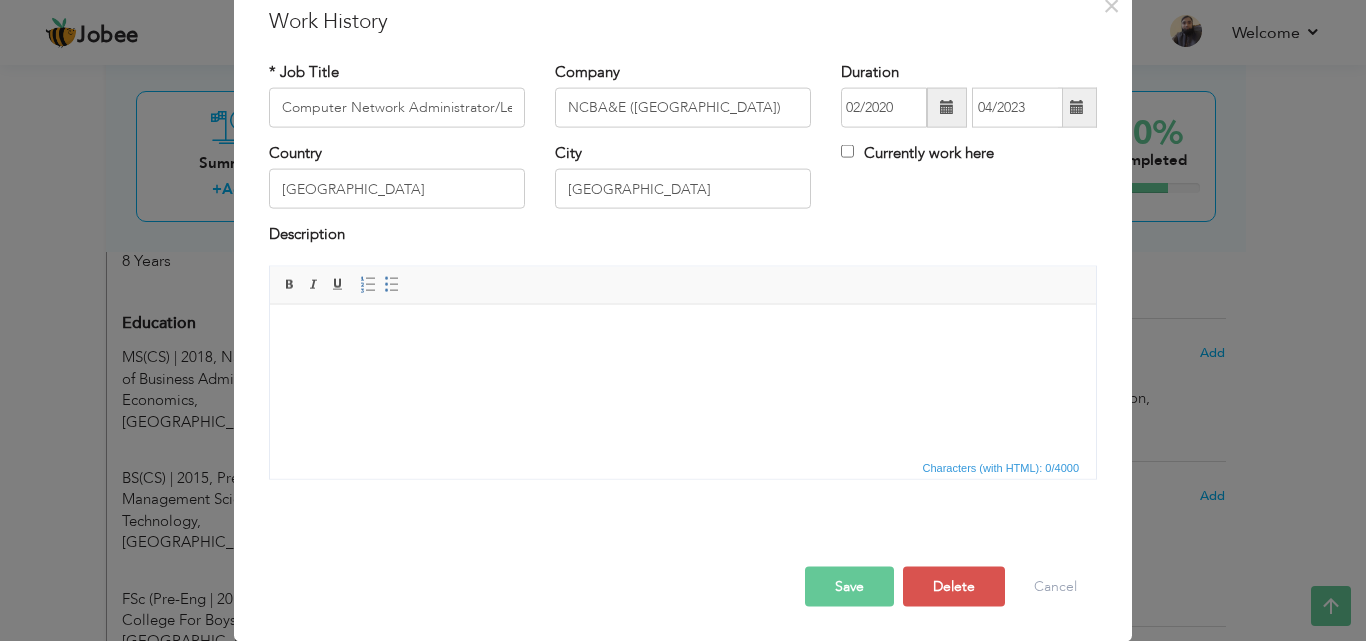 click on "Save" at bounding box center (849, 586) 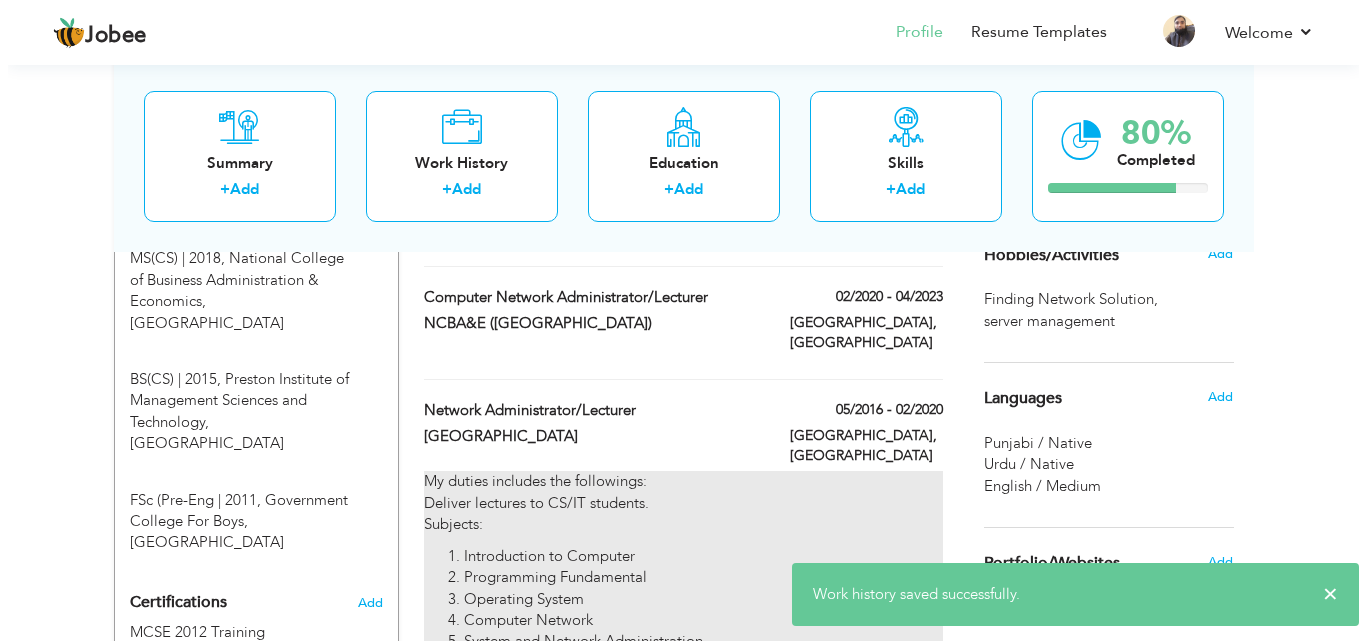 scroll, scrollTop: 900, scrollLeft: 0, axis: vertical 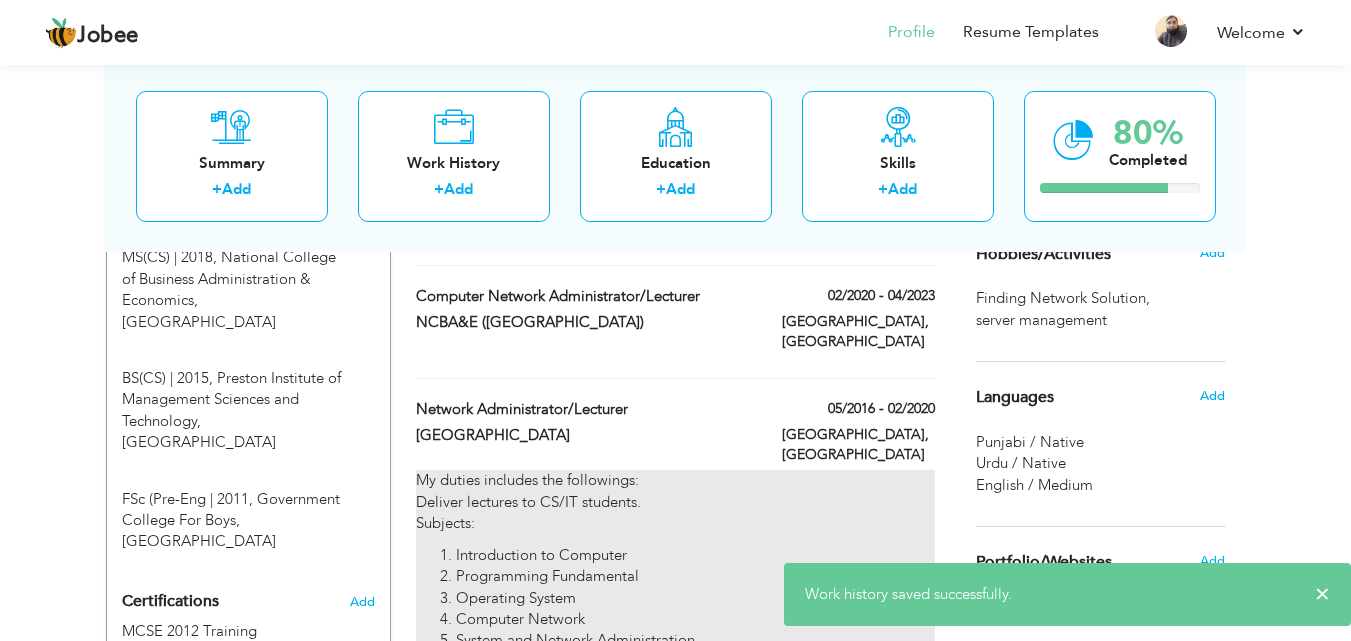 click on "Information Security" at bounding box center [695, 662] 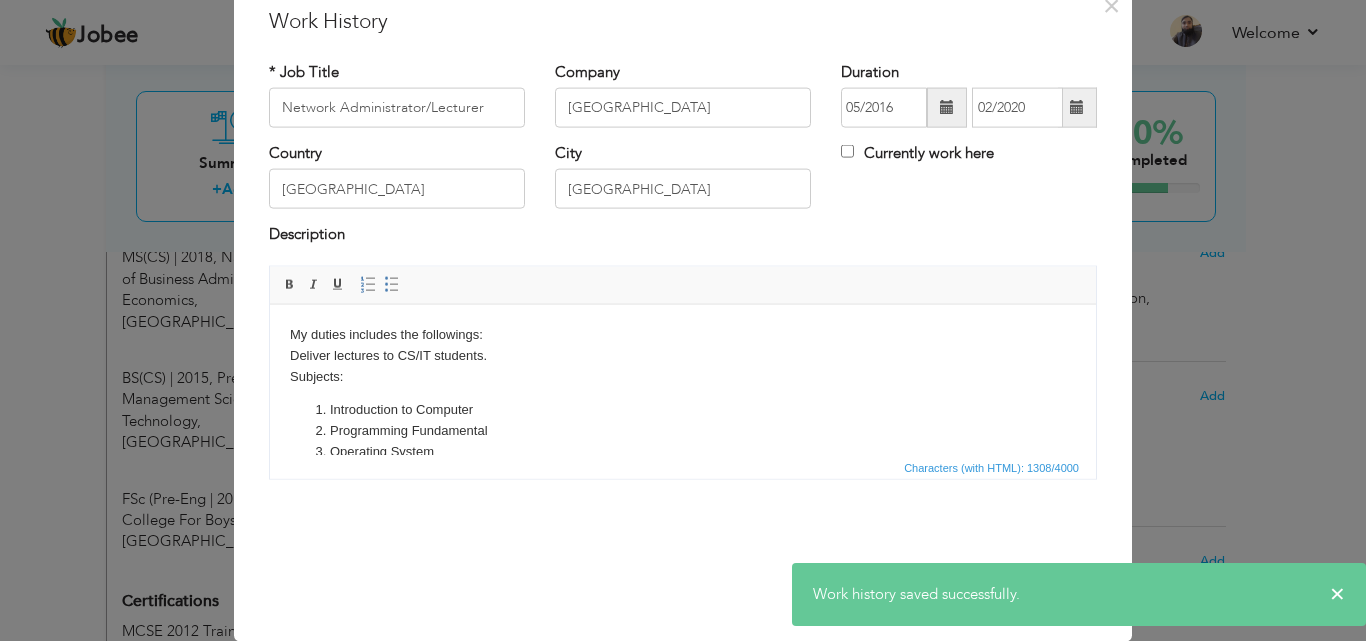 scroll, scrollTop: 0, scrollLeft: 0, axis: both 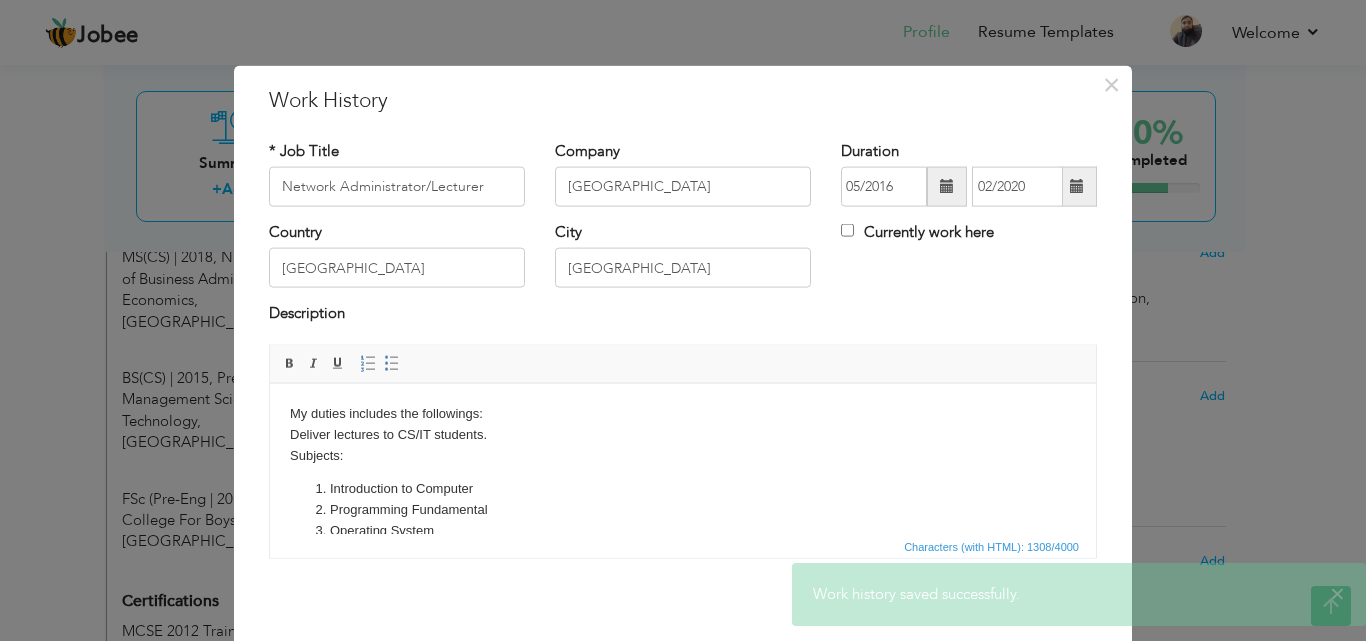 click on "Characters (with HTML): 1308/4000" at bounding box center (683, 545) 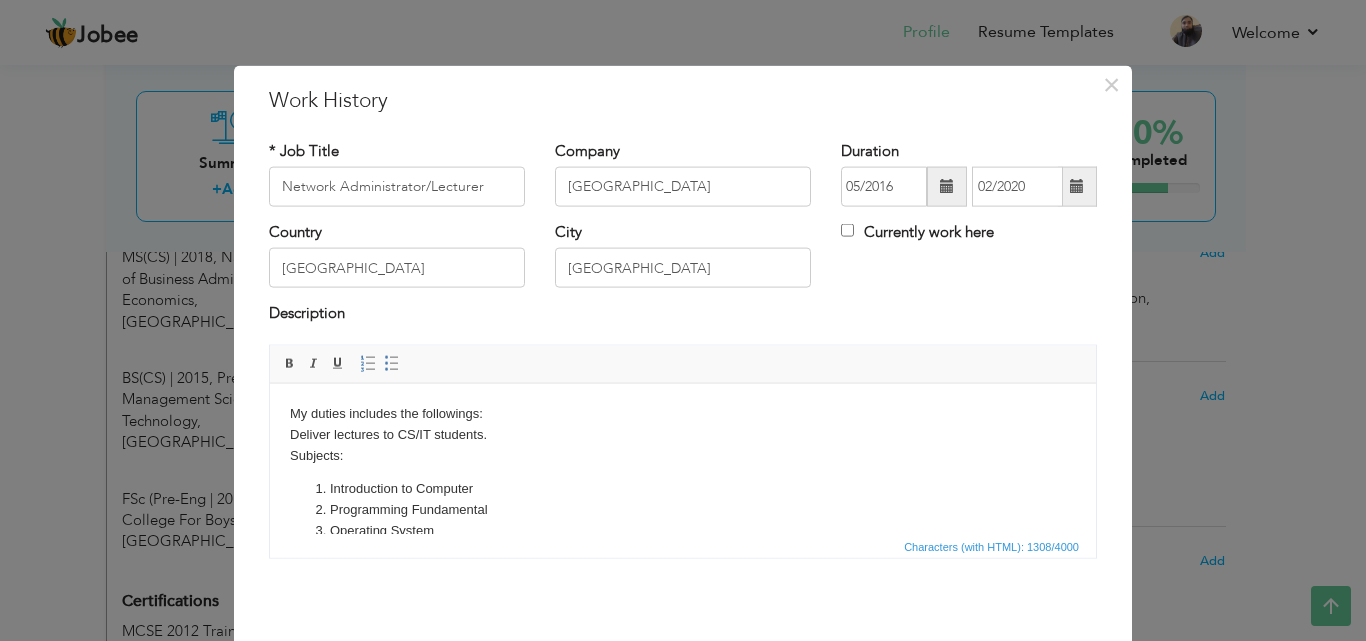 click on "Programming Fundamental" at bounding box center (683, 509) 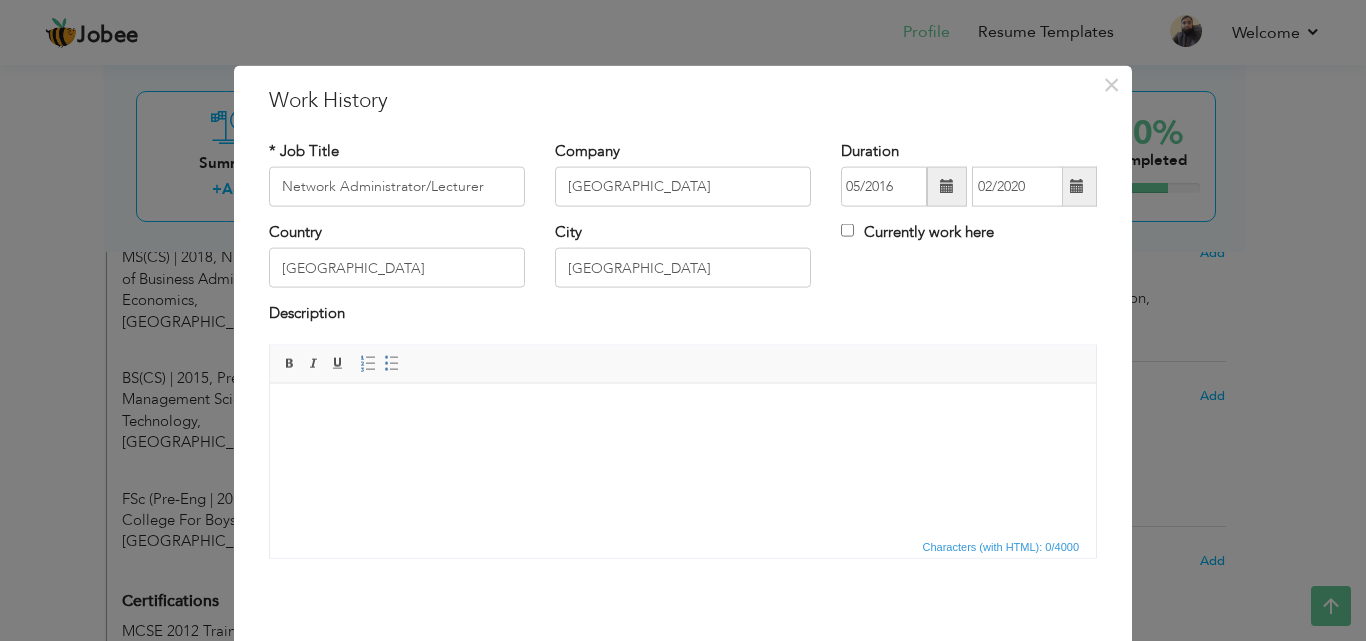scroll, scrollTop: 79, scrollLeft: 0, axis: vertical 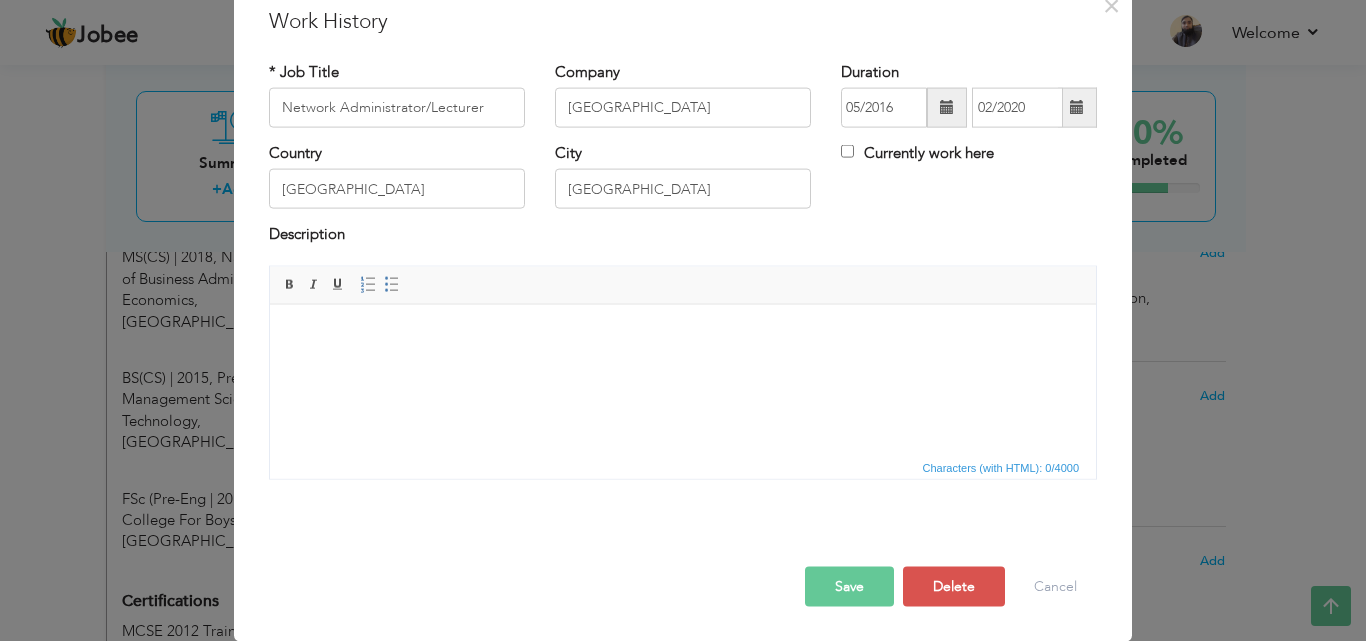 click on "Save" at bounding box center (849, 586) 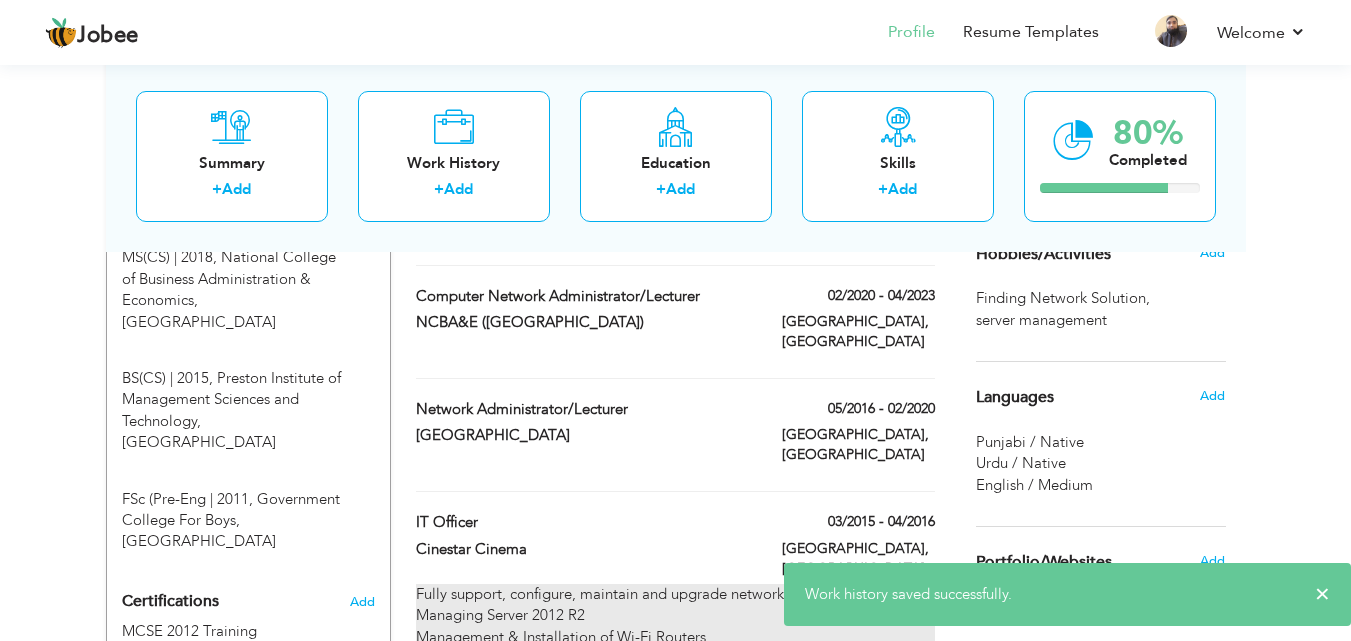 click on "Fully support, configure, maintain and upgrade networks
Managing Server 2012 R2
Management & Installation of Wi-Fi Routers
Evaluate and modify system's performance
Access Control and Time Attendance Management System
Resolve problems reported by end user
Ensure network security and connectivity
Monitor network performance and test for weaknesses
Determine network and system requirements
Hardware repairing & Inventory
Installation & Configuration of hardware based Load-Balancer" at bounding box center (675, 702) 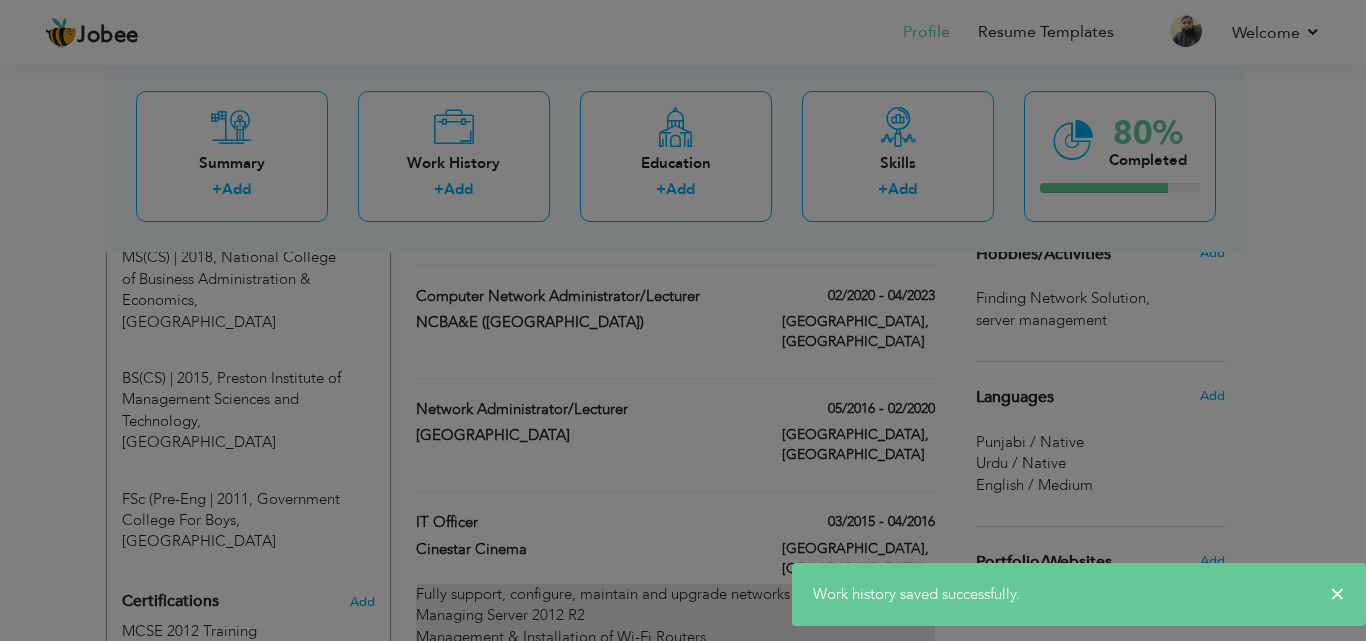 scroll, scrollTop: 0, scrollLeft: 0, axis: both 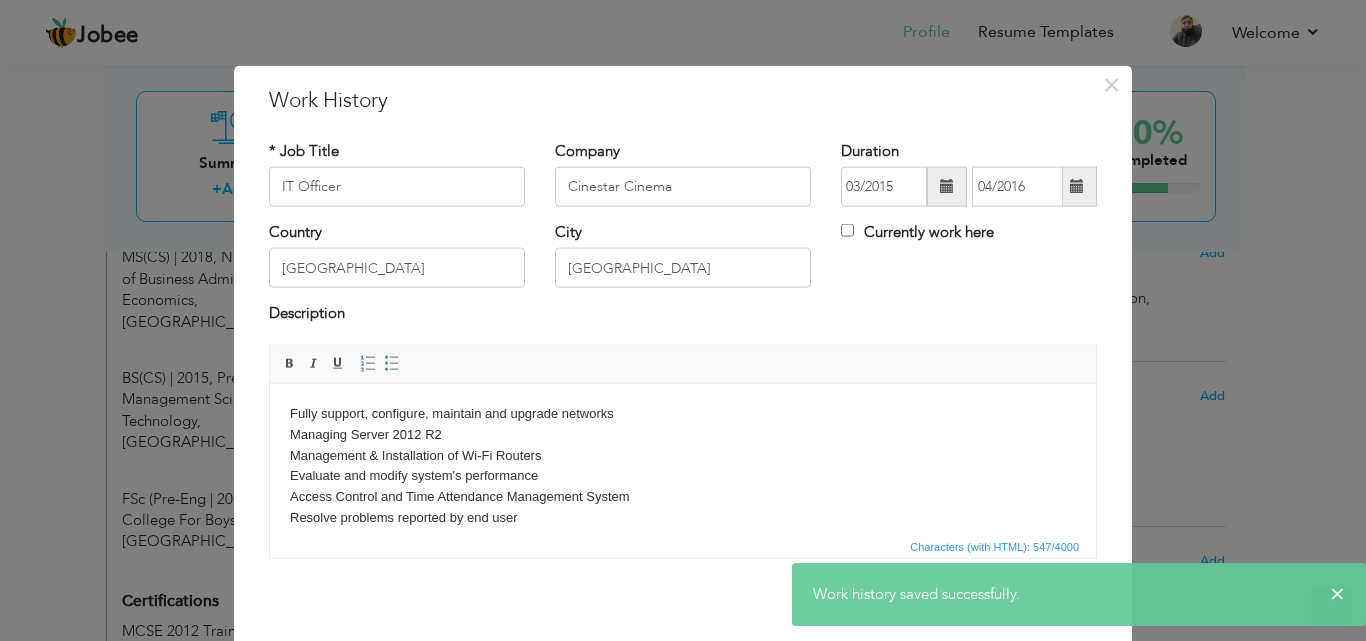 click on "Fully support, configure, maintain and upgrade networks Managing Server 2012 R2 Management & Installation of Wi-Fi Routers Evaluate and modify system's performance Access Control and Time Attendance Management System Resolve problems reported by end user Ensure network security and connectivity Monitor network performance and test for weaknesses Determine network and system requirements Hardware repairing & Inventory Installation & Configuration of hardware based Load-Balancer" at bounding box center (683, 517) 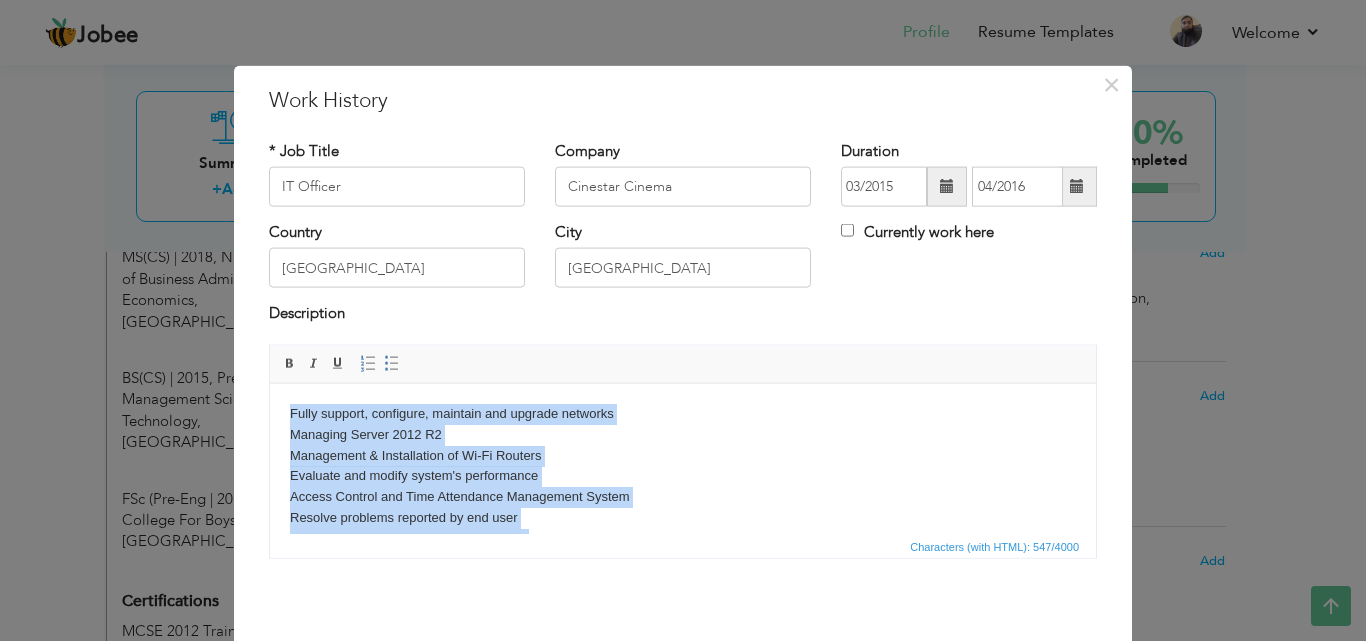 type 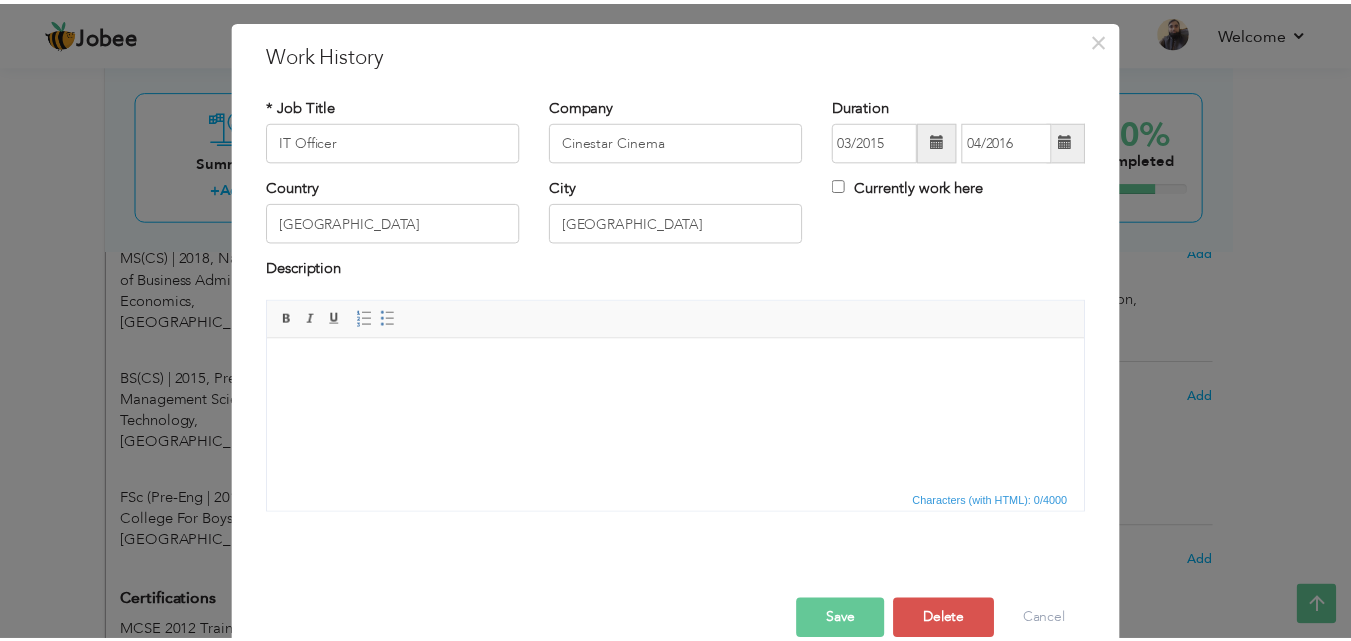 scroll, scrollTop: 79, scrollLeft: 0, axis: vertical 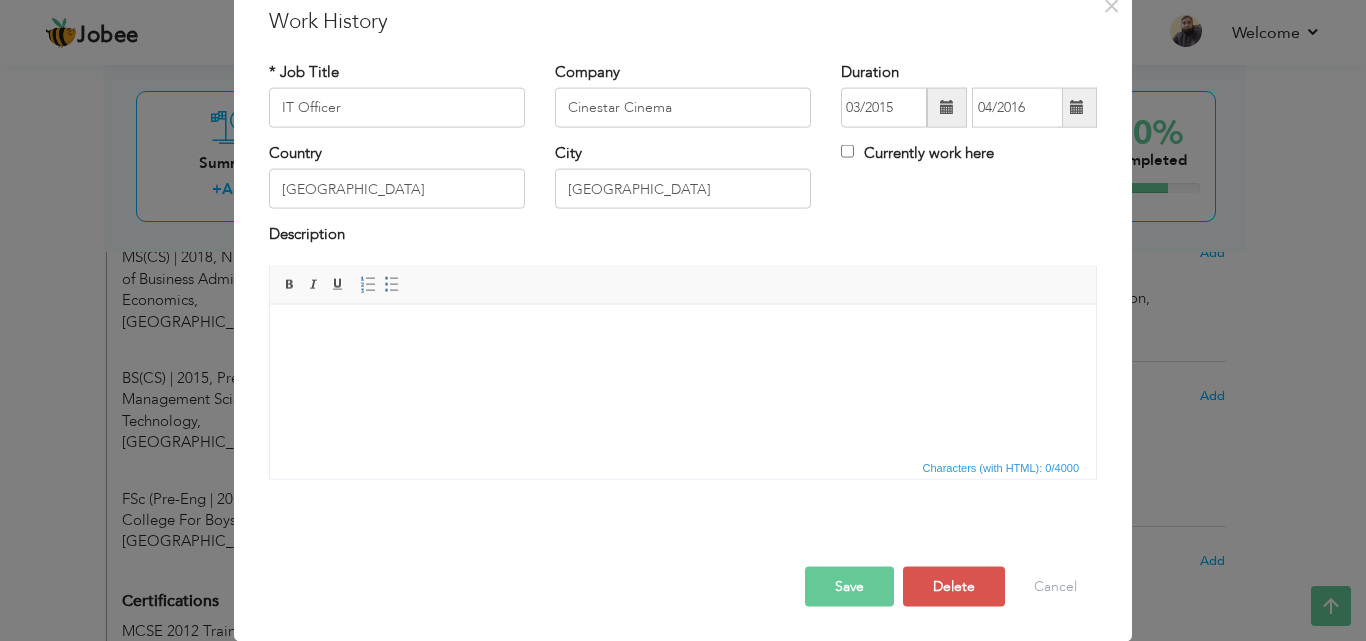 click on "Save" at bounding box center [849, 586] 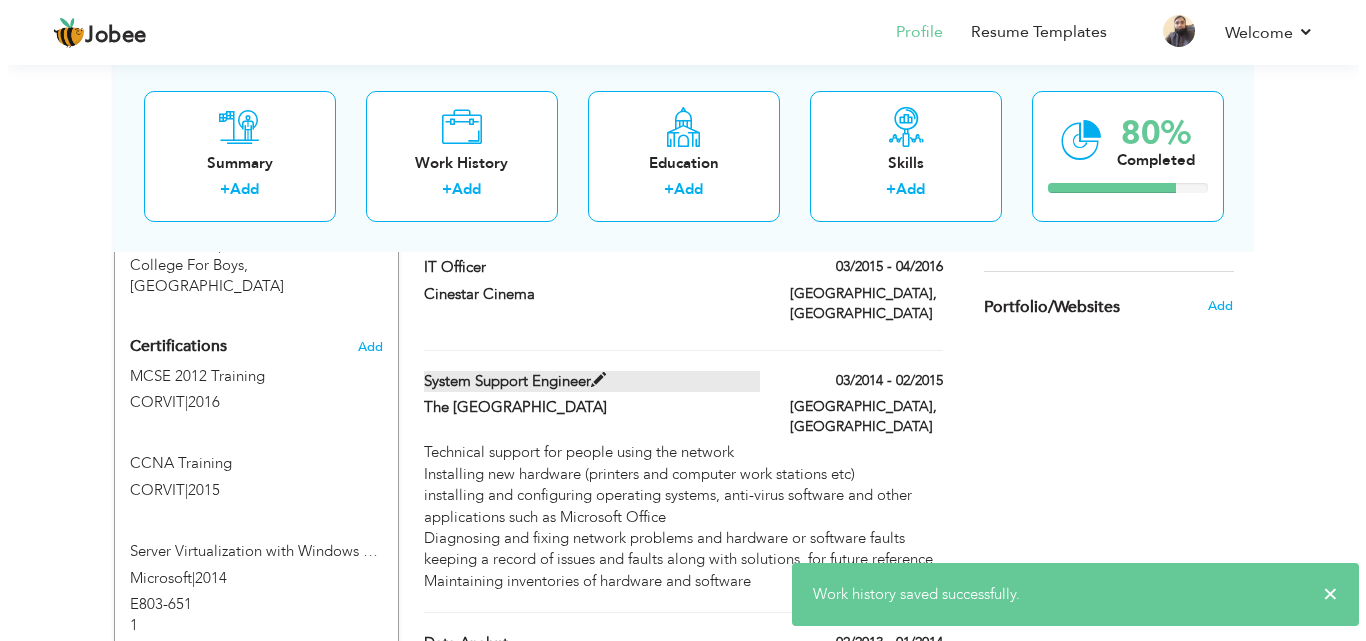 scroll, scrollTop: 1200, scrollLeft: 0, axis: vertical 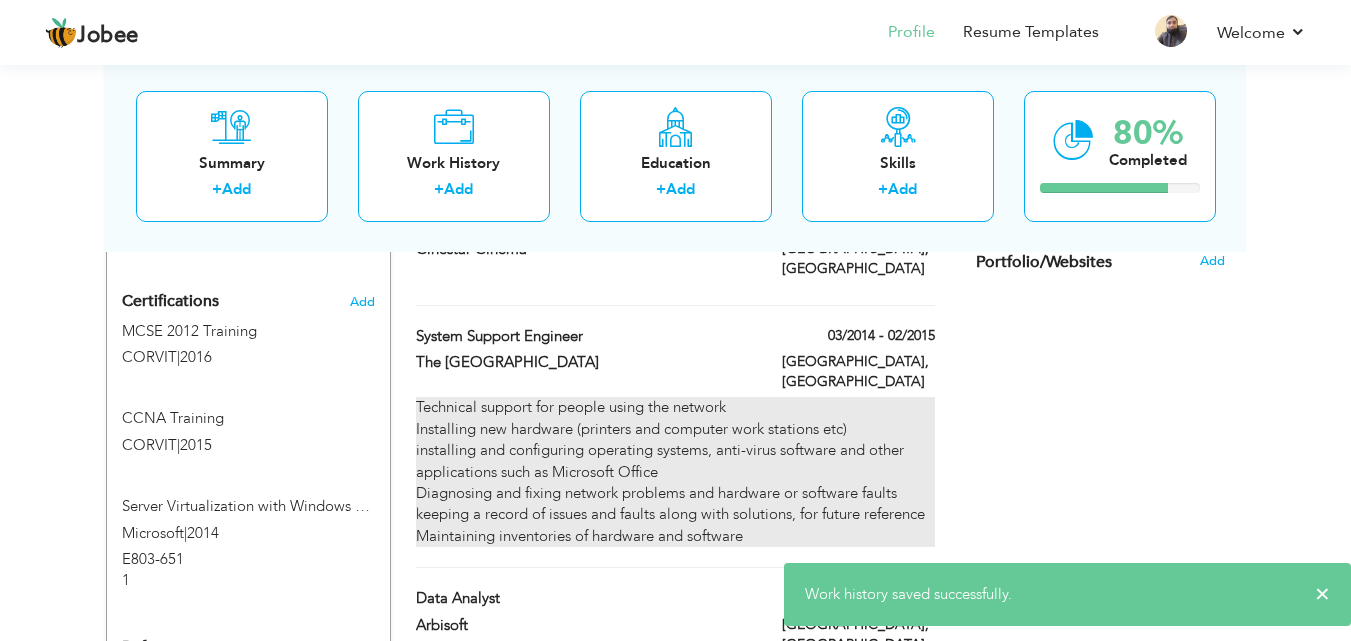 click on "Technical support for people using the network
Installing new hardware (printers and computer work stations etc)
installing and configuring operating systems, anti-virus software and other applications such as Microsoft Office
Diagnosing and fixing network problems and hardware or software faults
keeping a record of issues and faults along with solutions, for future reference
Maintaining inventories of hardware and software" at bounding box center [675, 472] 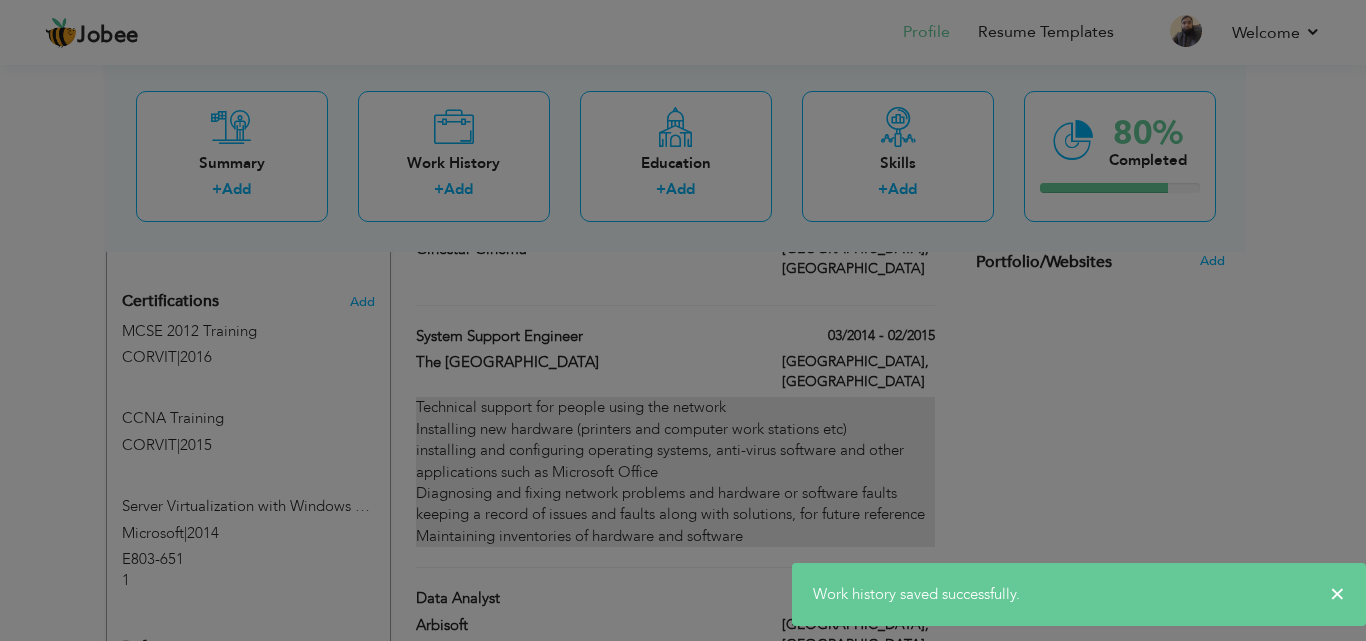 scroll, scrollTop: 0, scrollLeft: 0, axis: both 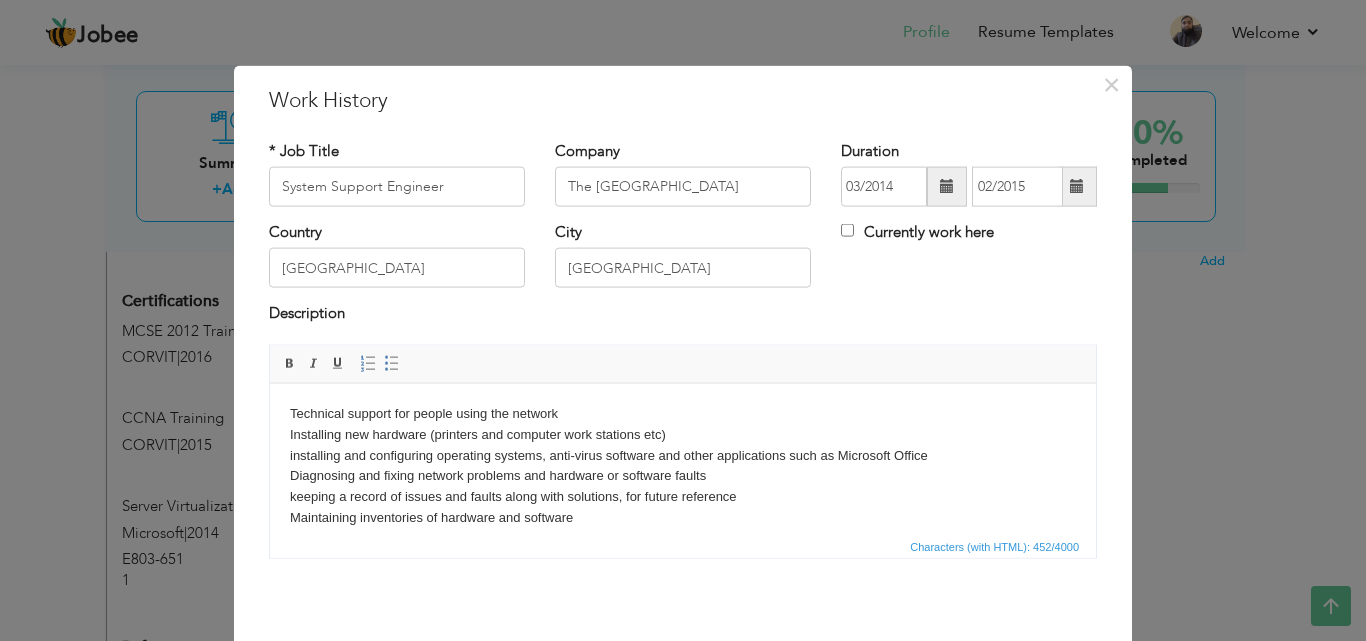 click on "Technical support for people using the network Installing new hardware (printers and computer work stations etc) installing and configuring operating systems, anti-virus software and other applications such as Microsoft Office Diagnosing and fixing network problems and hardware or software faults keeping a record of issues and faults along with solutions, for future reference Maintaining inventories of hardware and software" at bounding box center (683, 465) 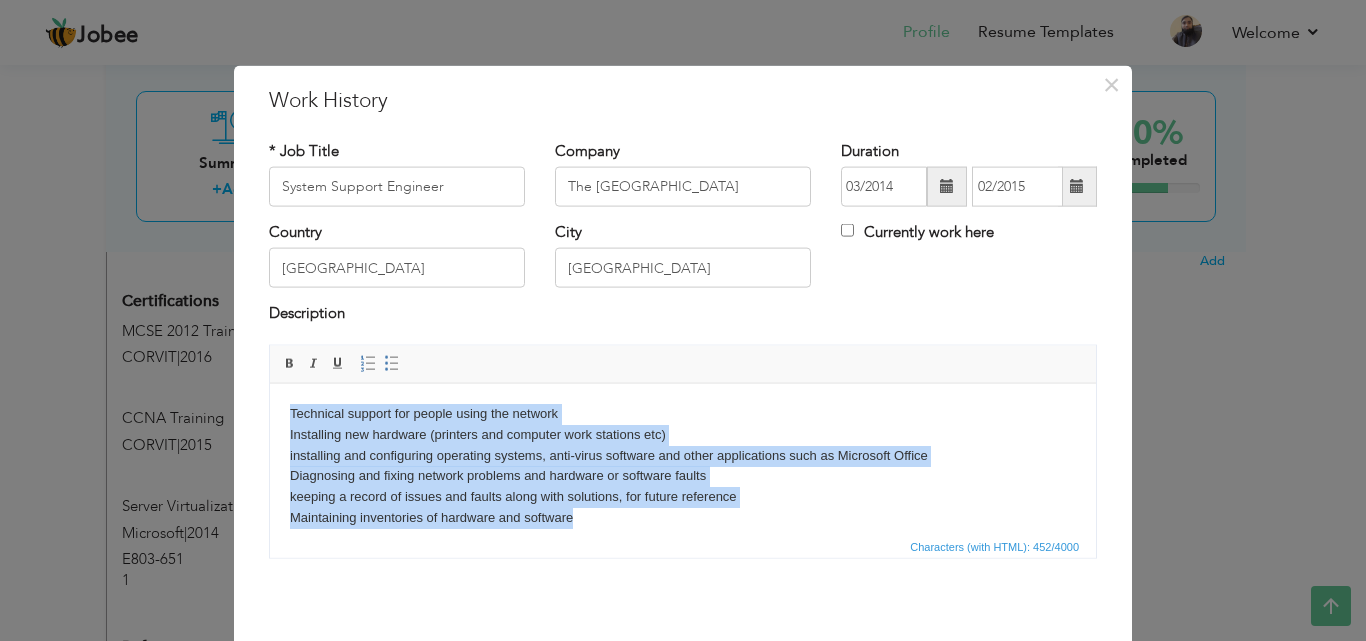type 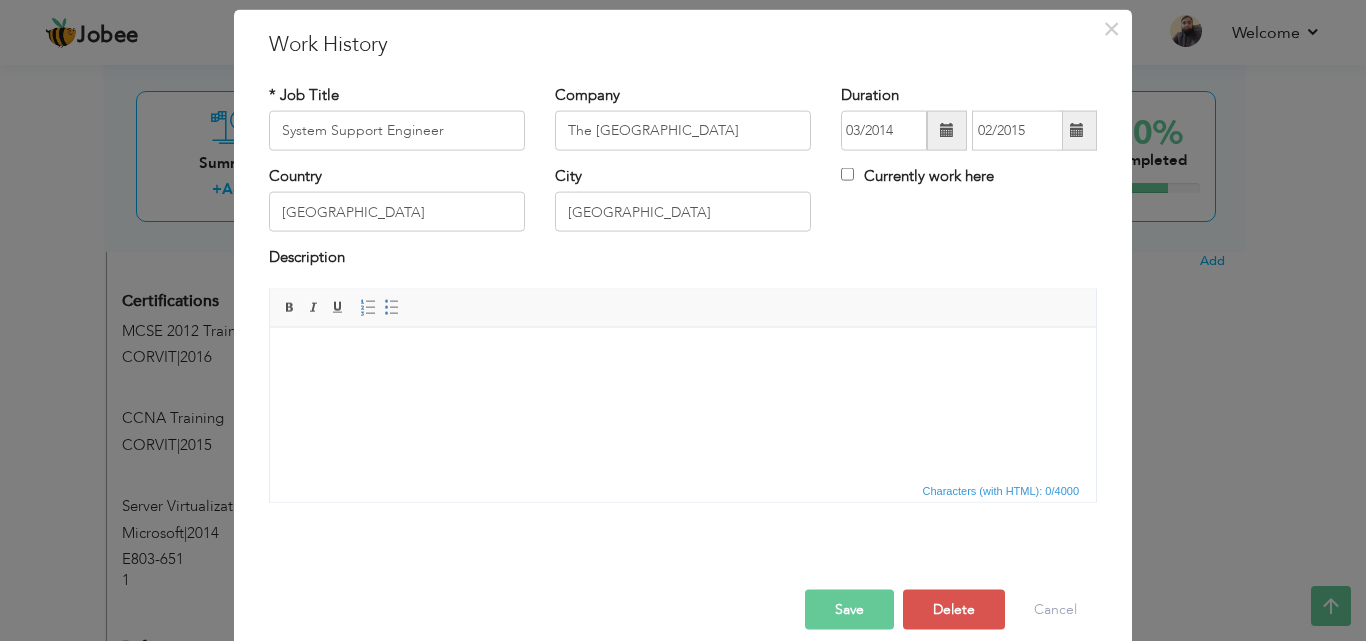 scroll, scrollTop: 79, scrollLeft: 0, axis: vertical 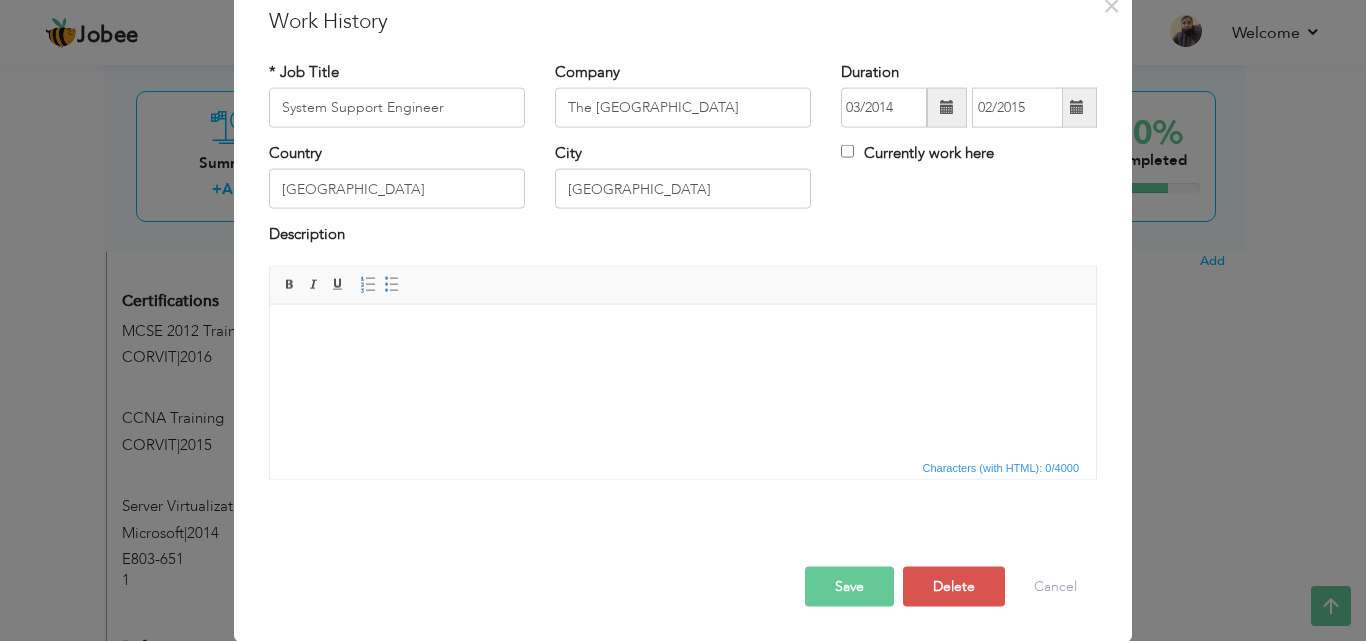 click on "Save" at bounding box center [849, 586] 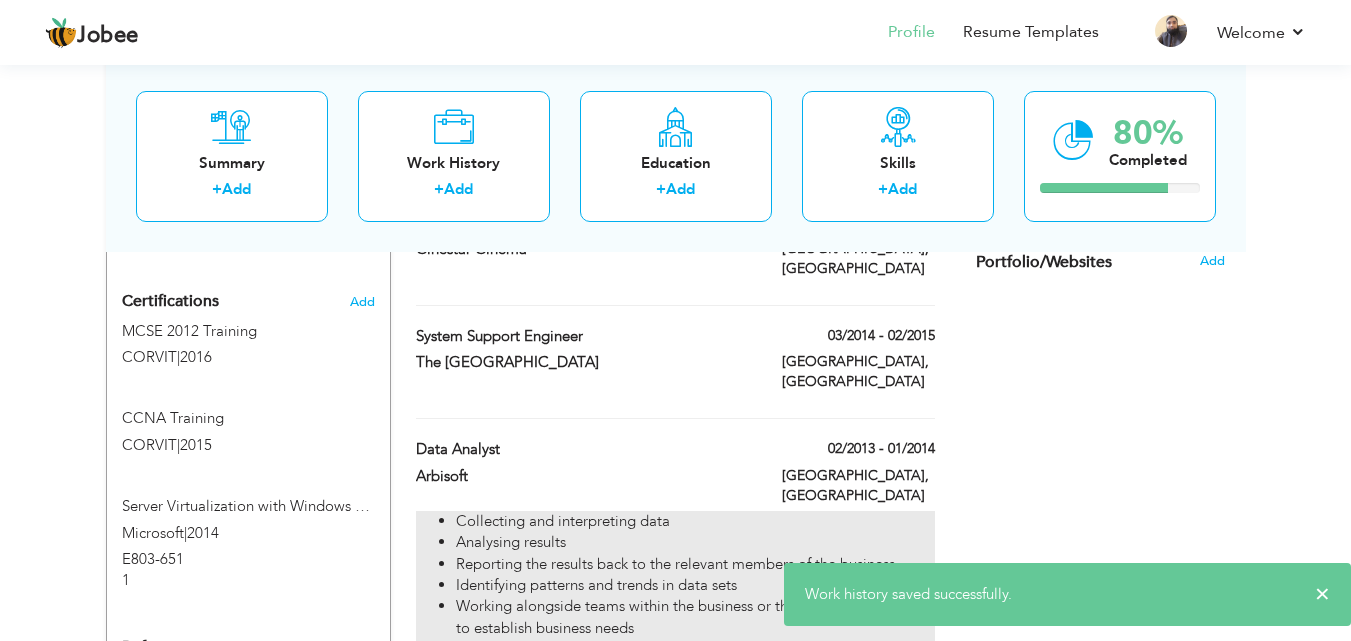 click on "Reporting the results back to the relevant members of the business" at bounding box center [695, 564] 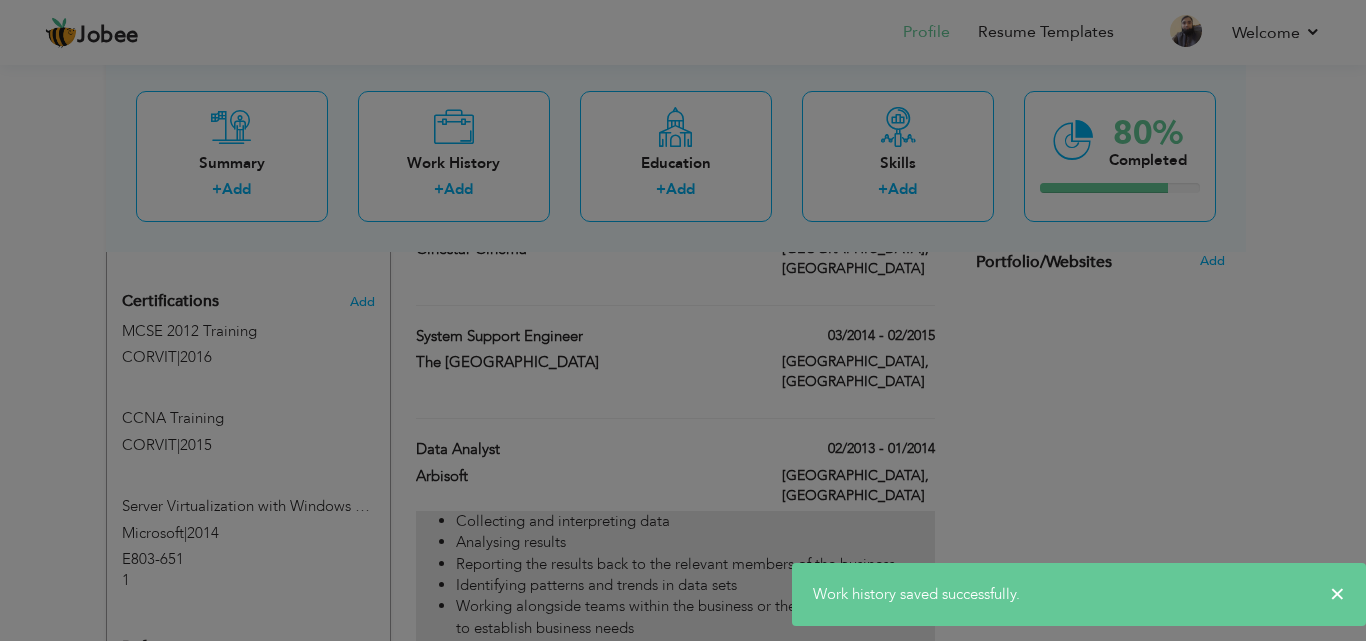 scroll, scrollTop: 0, scrollLeft: 0, axis: both 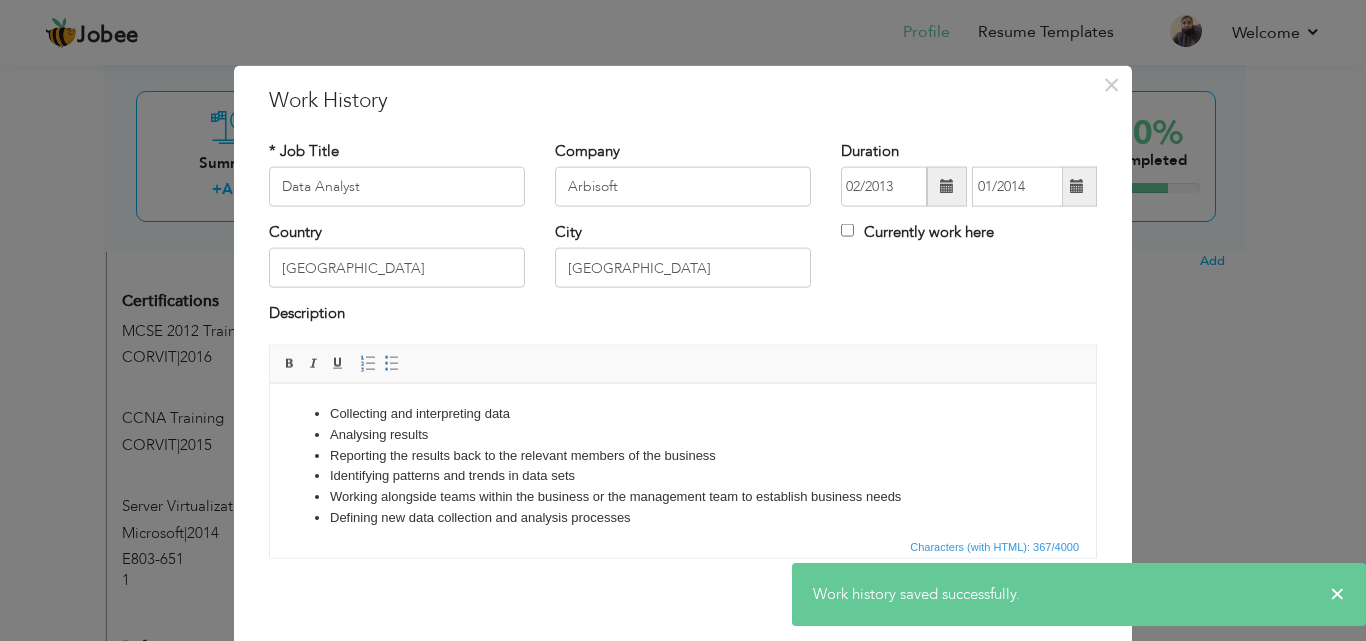 click on "Collecting and interpreting data" at bounding box center [683, 413] 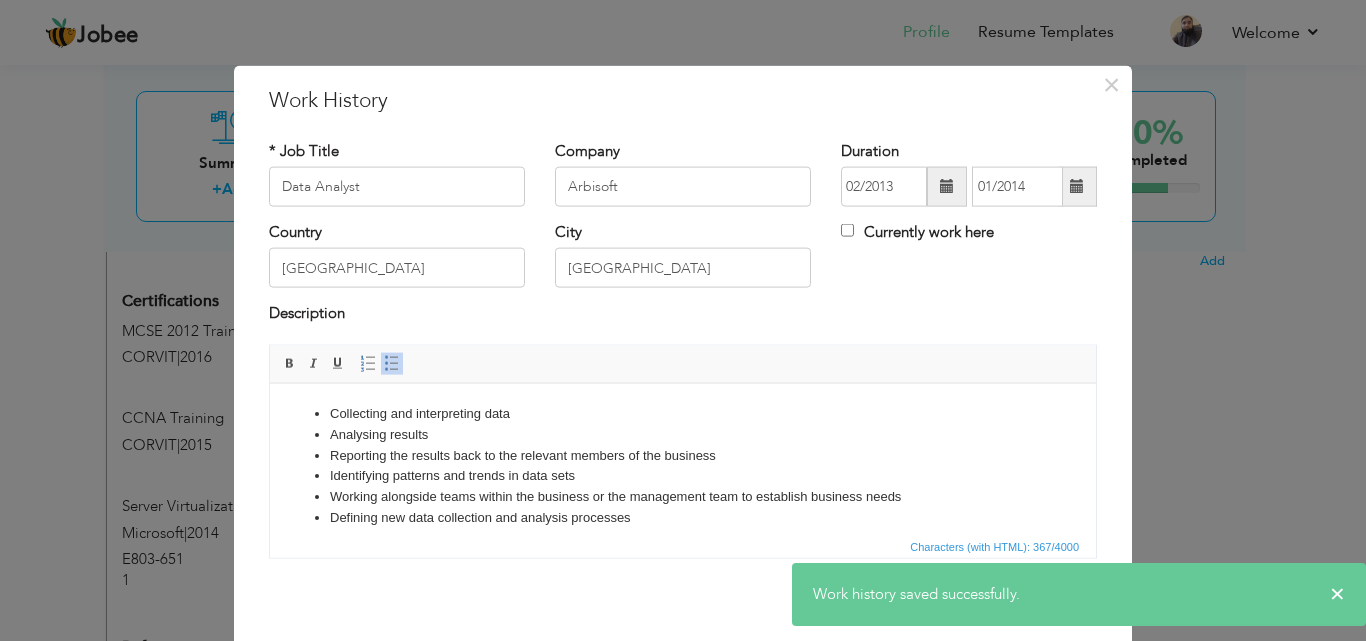 click on "Analysing results" at bounding box center [683, 434] 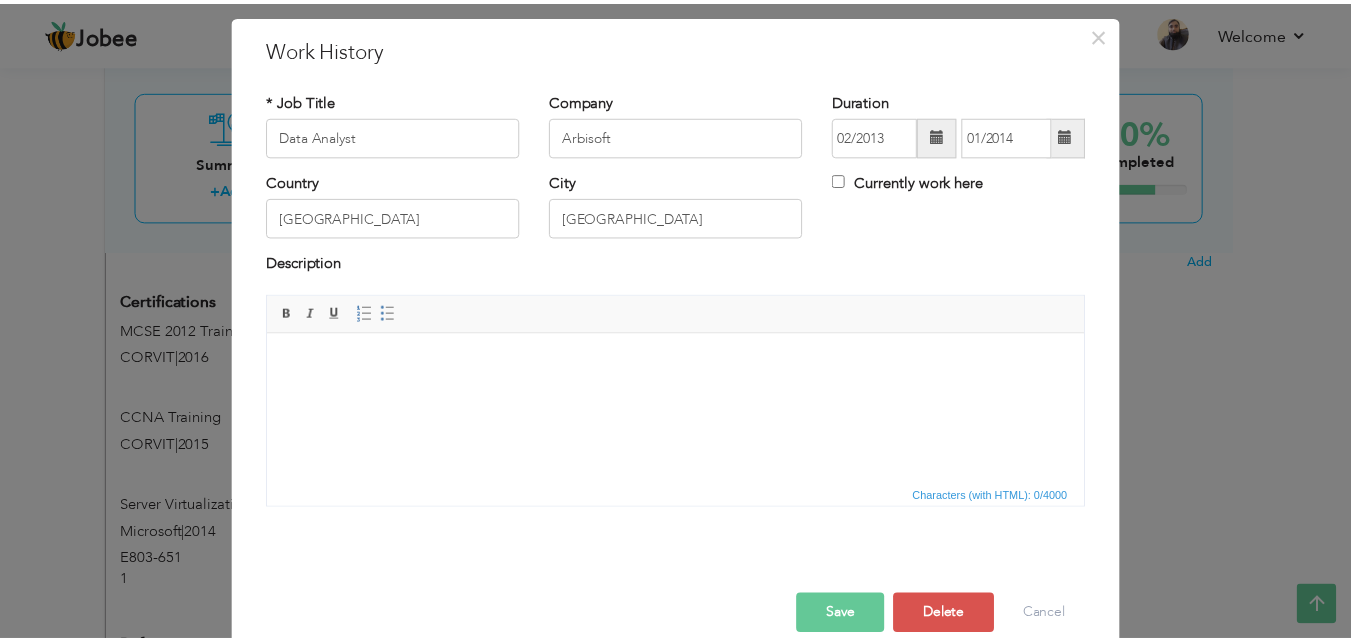 scroll, scrollTop: 79, scrollLeft: 0, axis: vertical 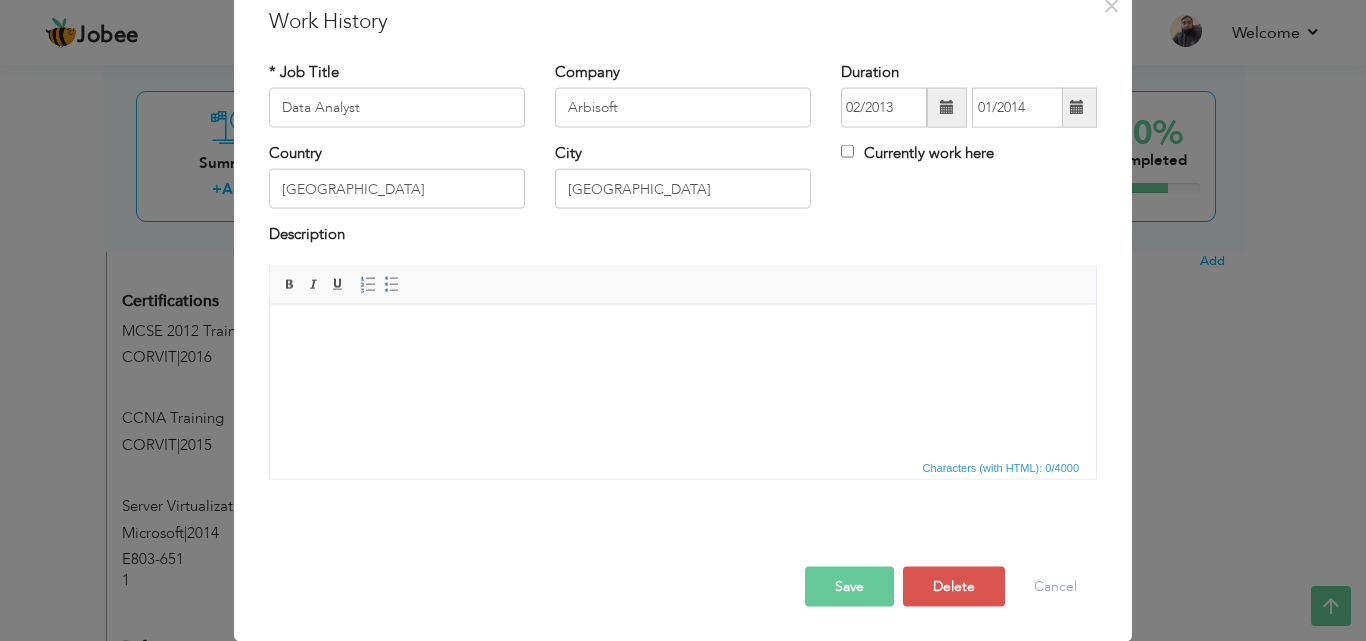 click on "Save" at bounding box center (849, 586) 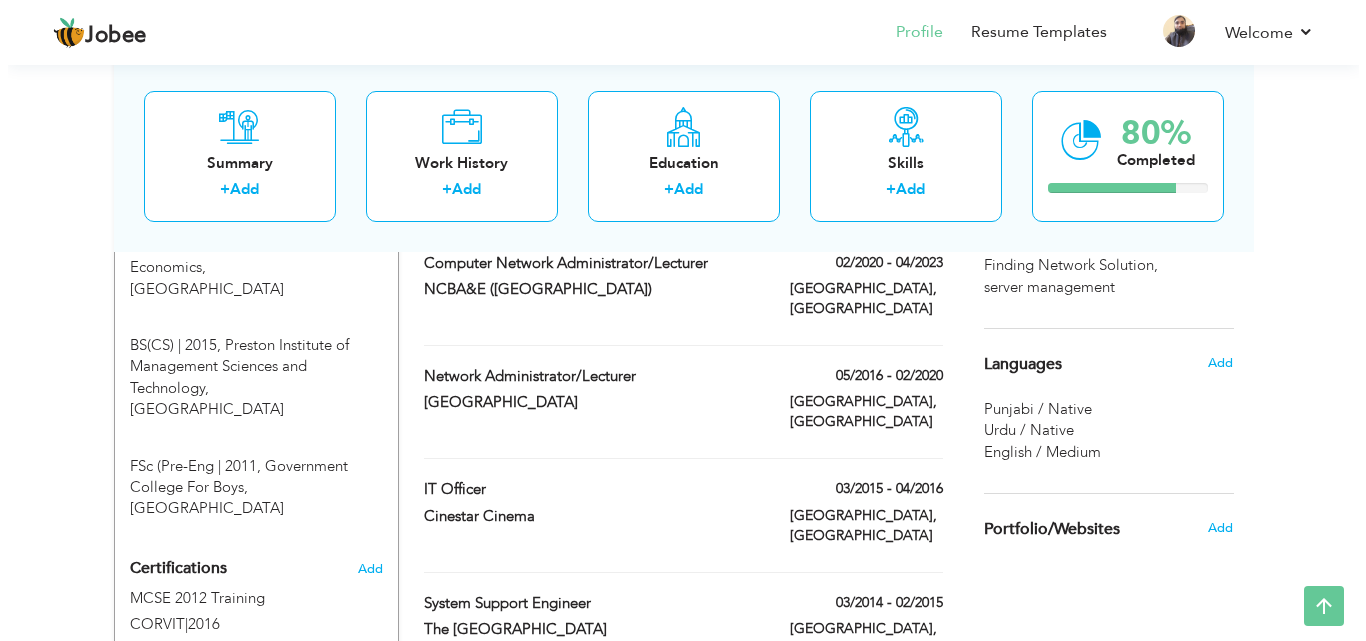 scroll, scrollTop: 1100, scrollLeft: 0, axis: vertical 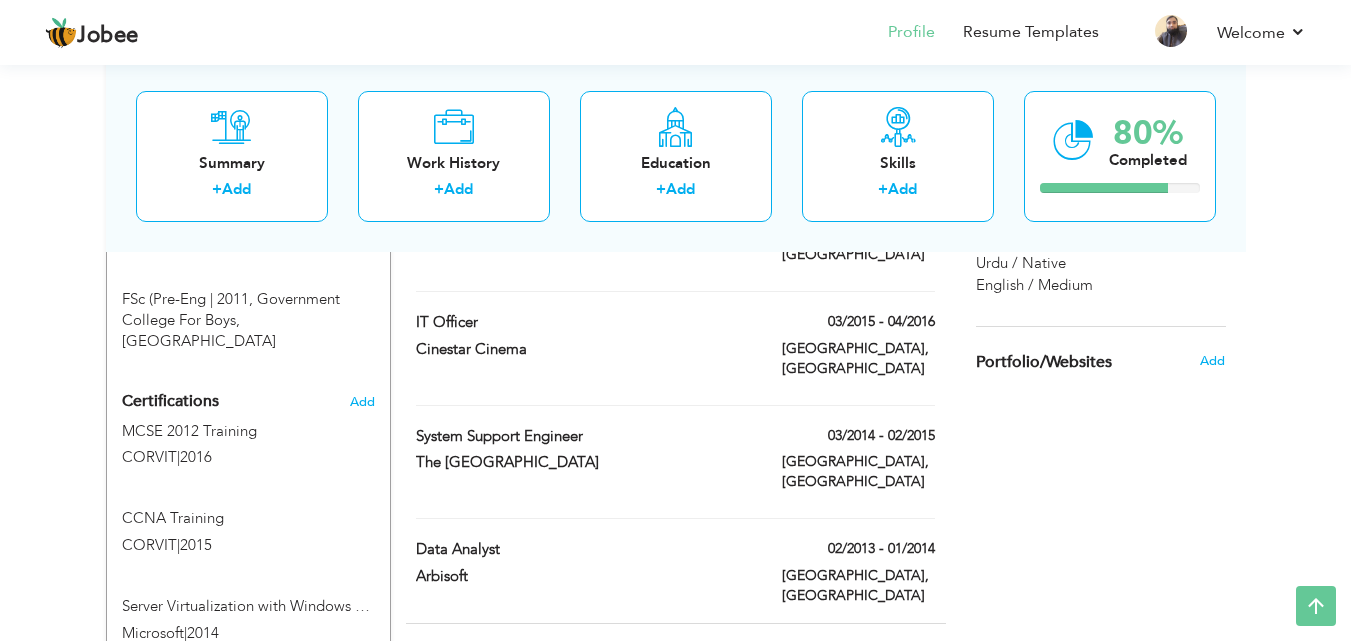 click on "+ Add Project" at bounding box center (892, 653) 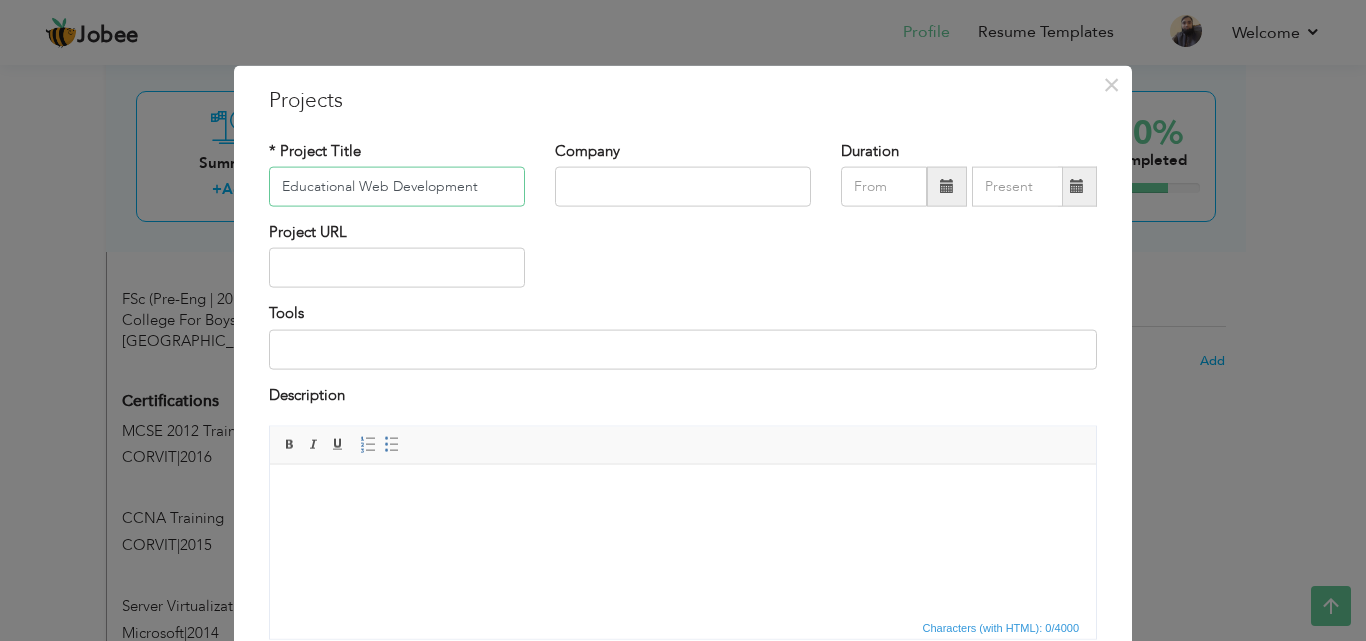 click on "Educational Web Development" at bounding box center [397, 187] 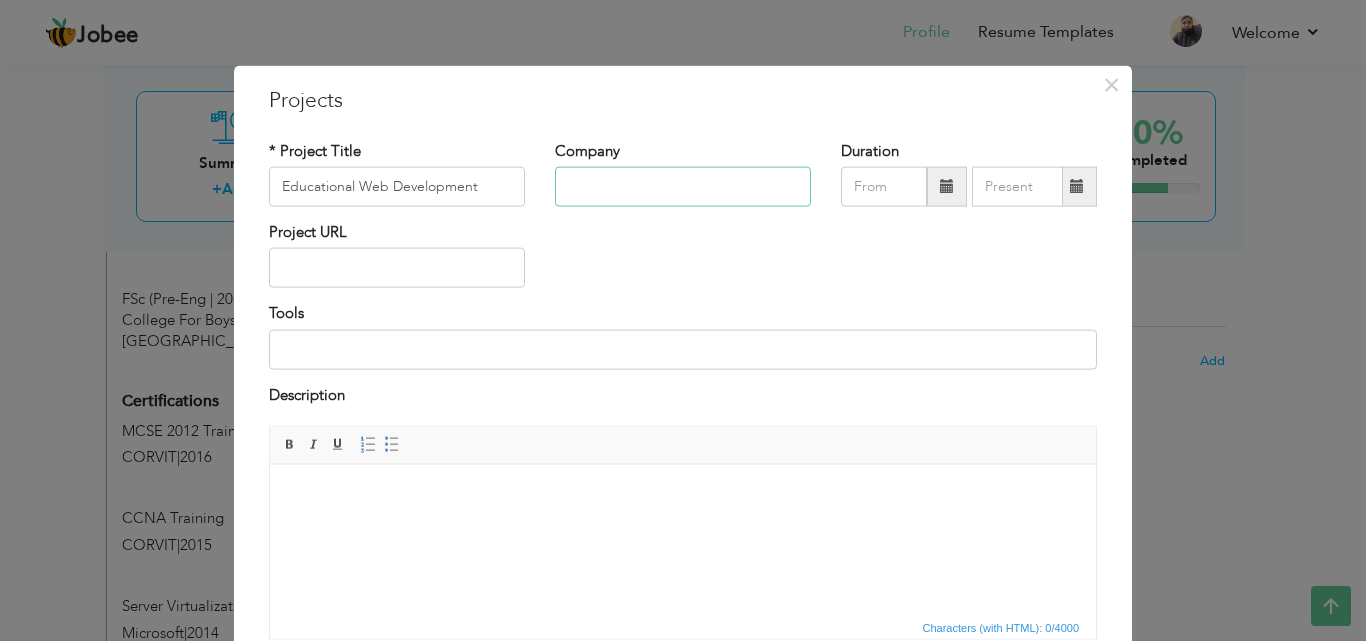 click at bounding box center [683, 187] 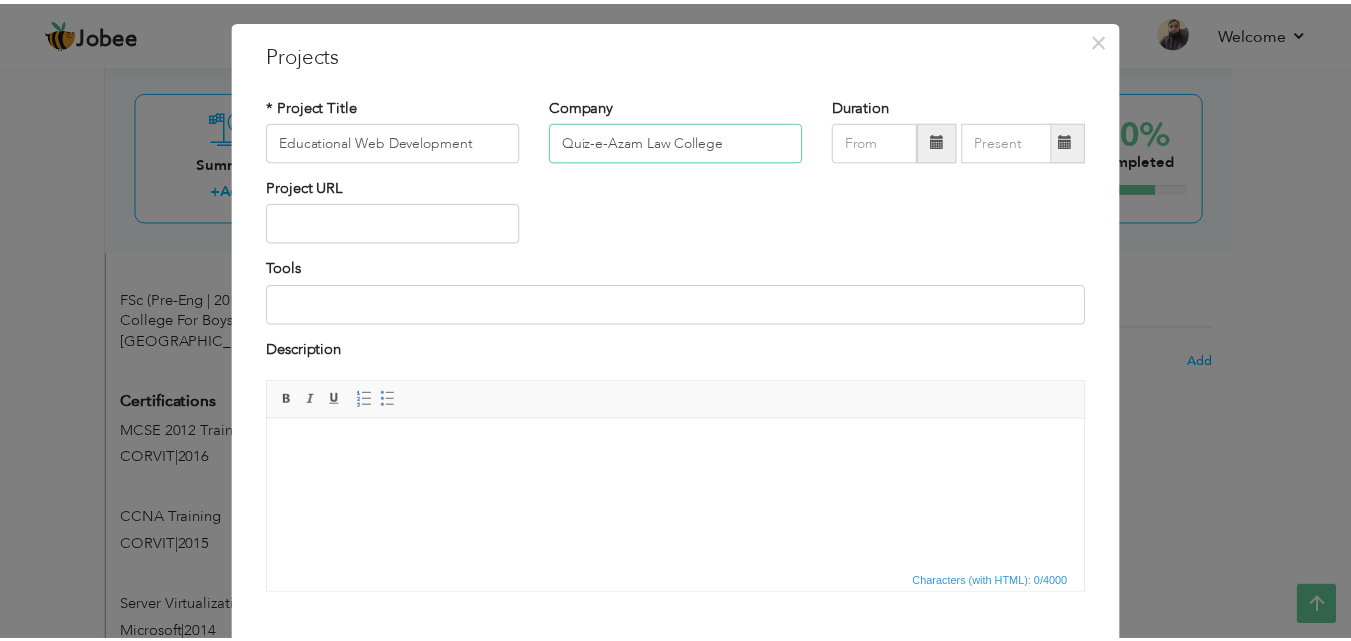 scroll, scrollTop: 0, scrollLeft: 0, axis: both 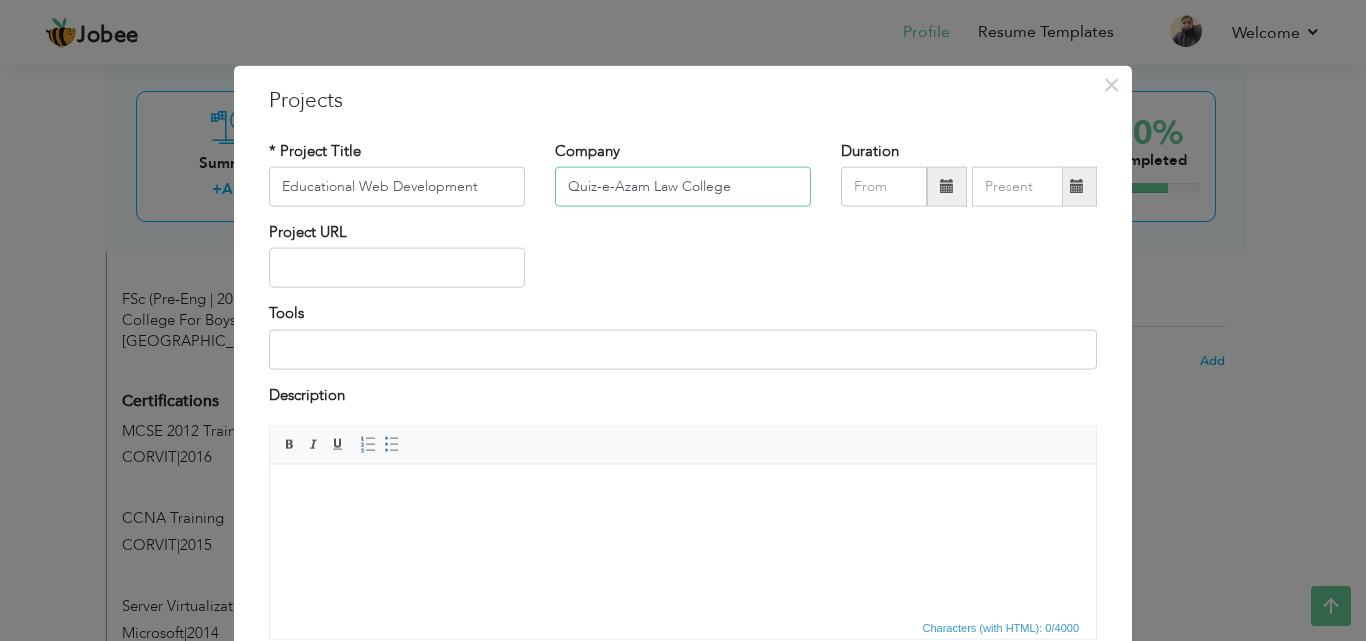 type on "Quiz-e-Azam Law College" 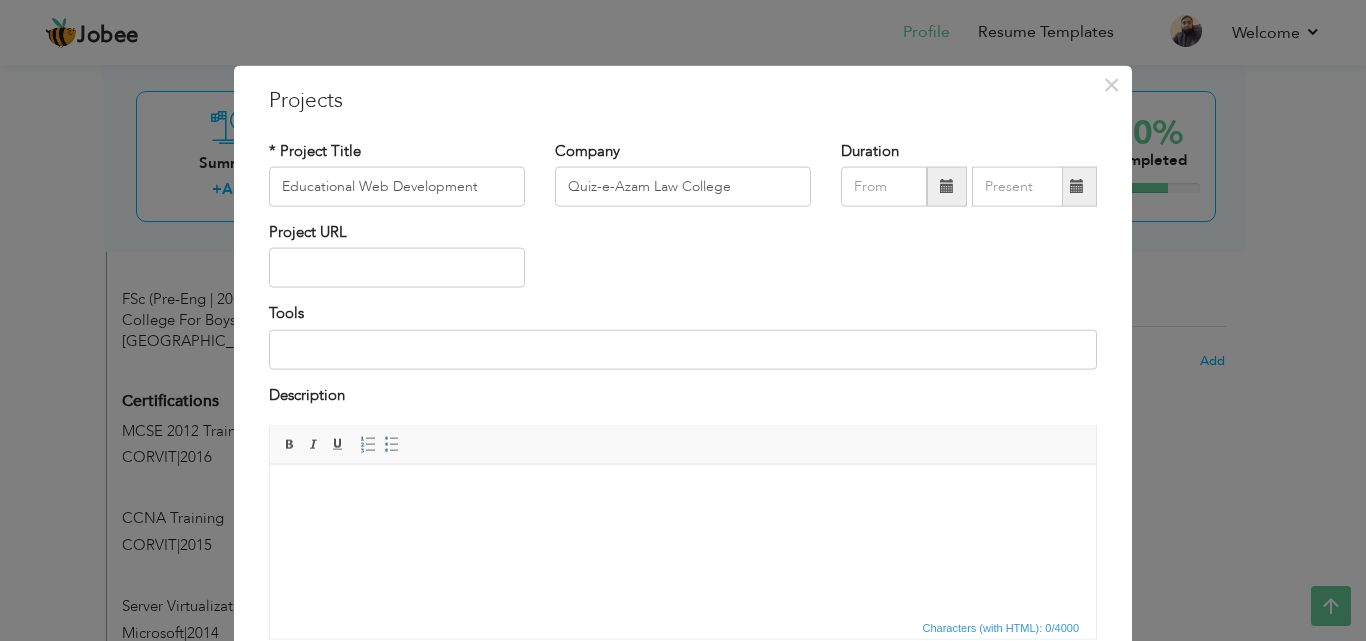 click at bounding box center [683, 494] 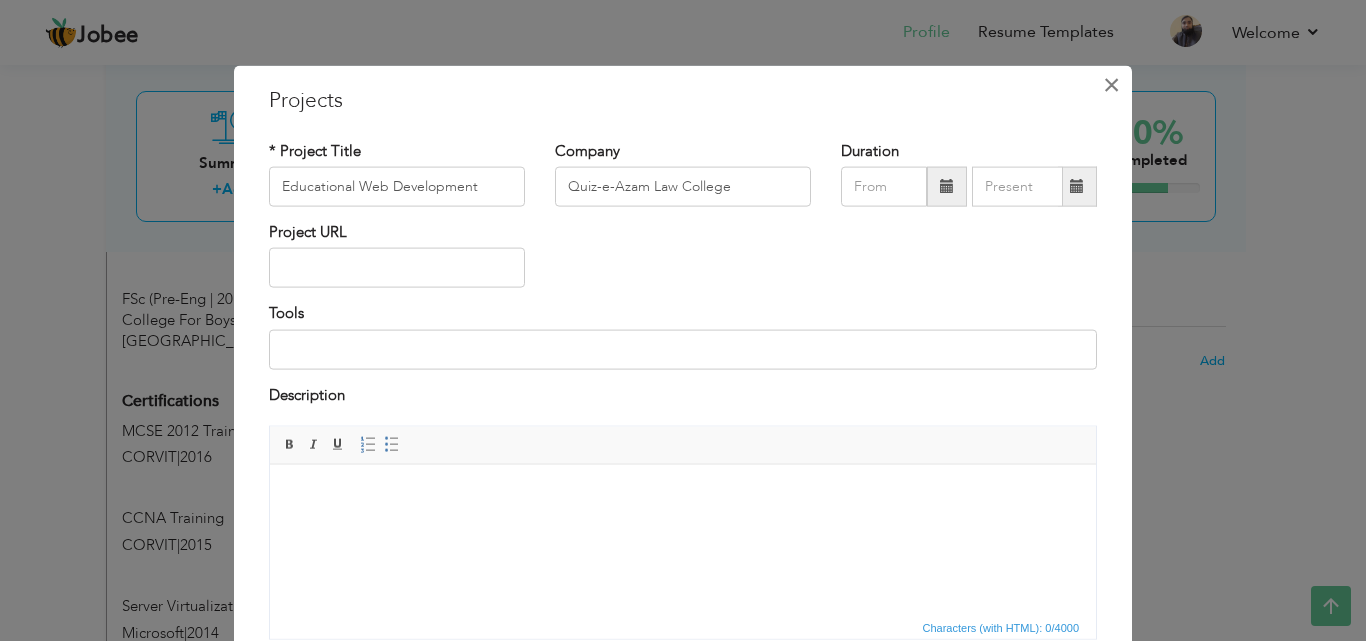 click on "×" at bounding box center (1111, 84) 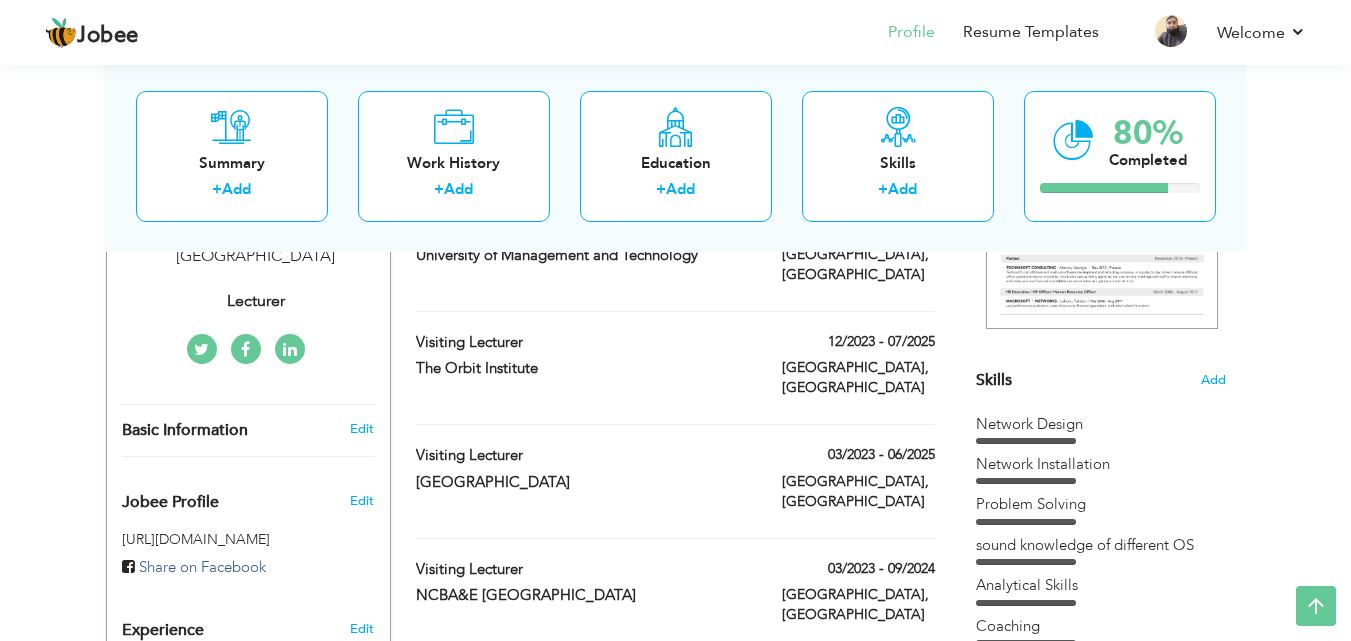 scroll, scrollTop: 0, scrollLeft: 0, axis: both 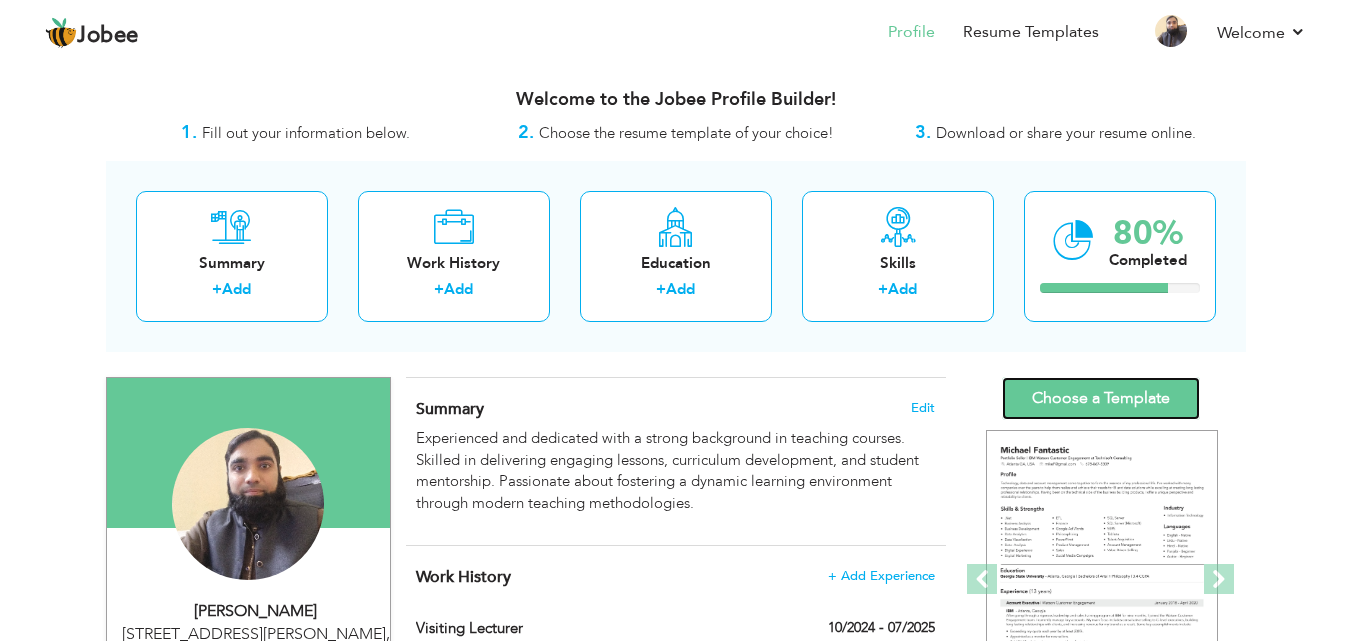 click on "Choose a Template" at bounding box center (1101, 398) 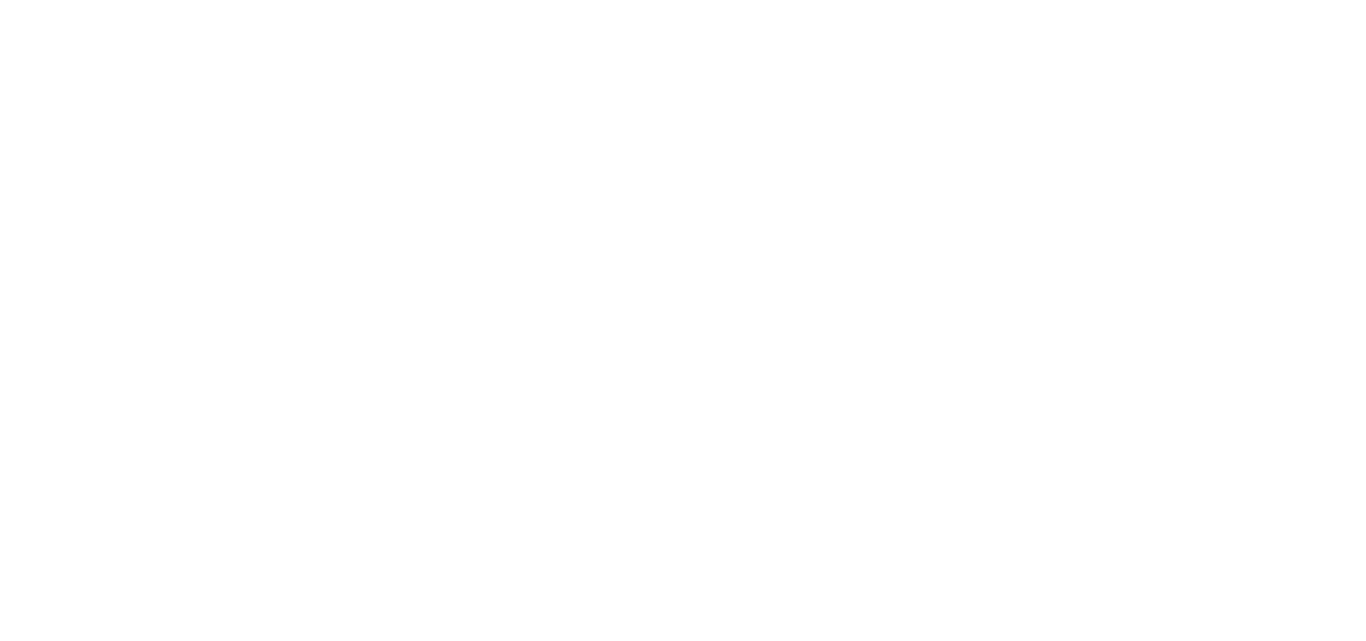 scroll, scrollTop: 0, scrollLeft: 0, axis: both 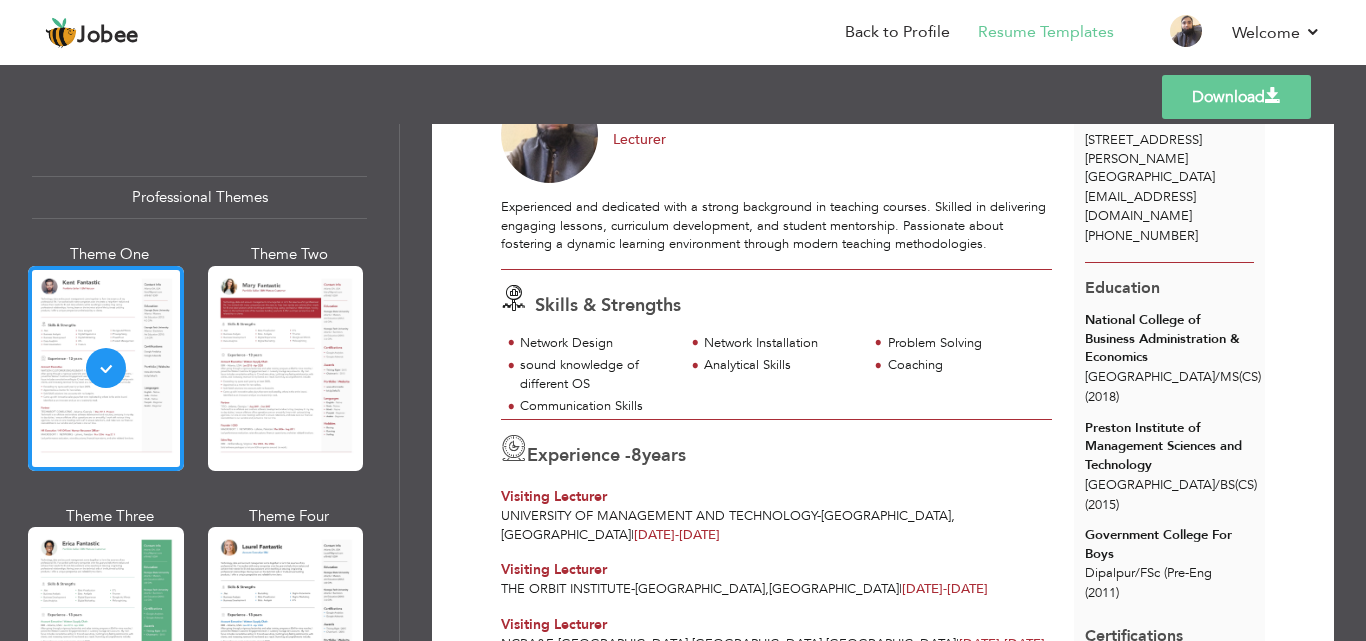 click on "Download" at bounding box center (1236, 97) 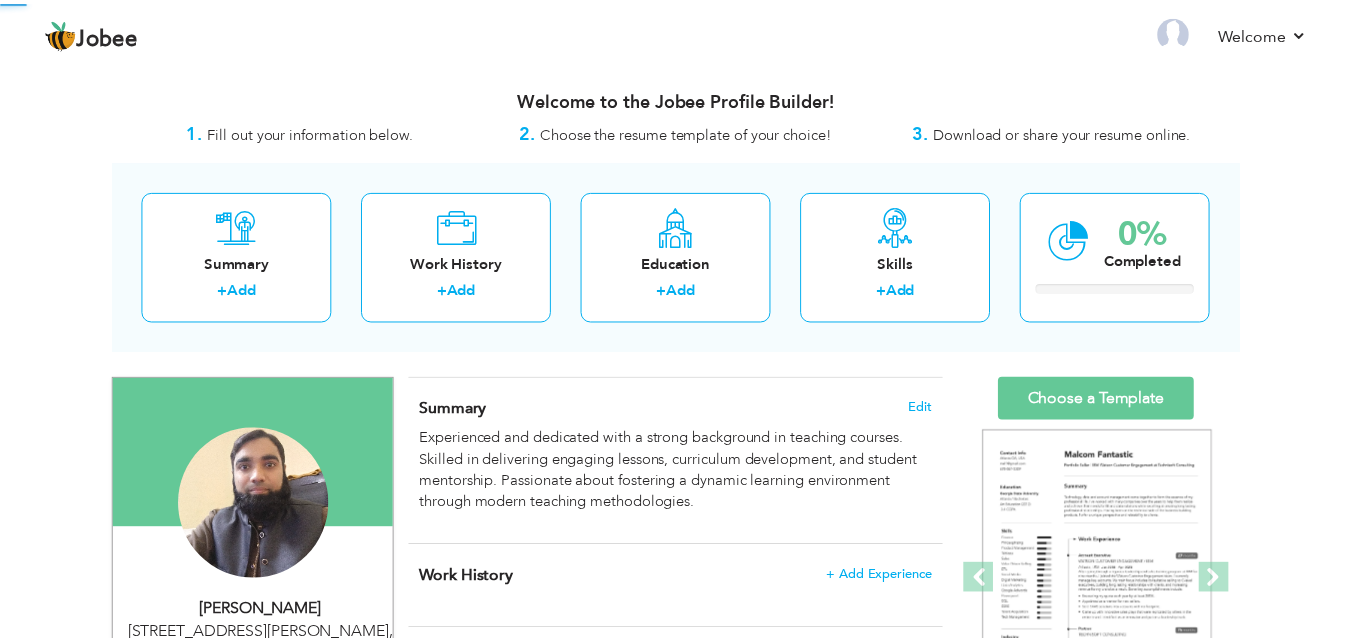 scroll, scrollTop: 0, scrollLeft: 0, axis: both 